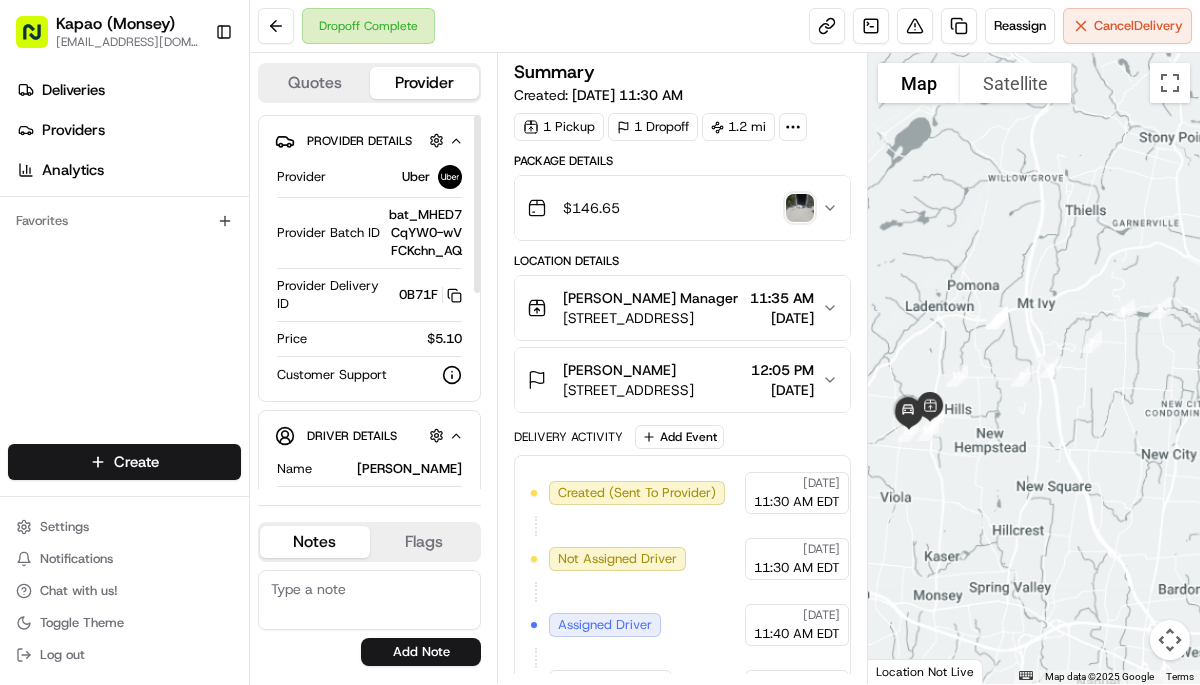 scroll, scrollTop: 0, scrollLeft: 0, axis: both 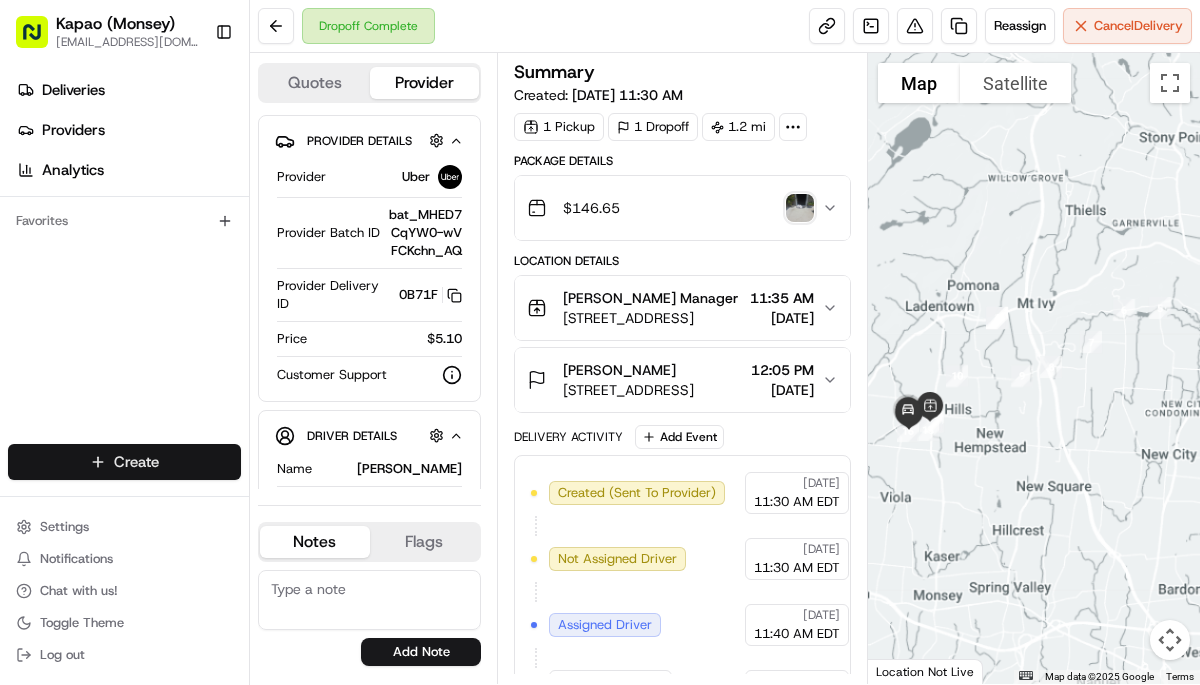 click on "Kapao (Monsey) [EMAIL_ADDRESS][DOMAIN_NAME] Toggle Sidebar Deliveries Providers Analytics Favorites Main Menu Members & Organization Organization Users Roles Preferences Customization Tracking Orchestration Automations Dispatch Strategy Locations Pickup Locations Dropoff Locations Billing Billing Refund Requests Integrations Notification Triggers Webhooks API Keys Request Logs Create Settings Notifications Chat with us! Toggle Theme Log out Dropoff Complete Reassign Cancel  Delivery Quotes Provider Provider Details Hidden ( 2 ) Provider Uber   Provider Batch ID bat_MHED7CqYW0-wVFCKchn_AQ Provider Delivery ID 0B71F Copy  del_1-eObanKQsmEkJDuE3C3Hw 0B71F Price $5.10 Customer Support Driver Details Hidden ( 4 ) Name [PERSON_NAME] Pickup Phone Number +1 312 766 6835 ext. 87126708 Dropoff Phone Number [PHONE_NUMBER] Notes From Driver At front door Tip $0.00 Type car Make Mazda Model CX-30 Color black License Plate Number ***0464 Notes Flags [EMAIL_ADDRESS][DOMAIN_NAME] [EMAIL_ADDRESS][DOMAIN_NAME] [EMAIL_ADDRESS][DOMAIN_NAME]" at bounding box center (600, 342) 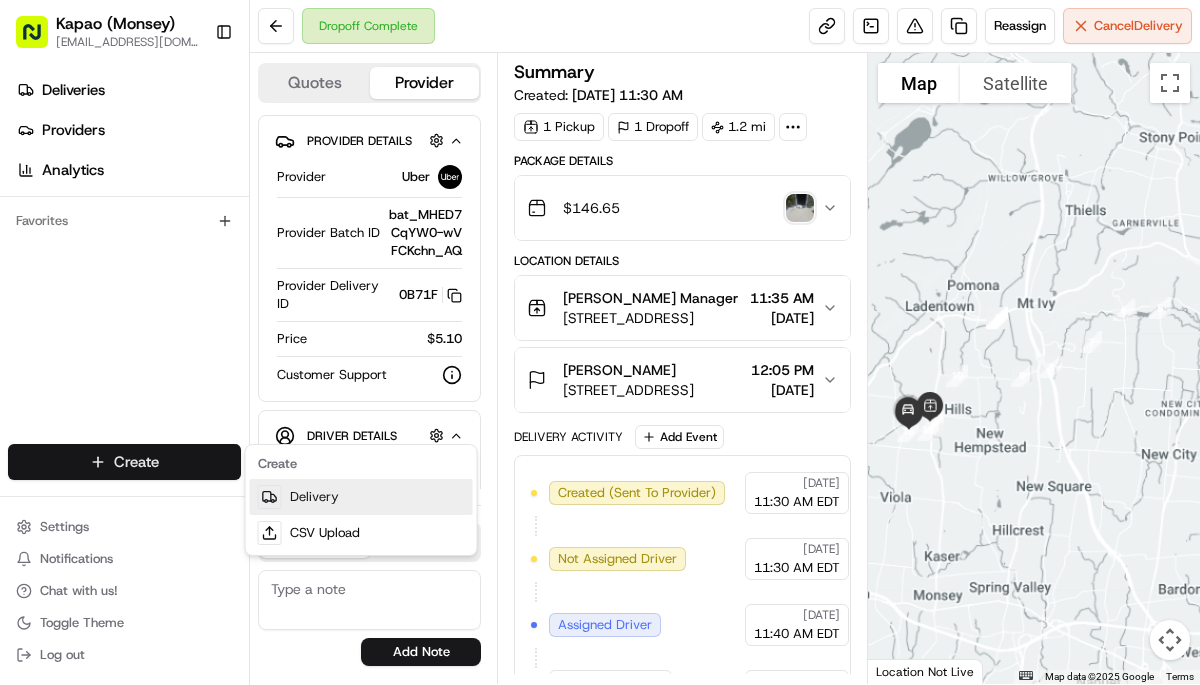 click on "Delivery" at bounding box center (361, 497) 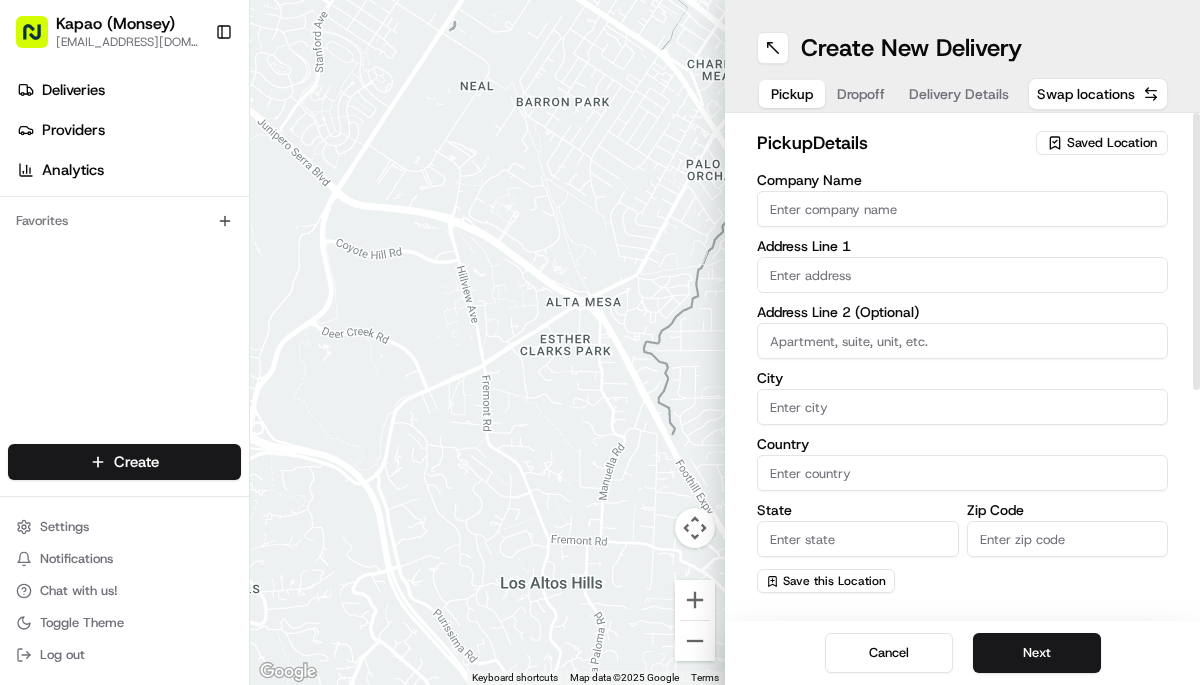 drag, startPoint x: 1035, startPoint y: 211, endPoint x: 1035, endPoint y: 228, distance: 17 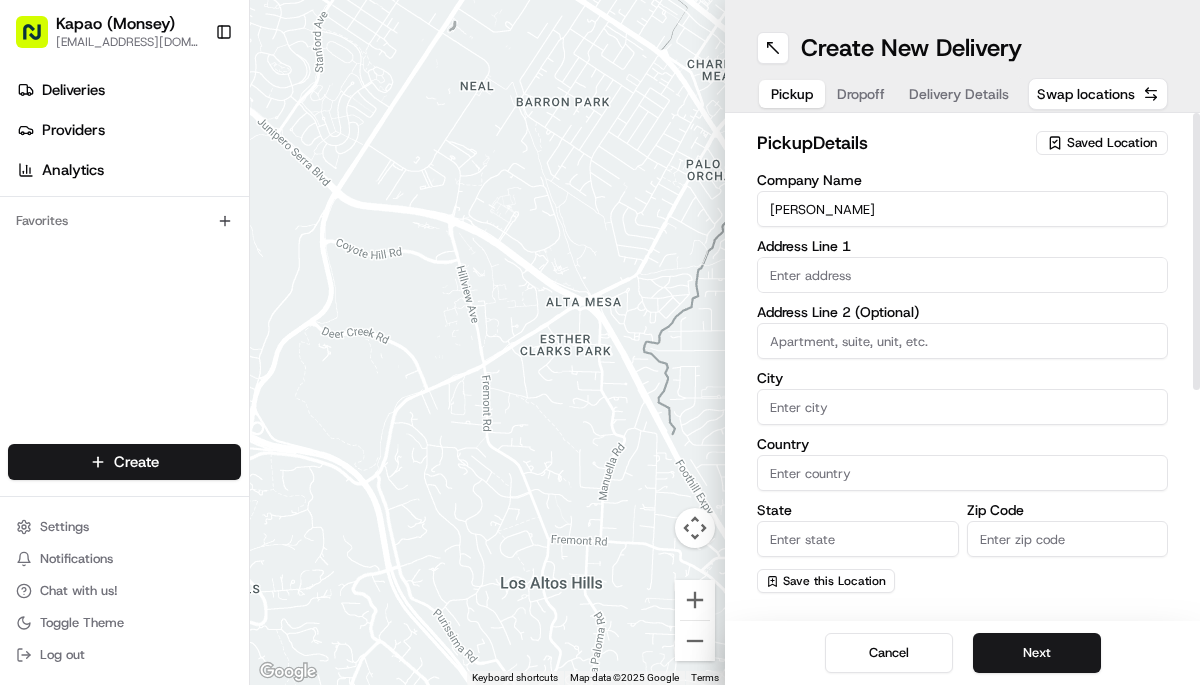 type on "455 NY-306" 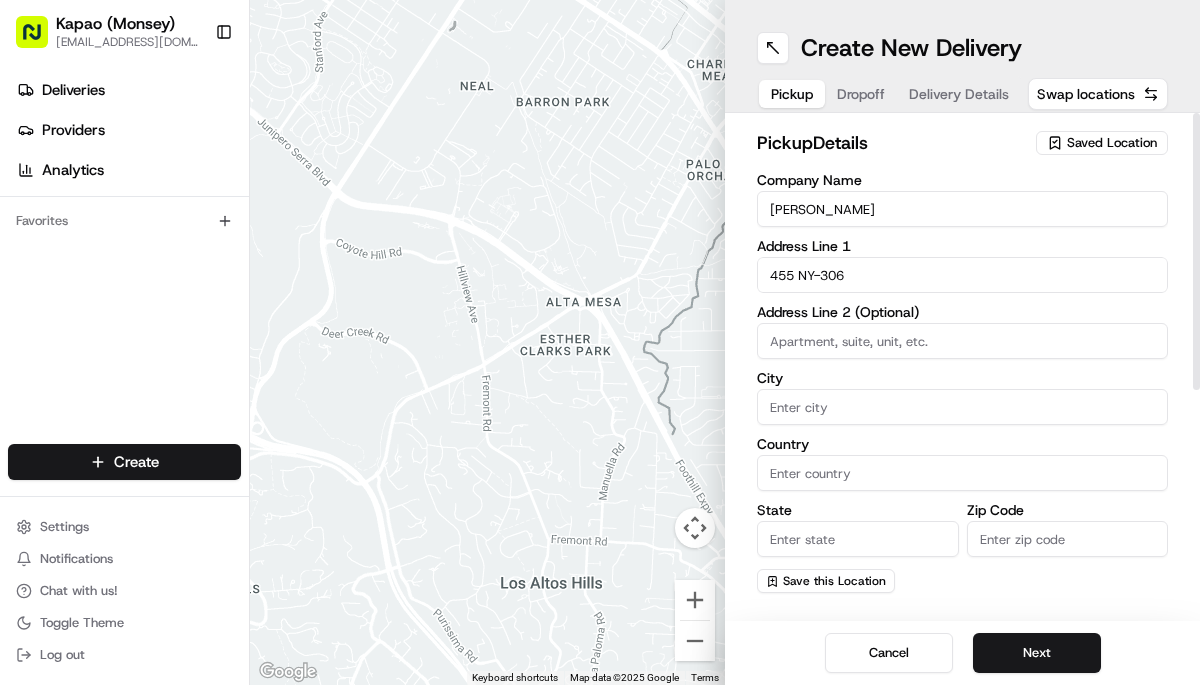 type on "Monsey" 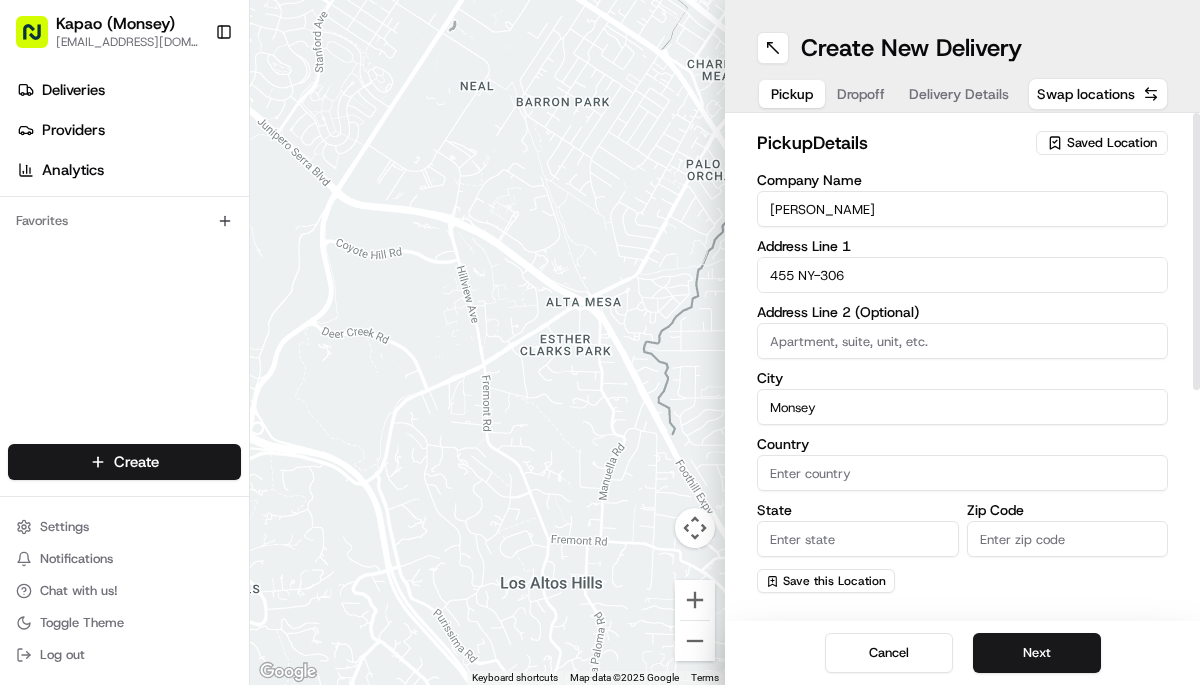 type on "[GEOGRAPHIC_DATA]" 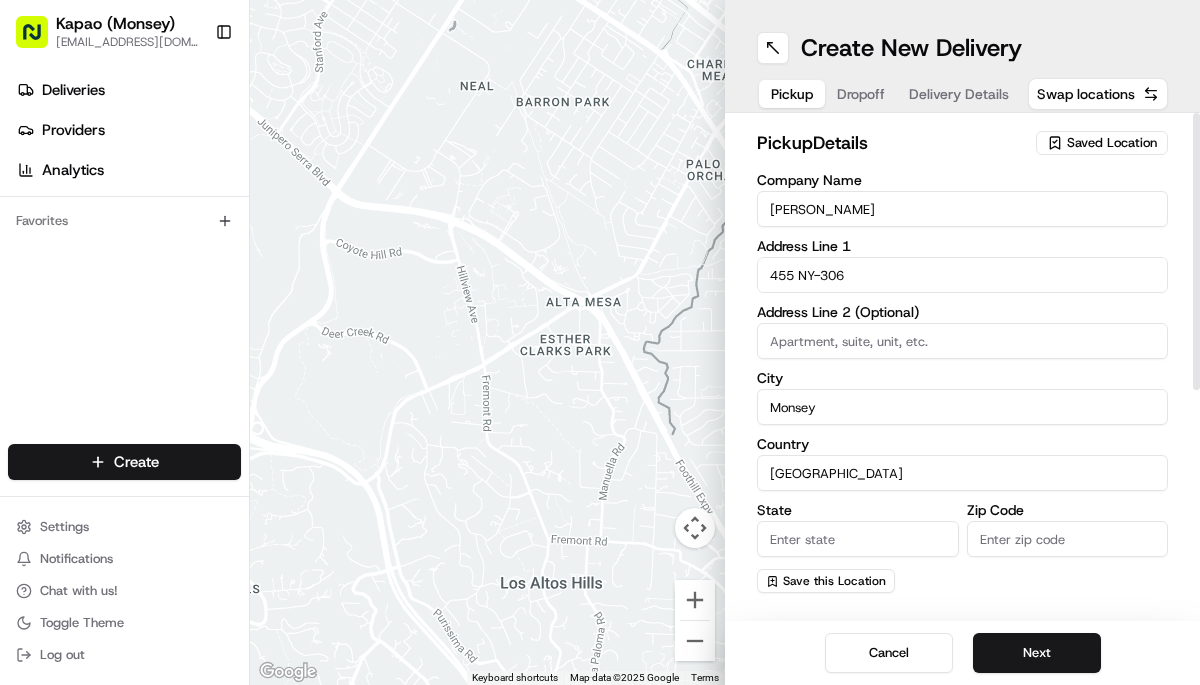 type on "NY" 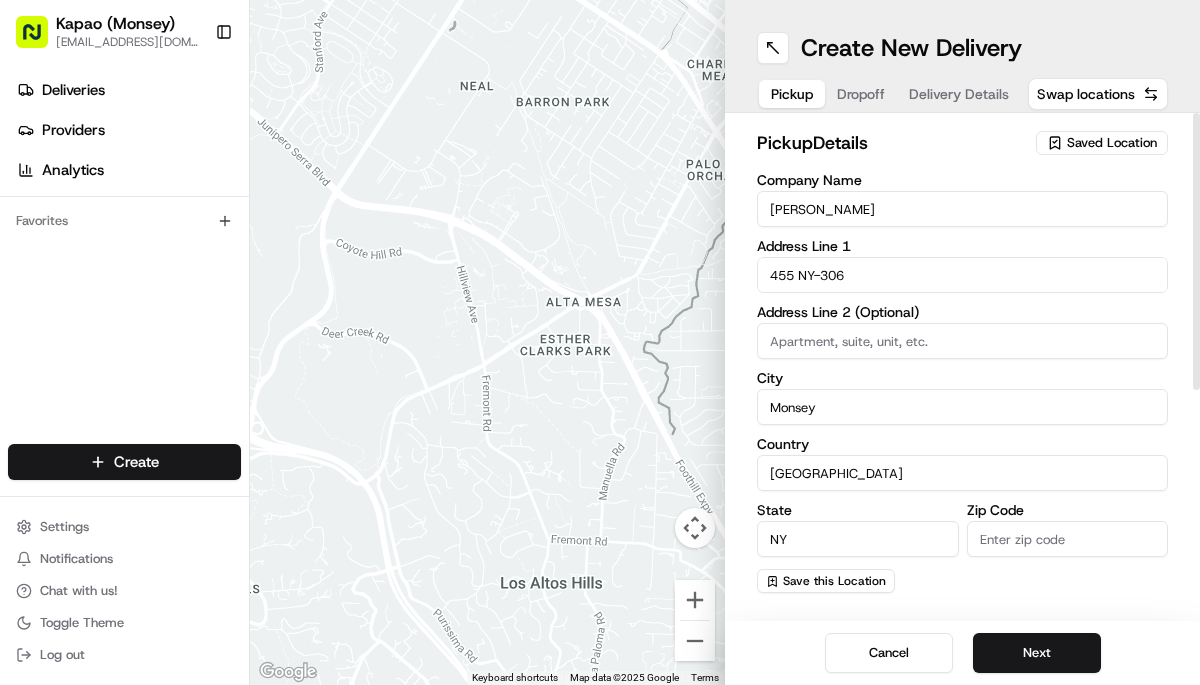 type on "10952" 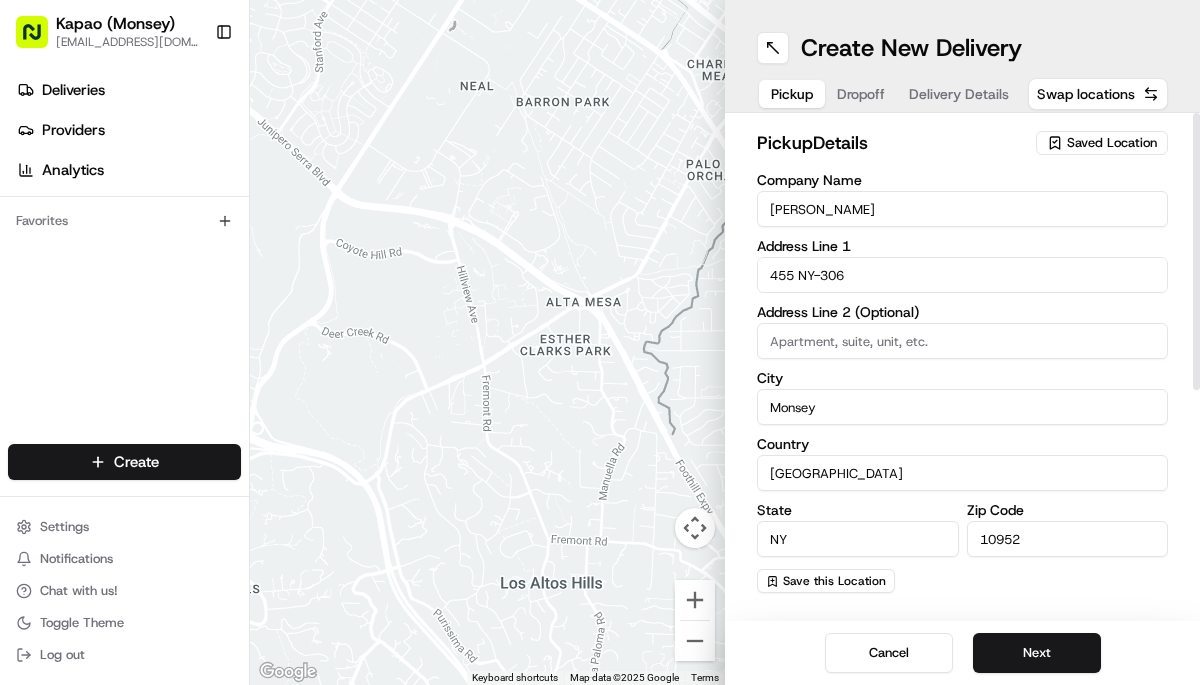 type on "[PERSON_NAME]" 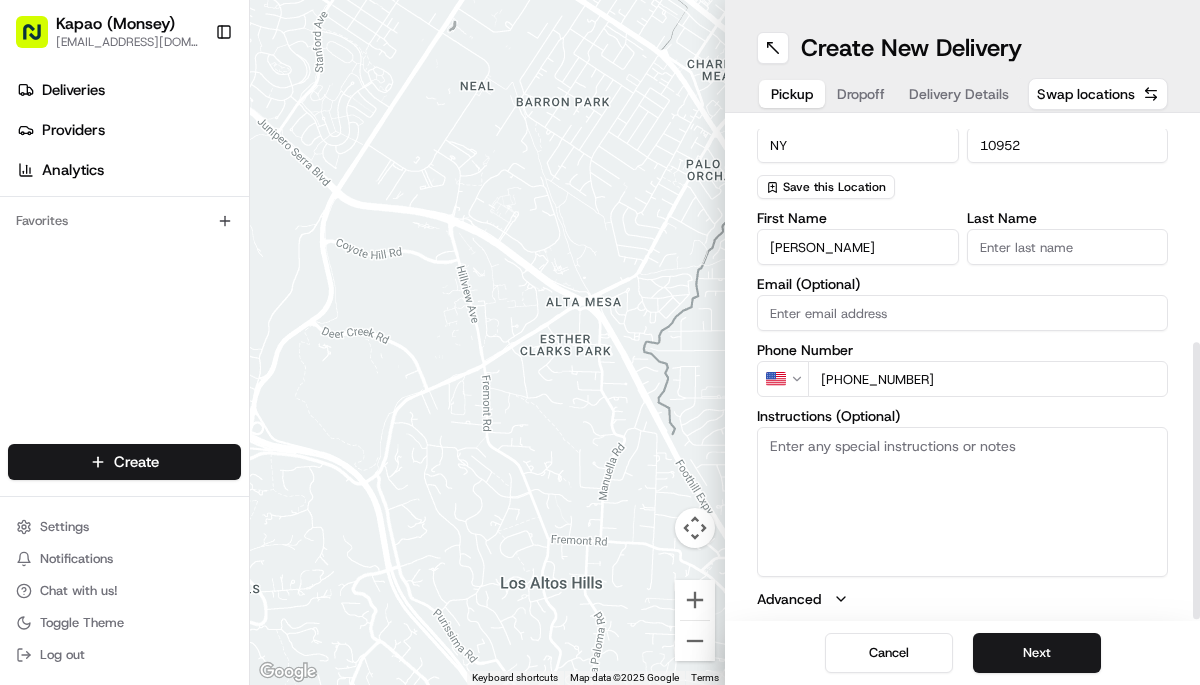 scroll, scrollTop: 397, scrollLeft: 0, axis: vertical 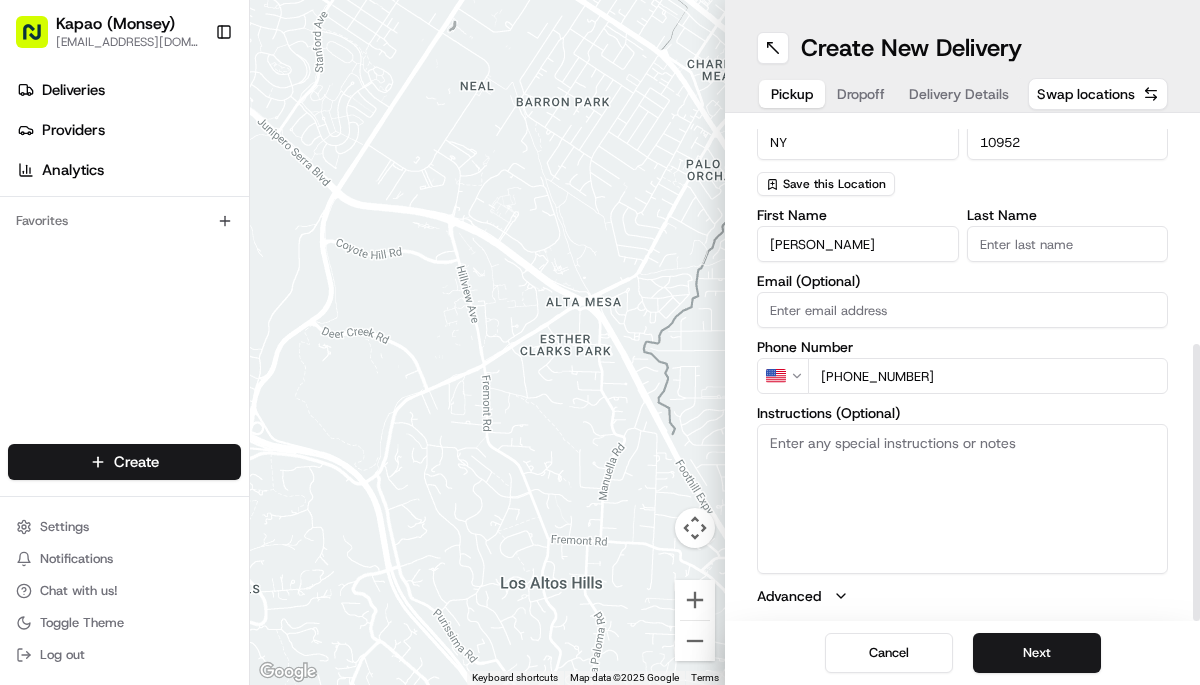 click on "Last Name" at bounding box center (1068, 244) 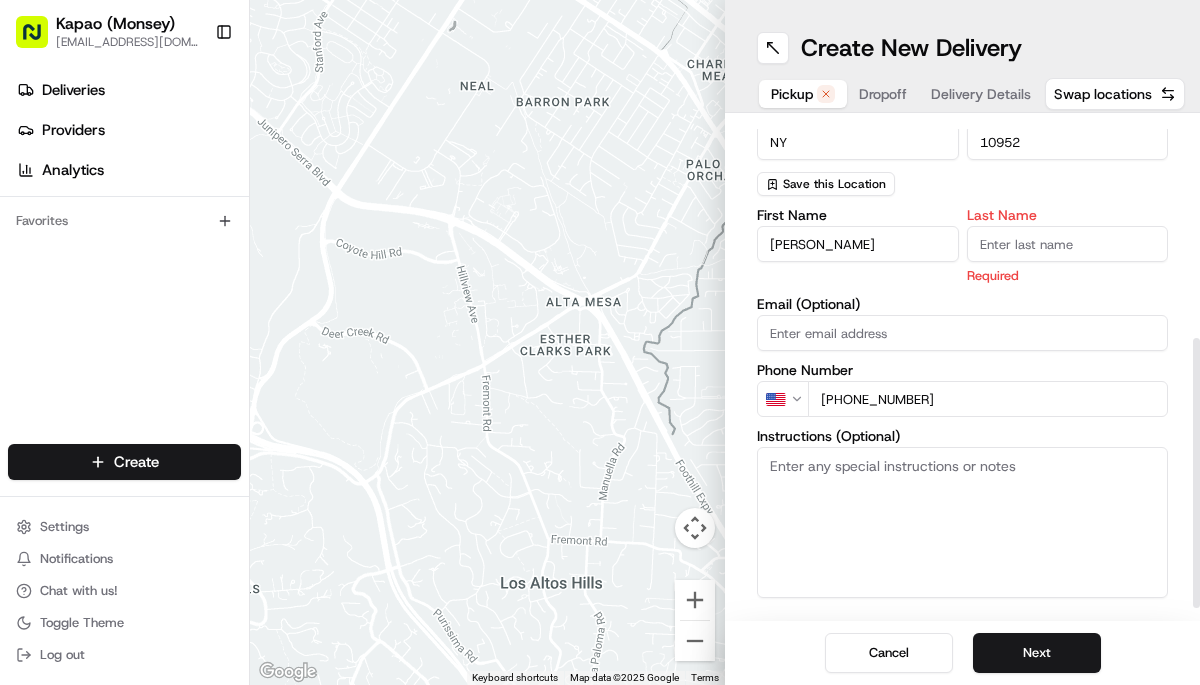 type on "Manager" 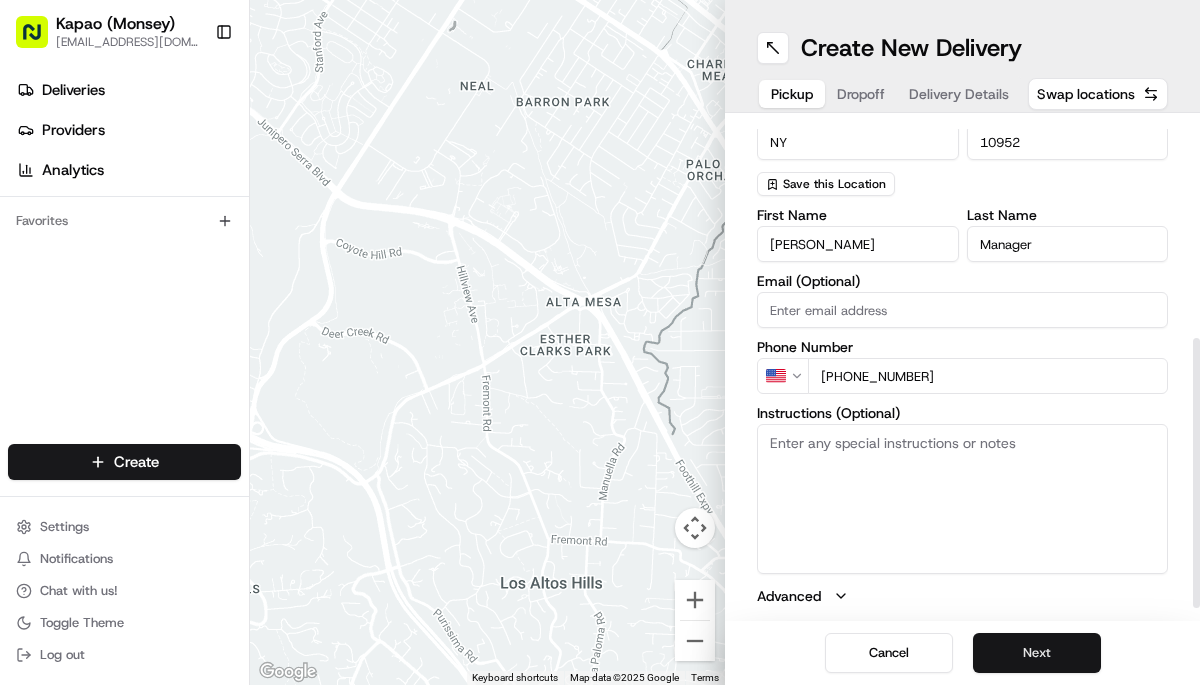 click on "Next" at bounding box center [1037, 653] 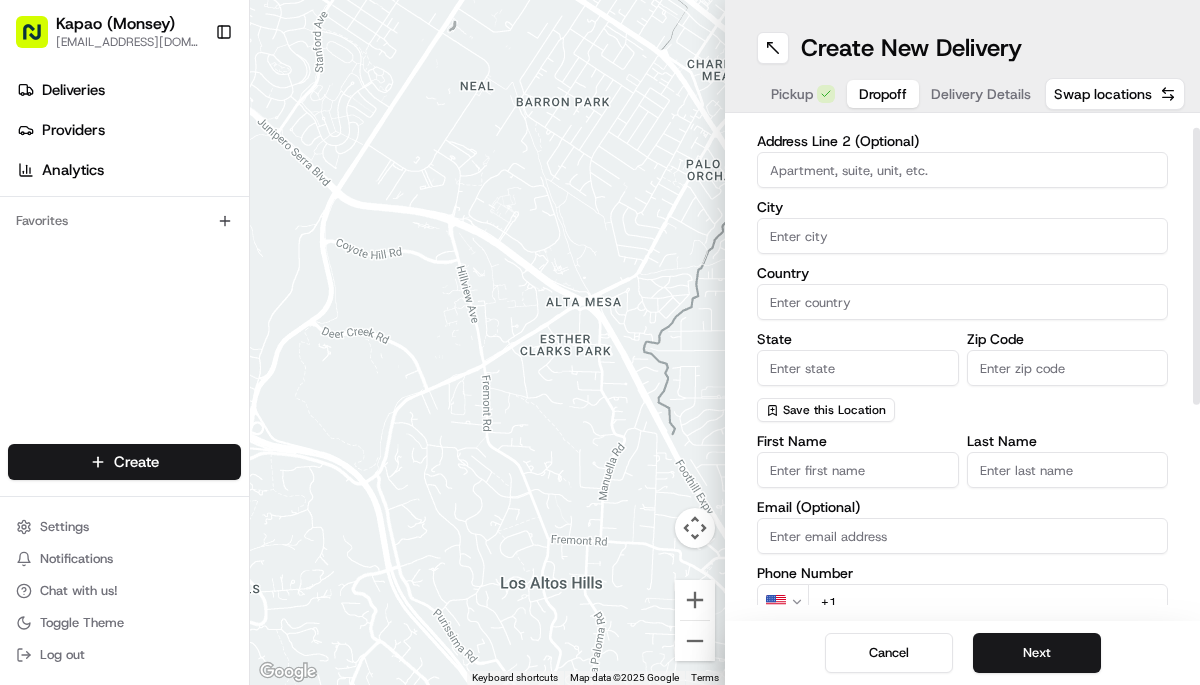 scroll, scrollTop: 0, scrollLeft: 0, axis: both 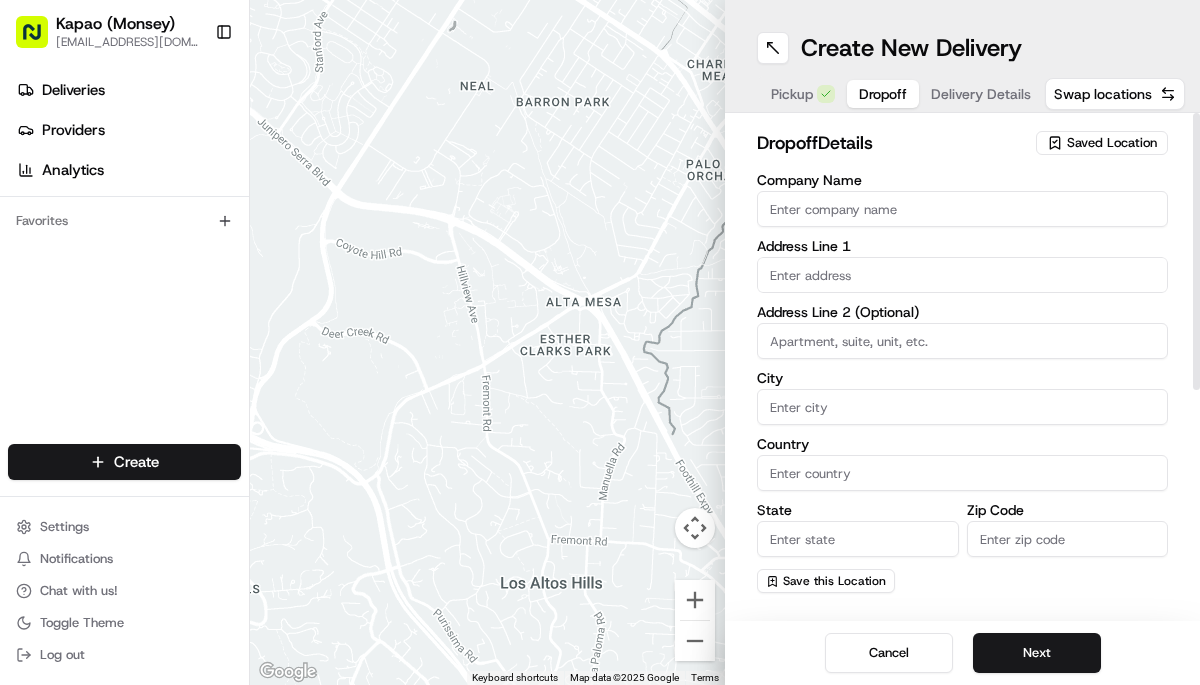 click at bounding box center (962, 275) 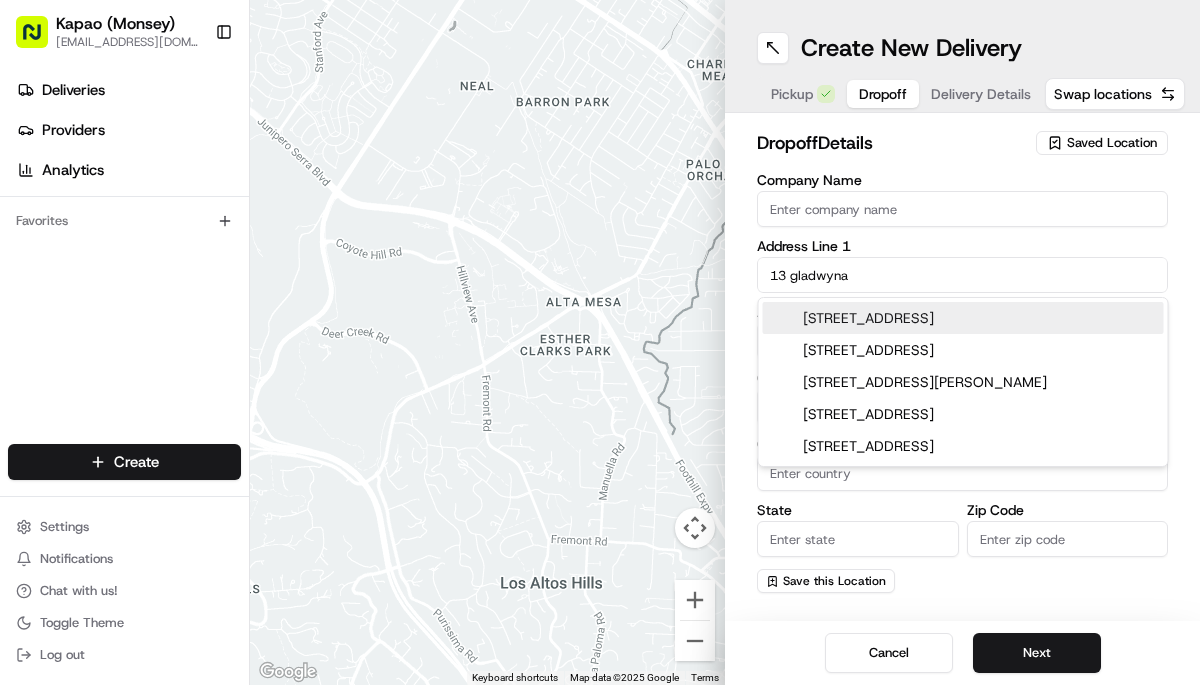 click on "13 Gladwyne Ct, Spring Valley, NY" at bounding box center (963, 318) 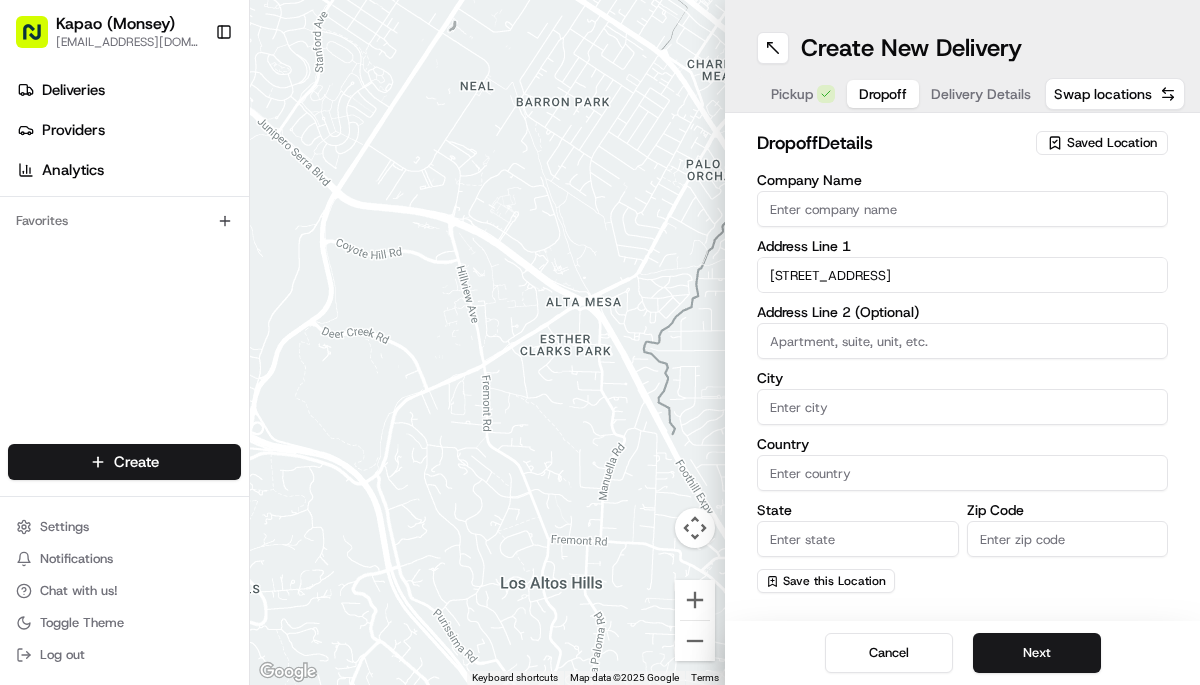 type on "13 Gladwyne Ct, Spring Valley, NY 10977, USA" 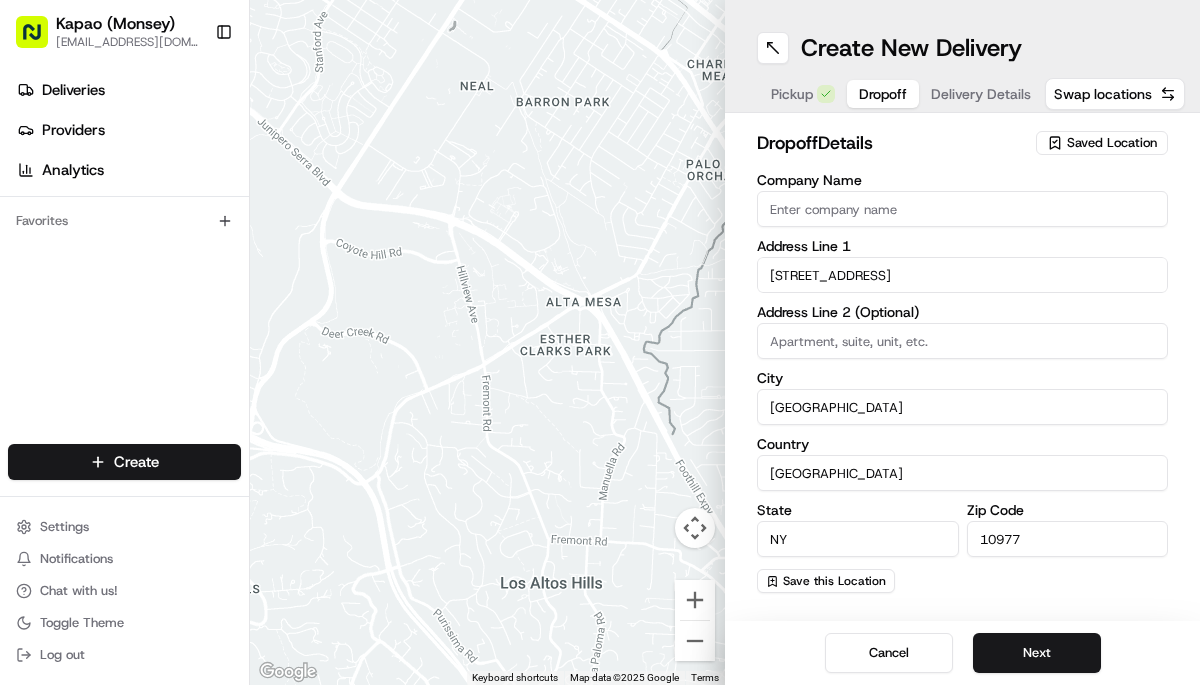 type on "13 Gladwyne Court" 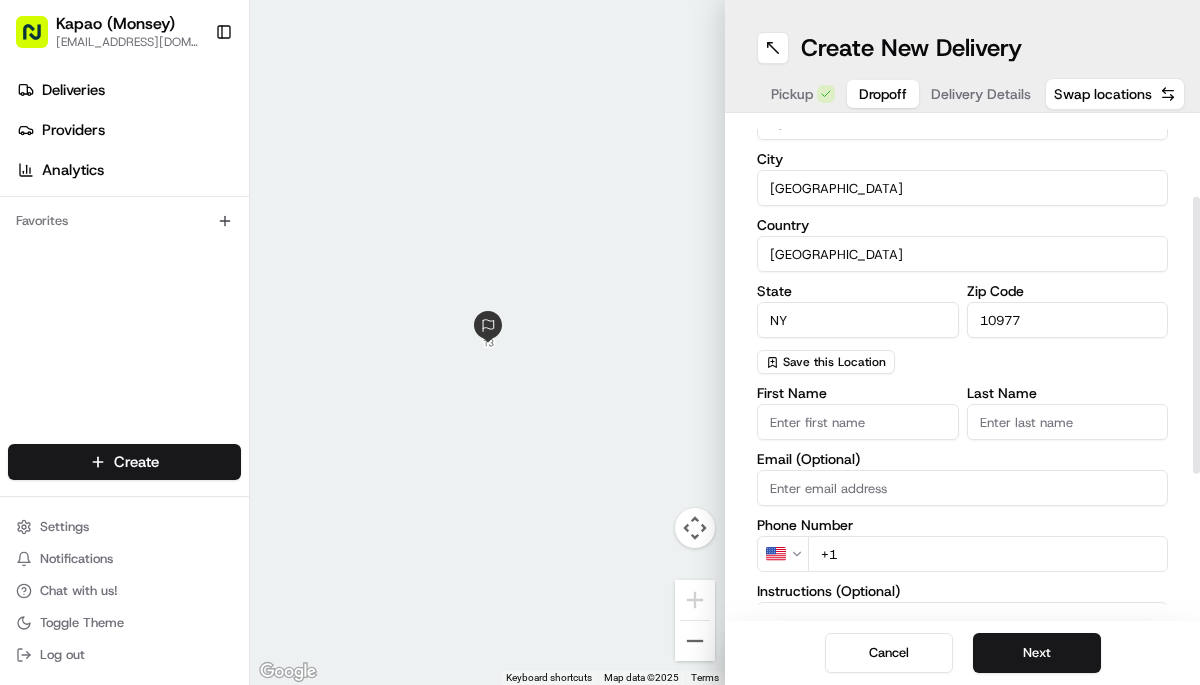 scroll, scrollTop: 300, scrollLeft: 0, axis: vertical 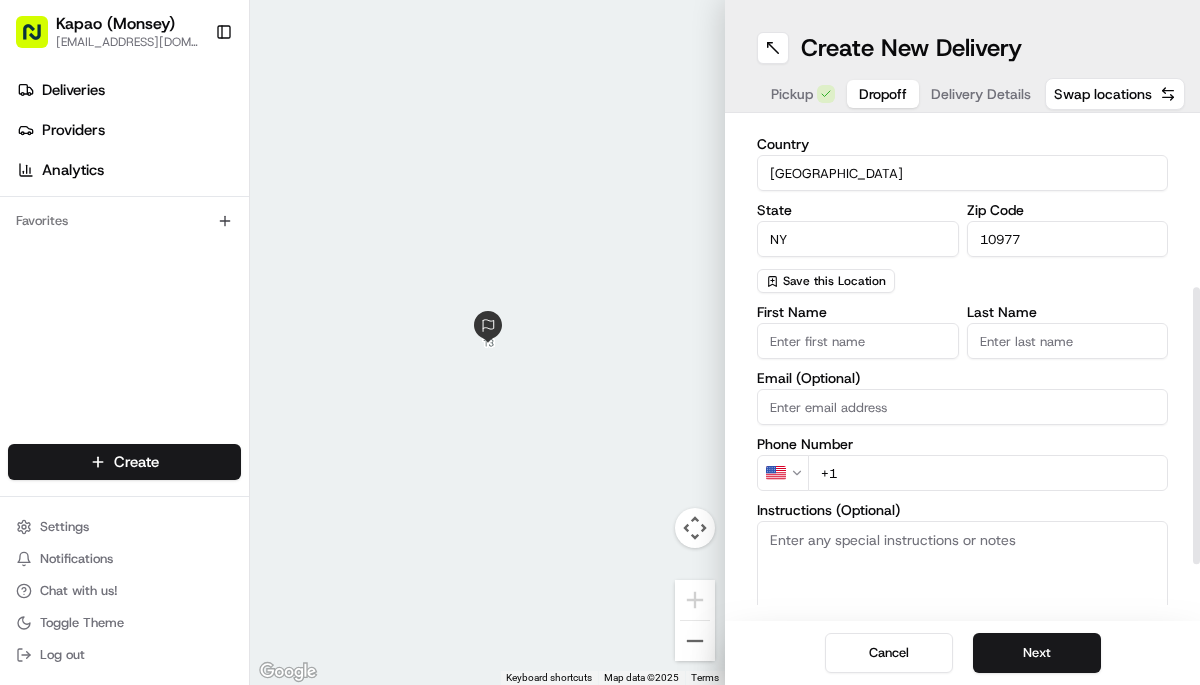click on "First Name" at bounding box center [858, 341] 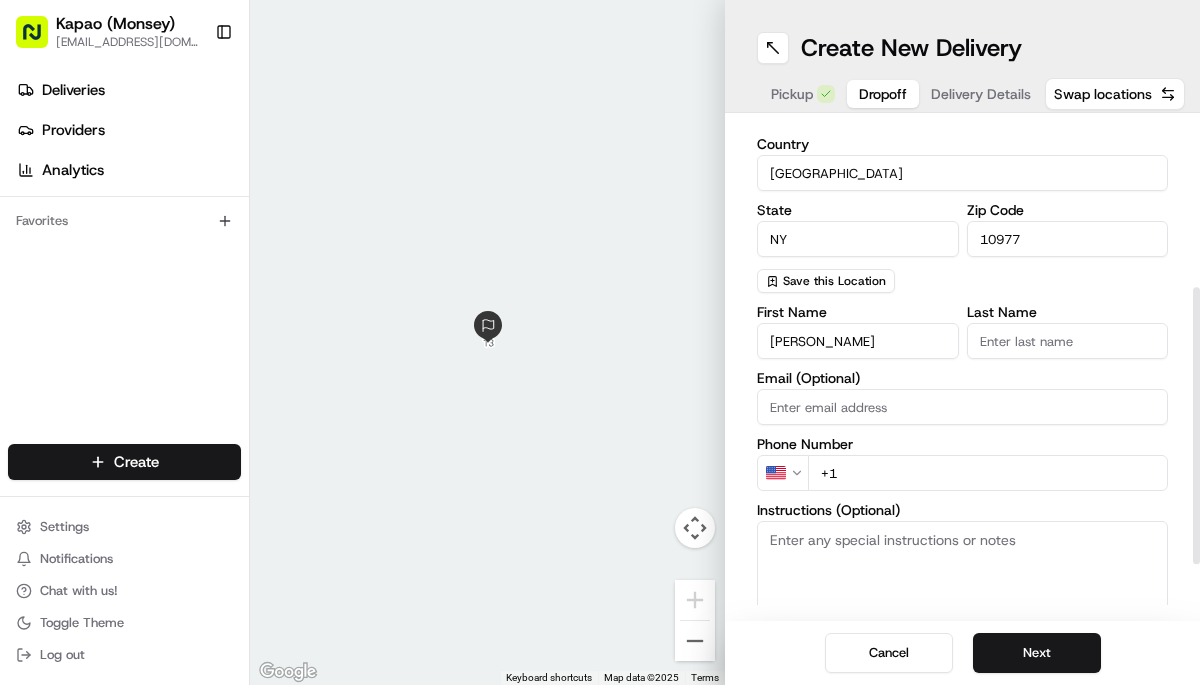 type on "rivka" 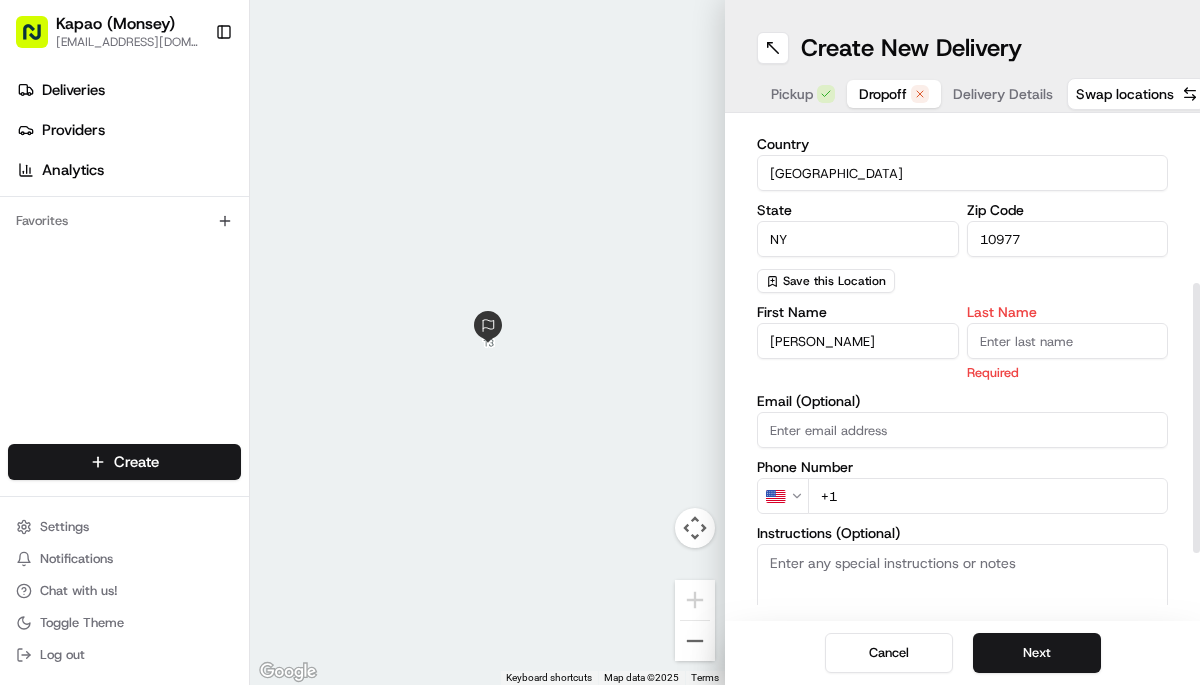 click on "Last Name" at bounding box center [1068, 341] 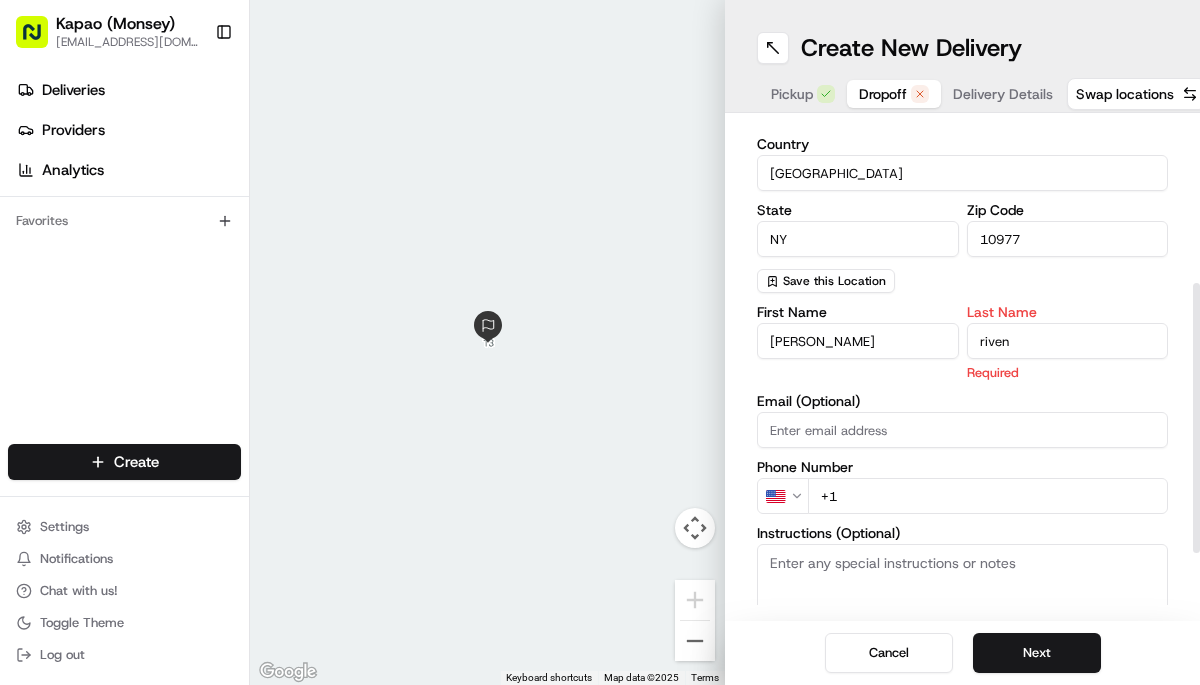 type on "riven" 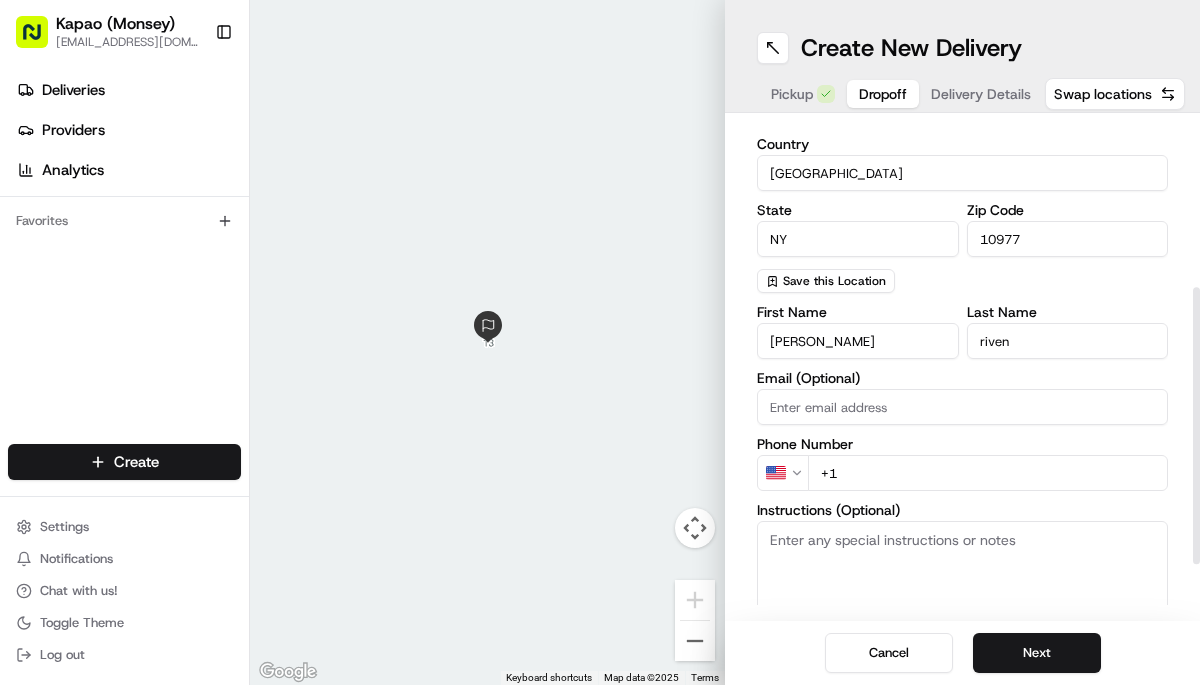 click on "+1" at bounding box center (988, 473) 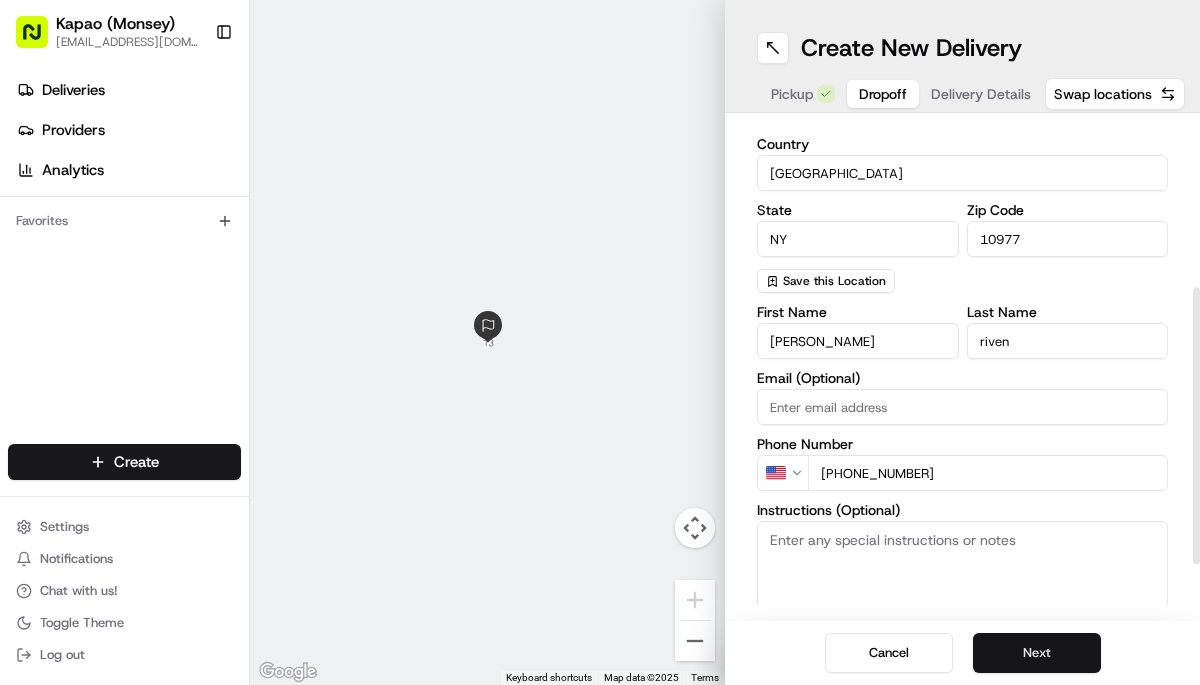 type on "+1 407 756 2406" 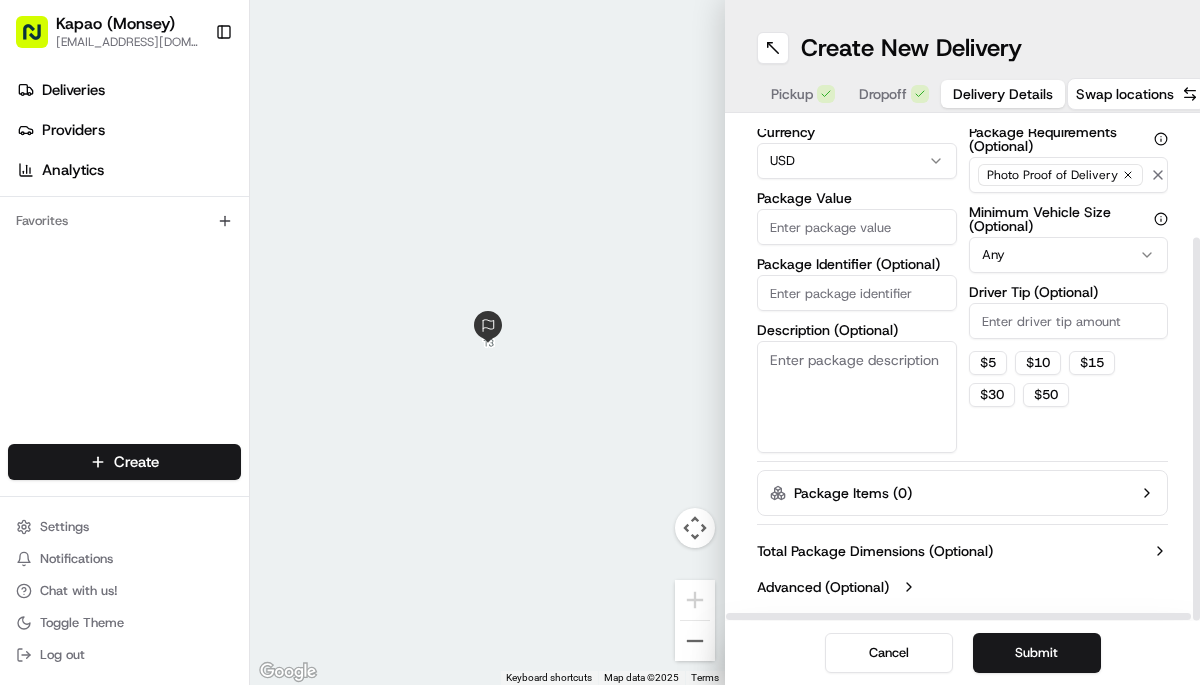 click on "Package Value" at bounding box center [857, 227] 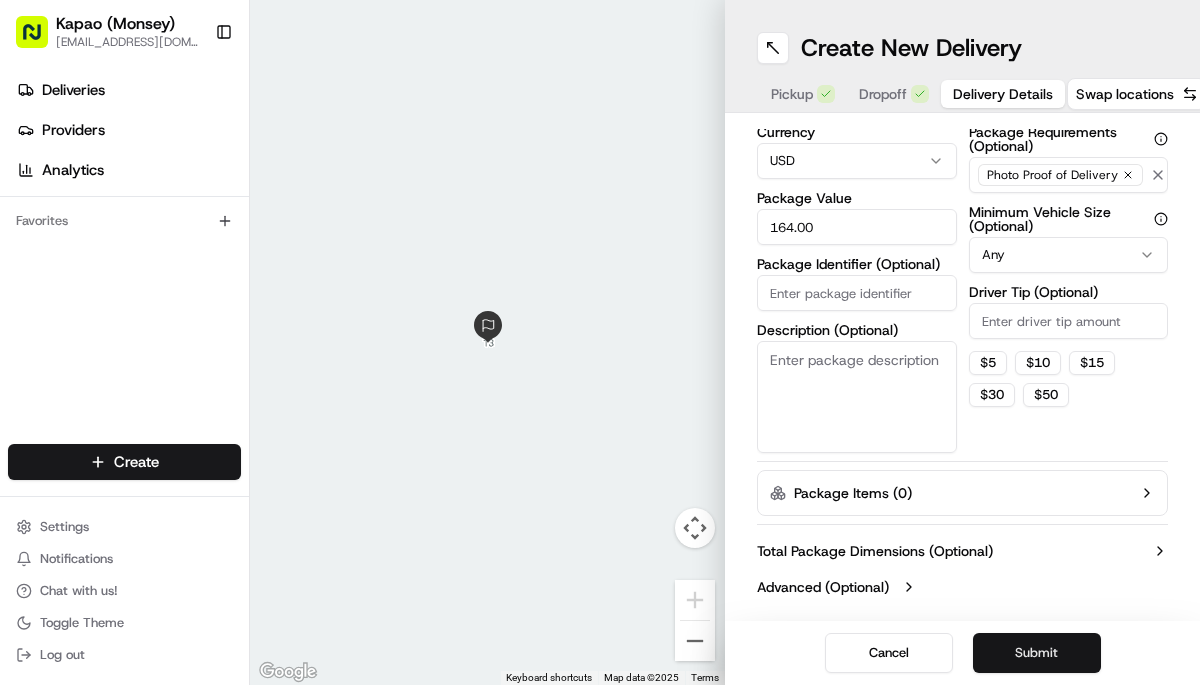 type on "164.00" 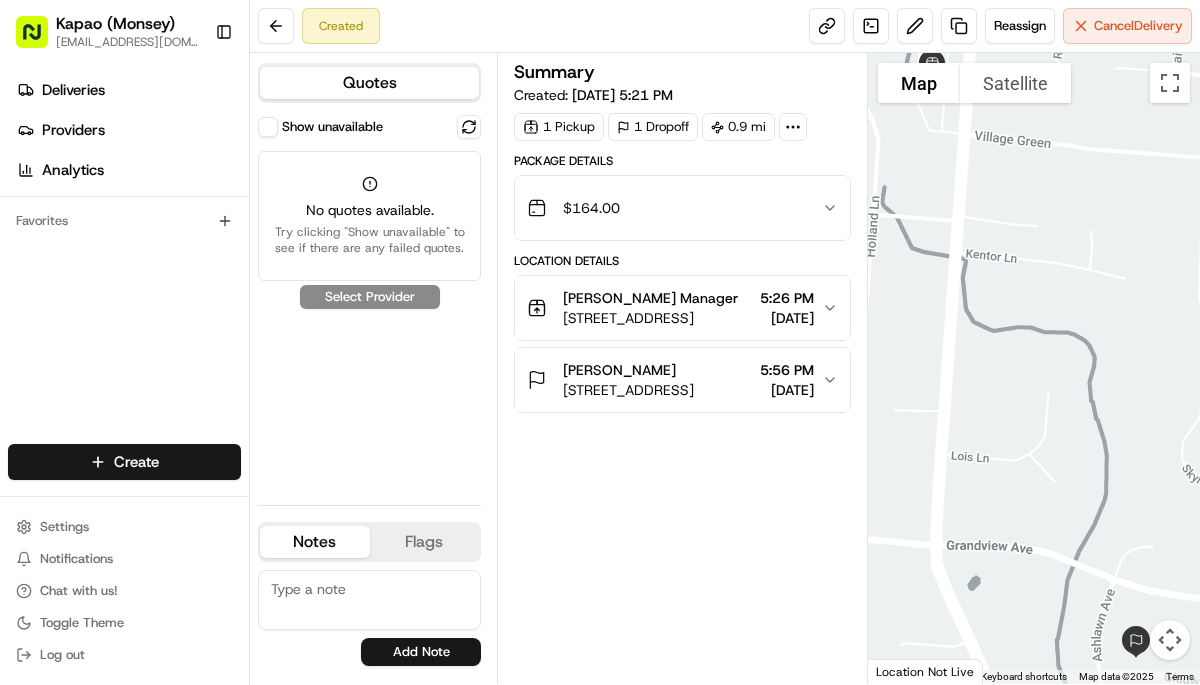 click on "Show unavailable No quotes available. Try clicking "Show unavailable" to see if there are any failed quotes. Select Provider" at bounding box center (369, 302) 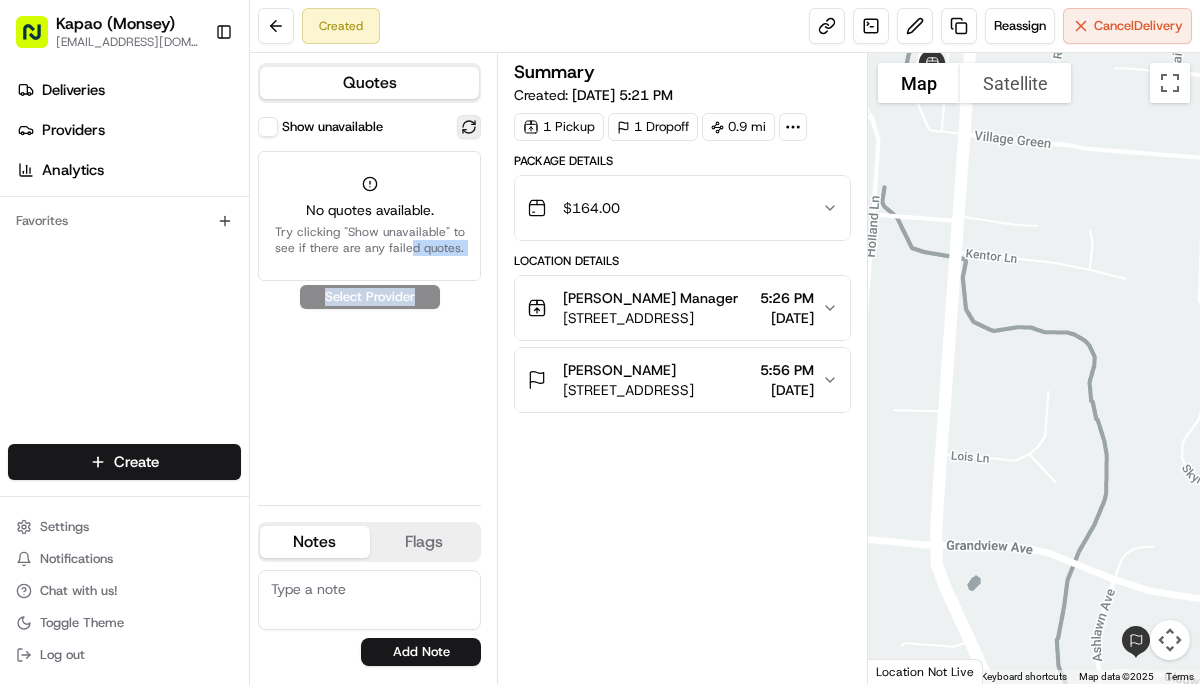 click at bounding box center (469, 127) 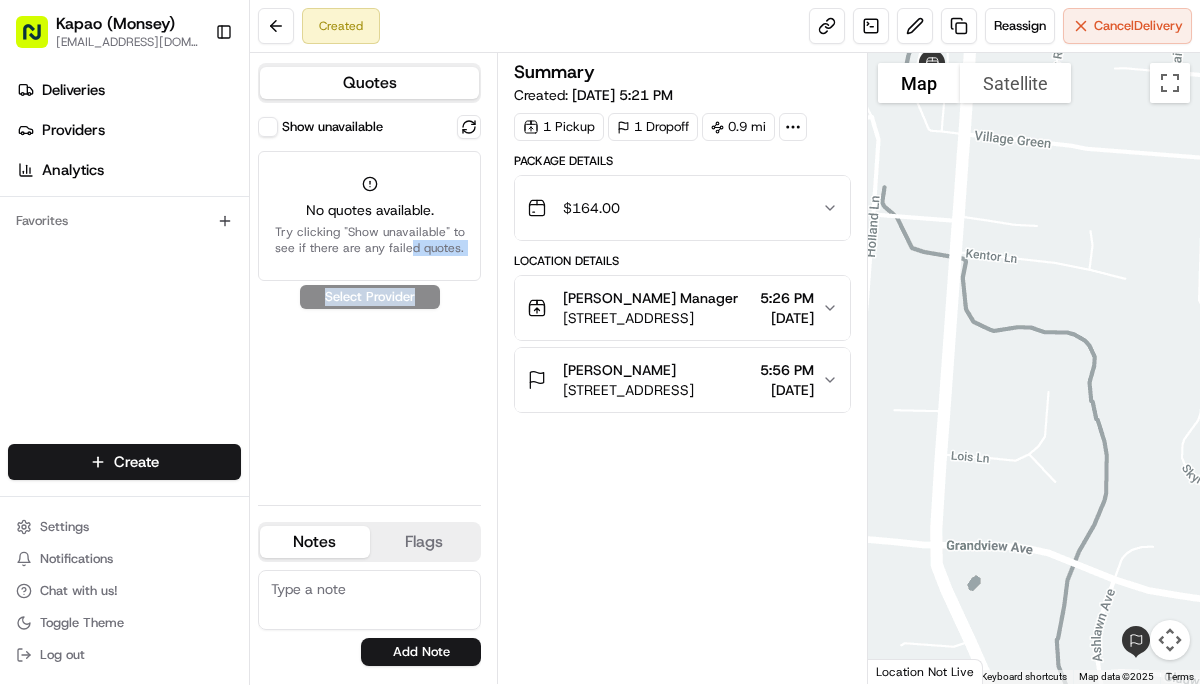 click on "Show unavailable" at bounding box center (268, 127) 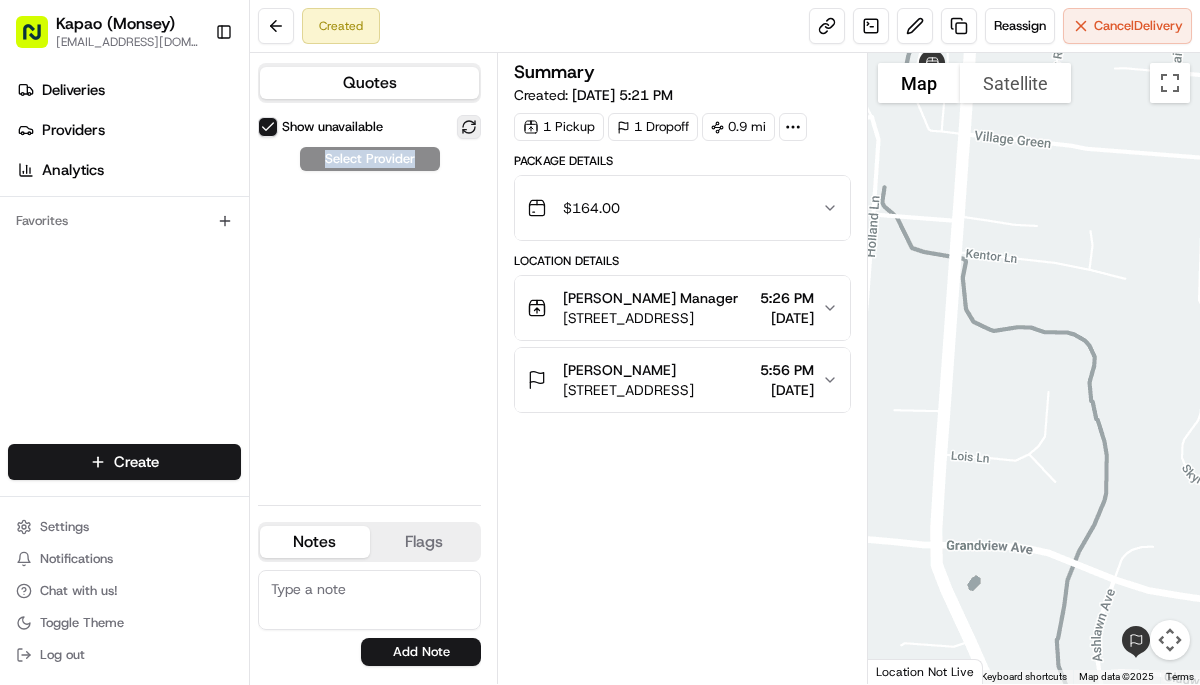 click at bounding box center [469, 127] 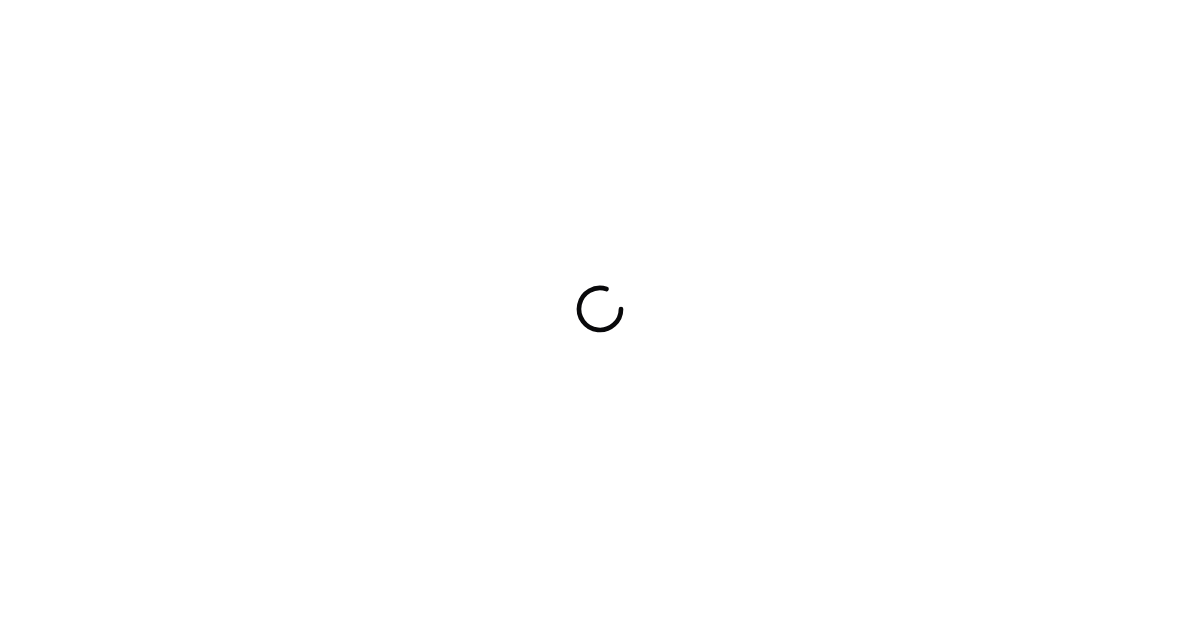 scroll, scrollTop: 0, scrollLeft: 0, axis: both 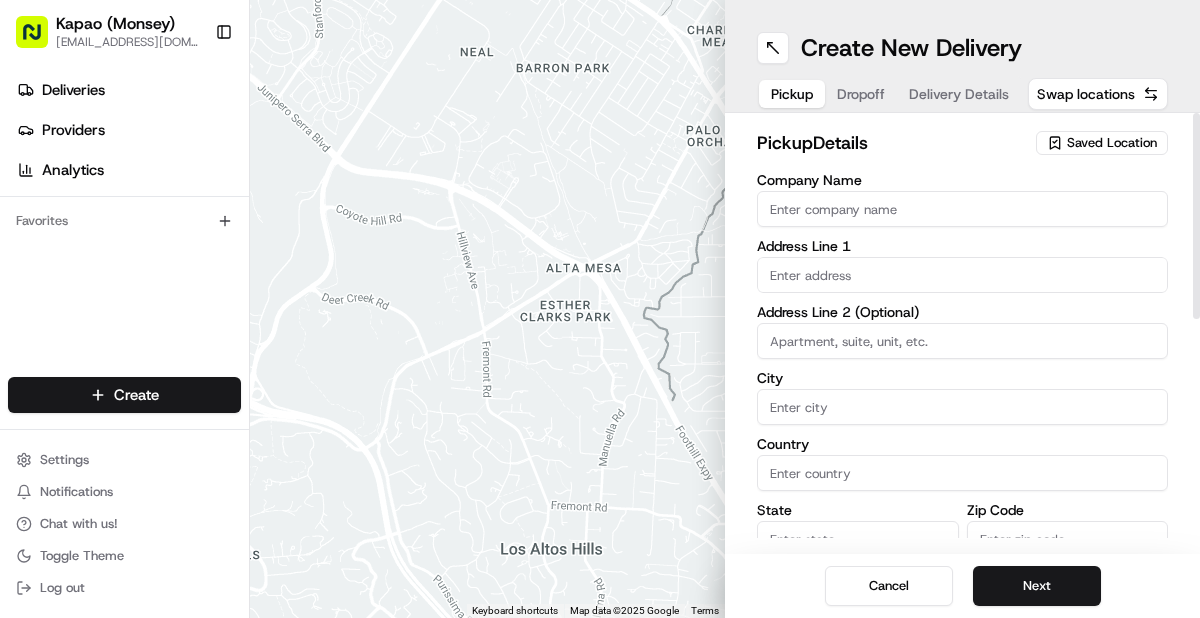 click on "Company Name" at bounding box center (962, 209) 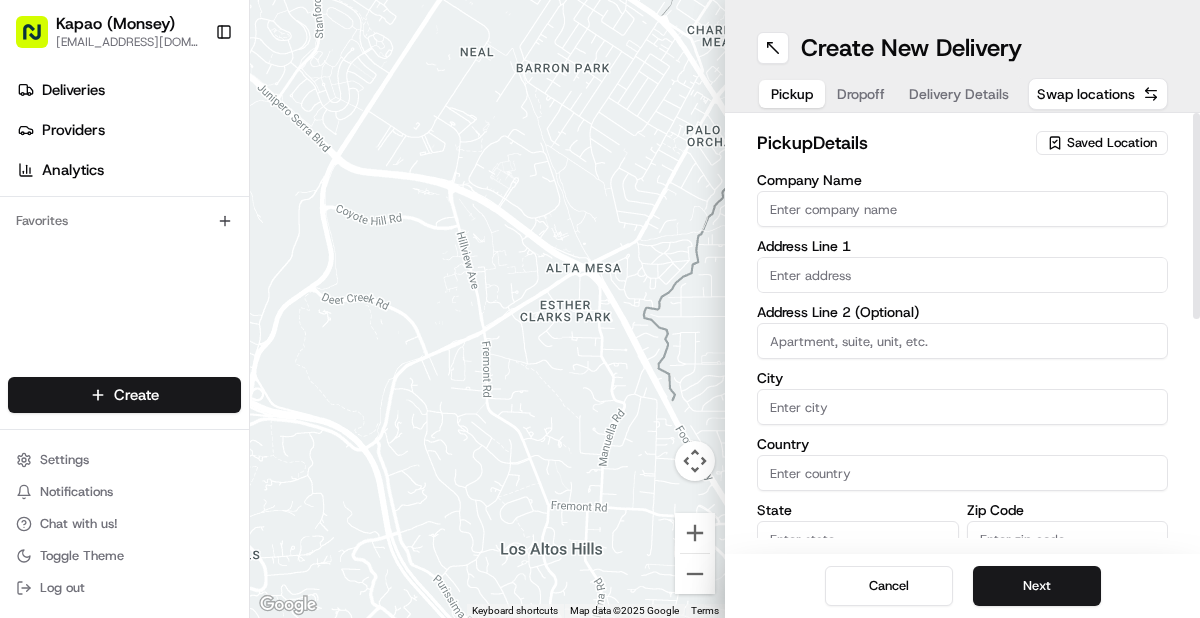 type on "[PERSON_NAME]" 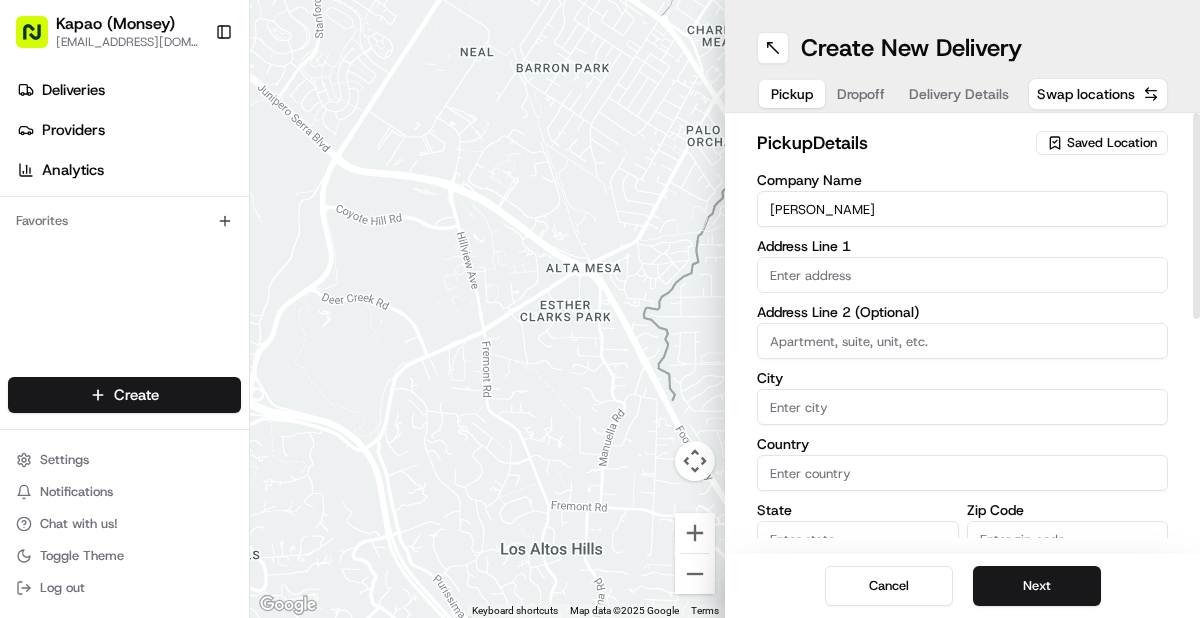 type on "455 NY-306" 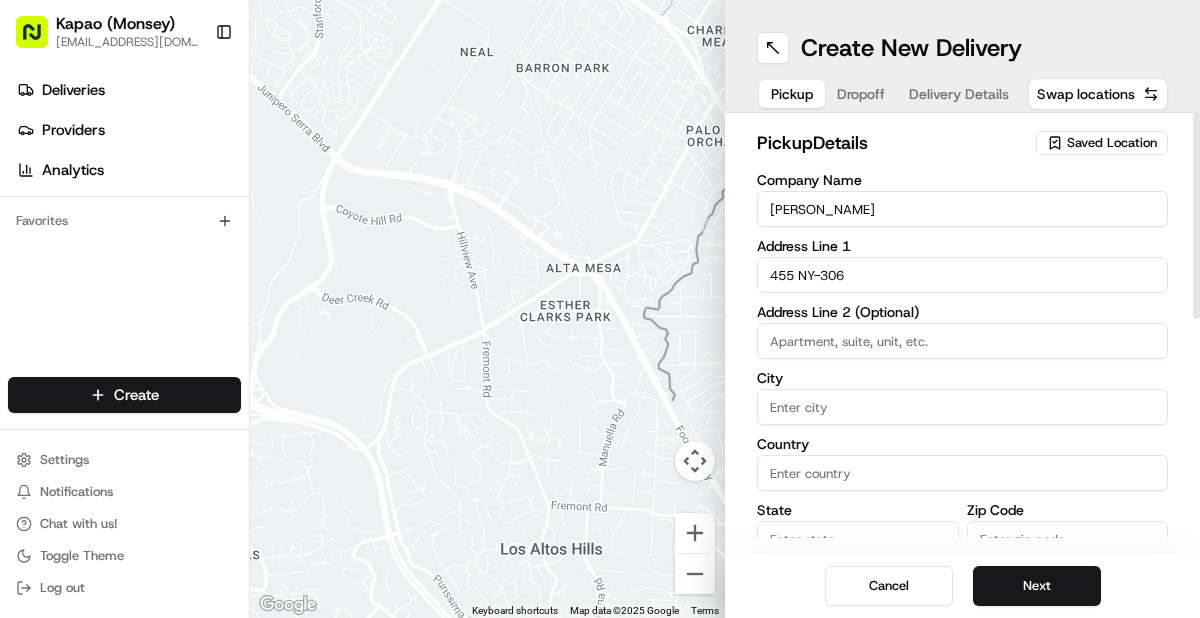 type on "Monsey" 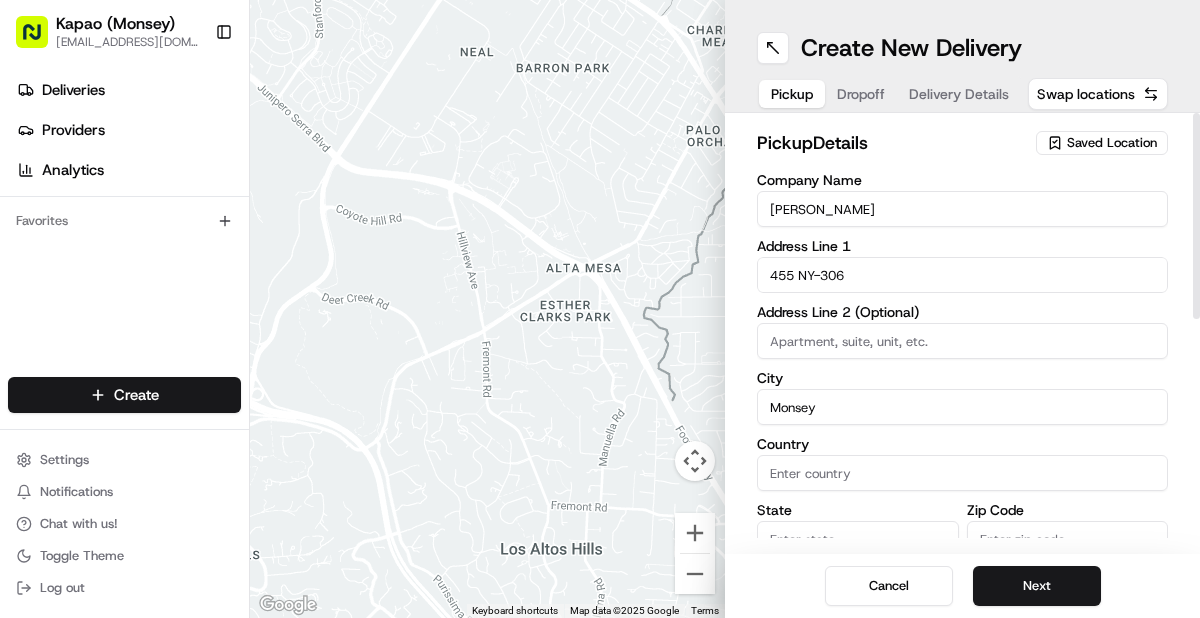 type on "[GEOGRAPHIC_DATA]" 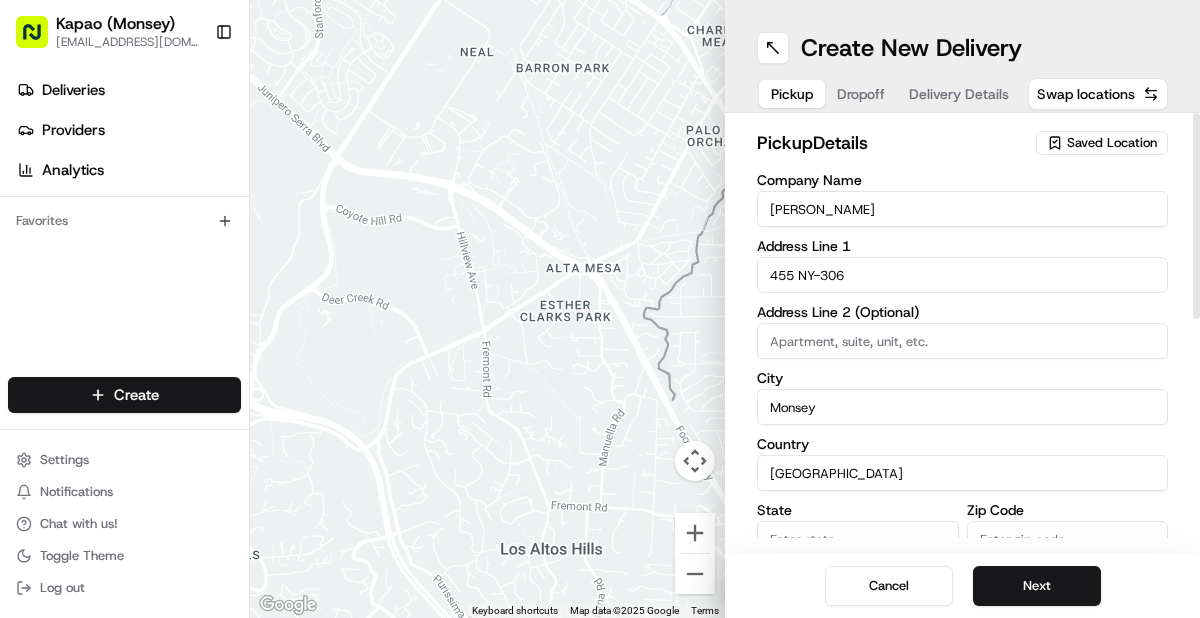 type on "NY" 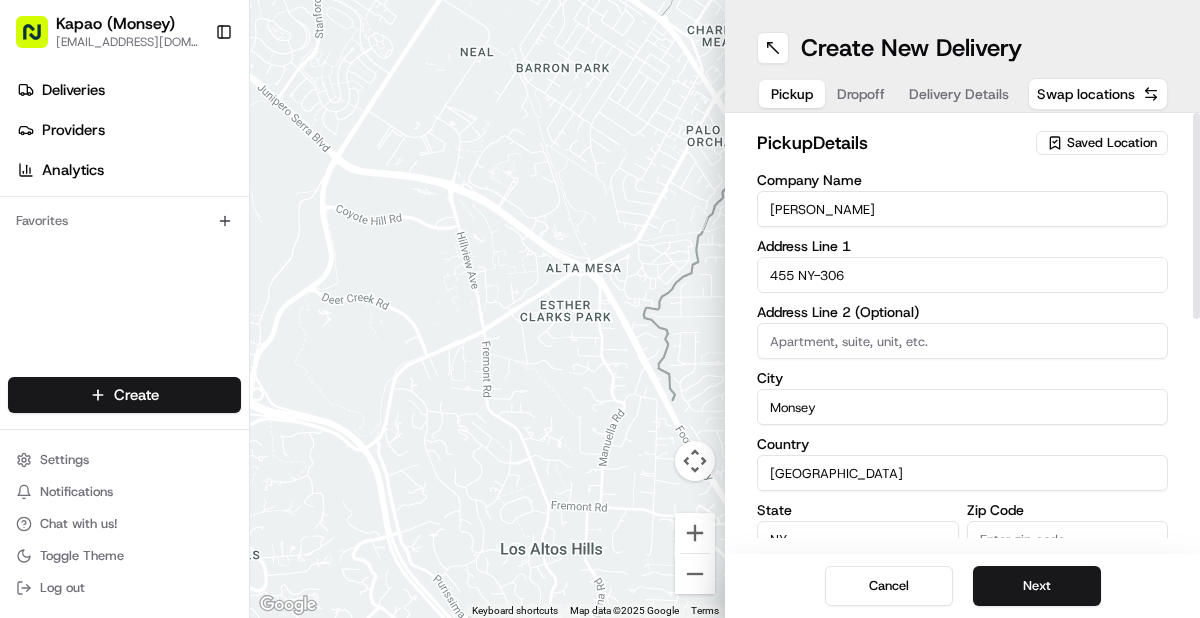 type on "10952" 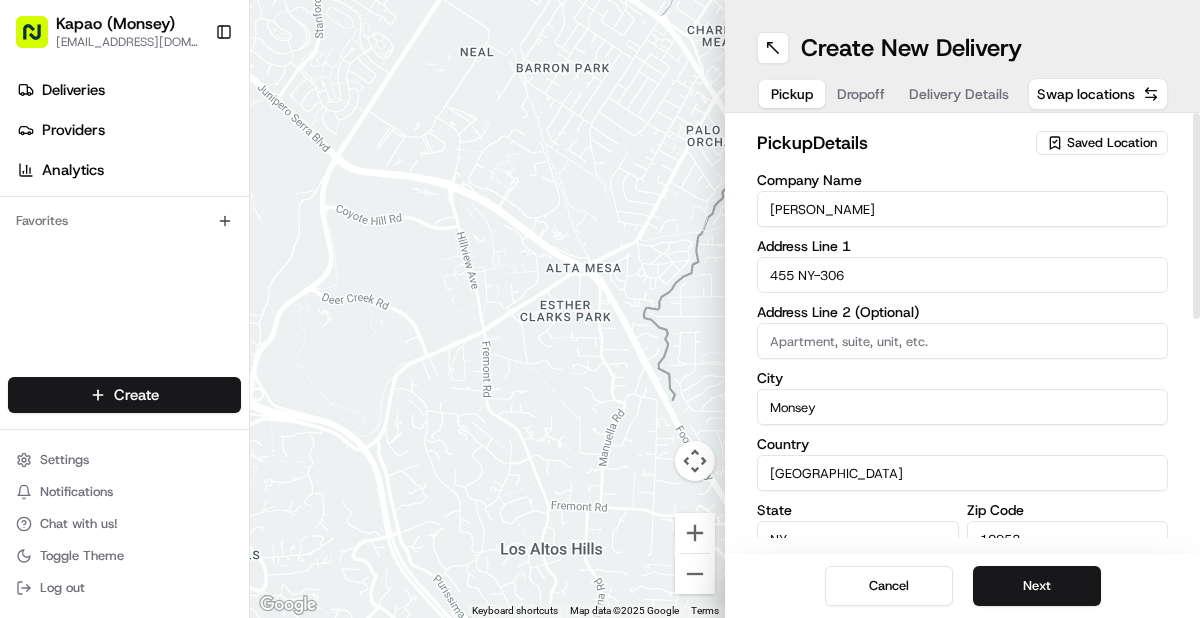 type on "[PERSON_NAME]" 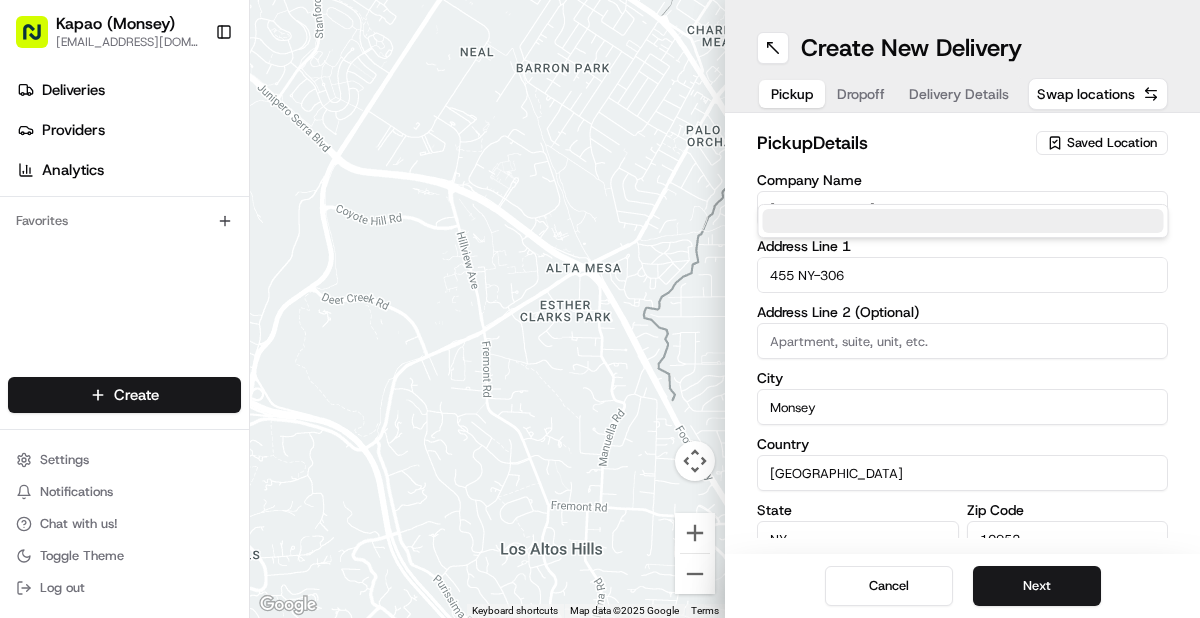 scroll, scrollTop: 450, scrollLeft: 0, axis: vertical 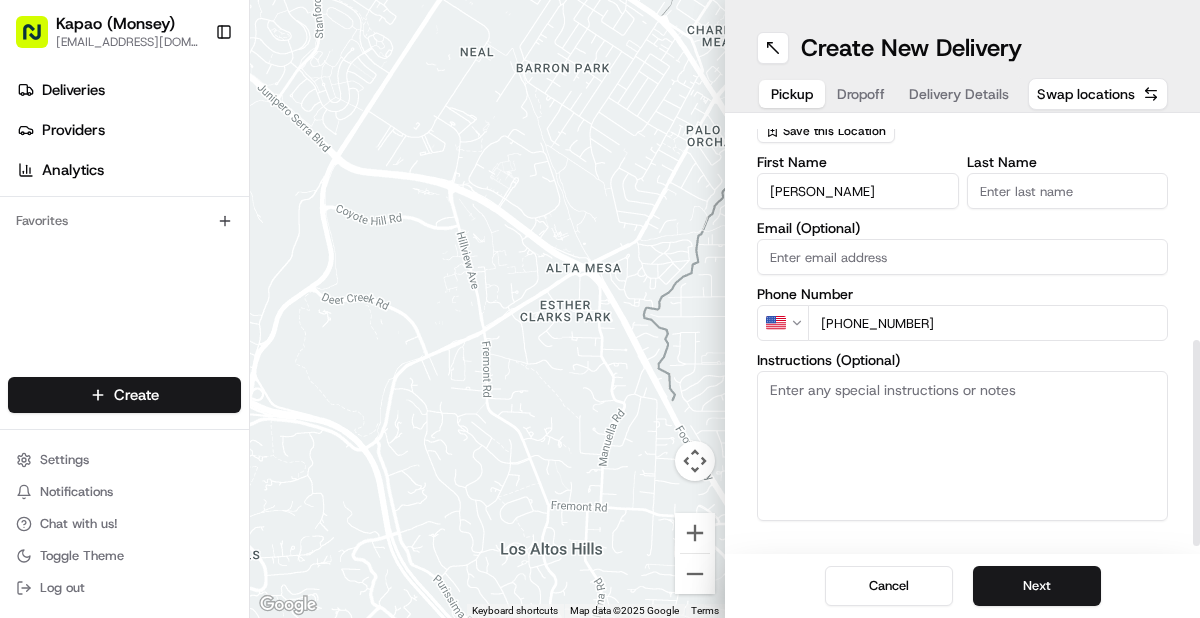 drag, startPoint x: 991, startPoint y: 187, endPoint x: 1005, endPoint y: 205, distance: 22.803509 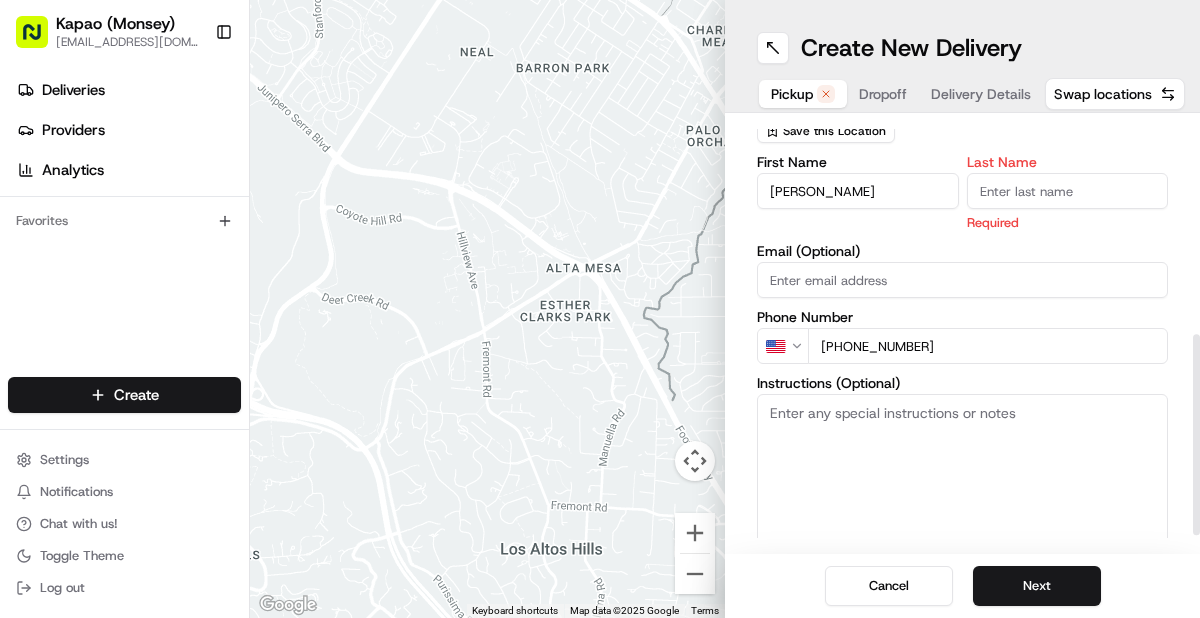 type on "Manager" 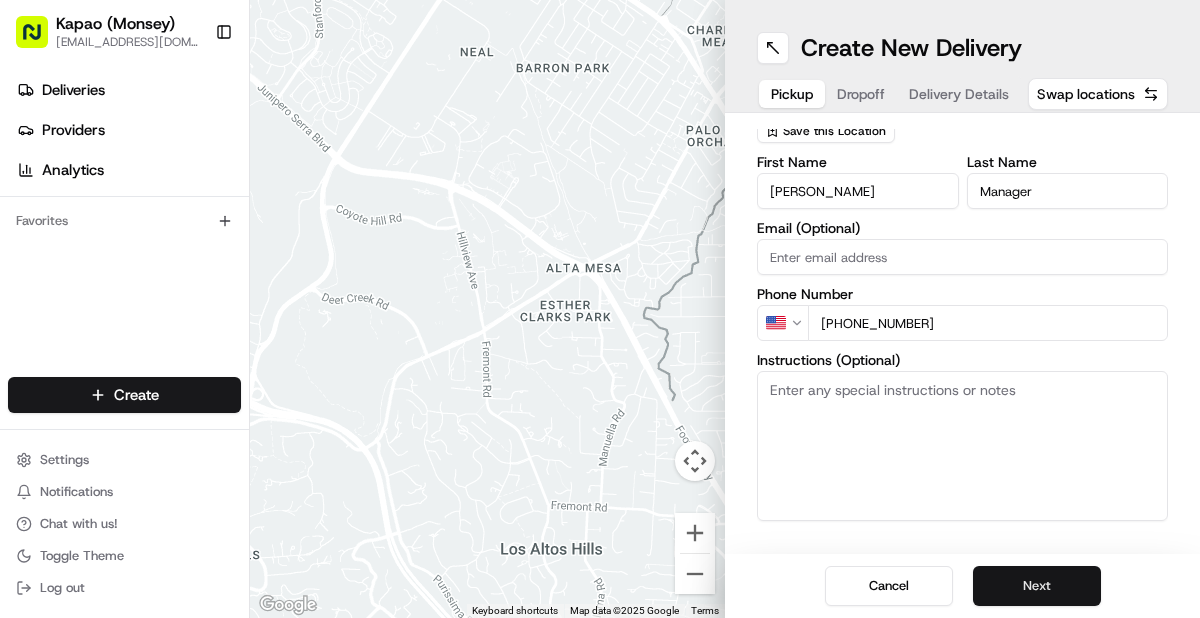 click on "Next" at bounding box center (1037, 586) 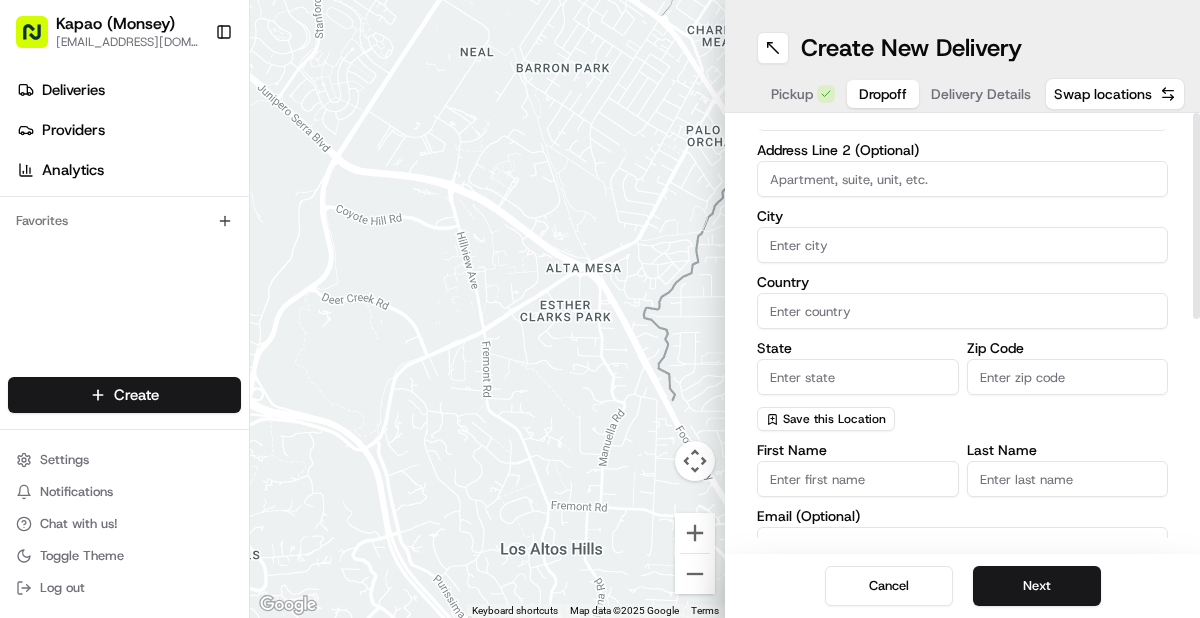scroll, scrollTop: 0, scrollLeft: 0, axis: both 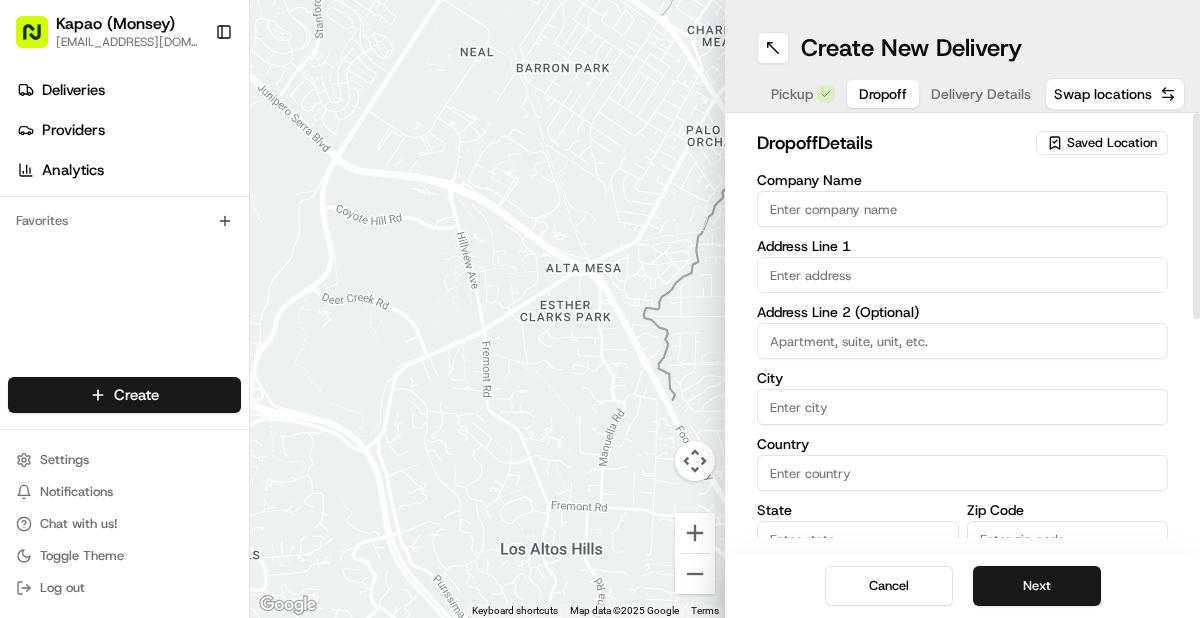 click at bounding box center (962, 275) 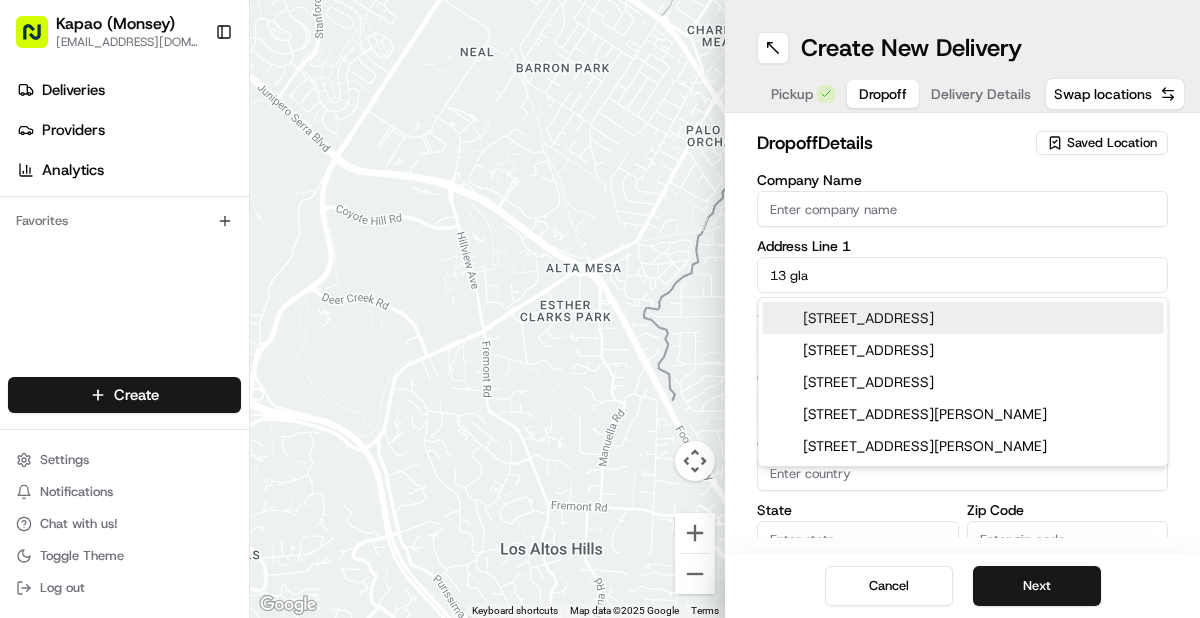 click on "[STREET_ADDRESS]" at bounding box center (963, 318) 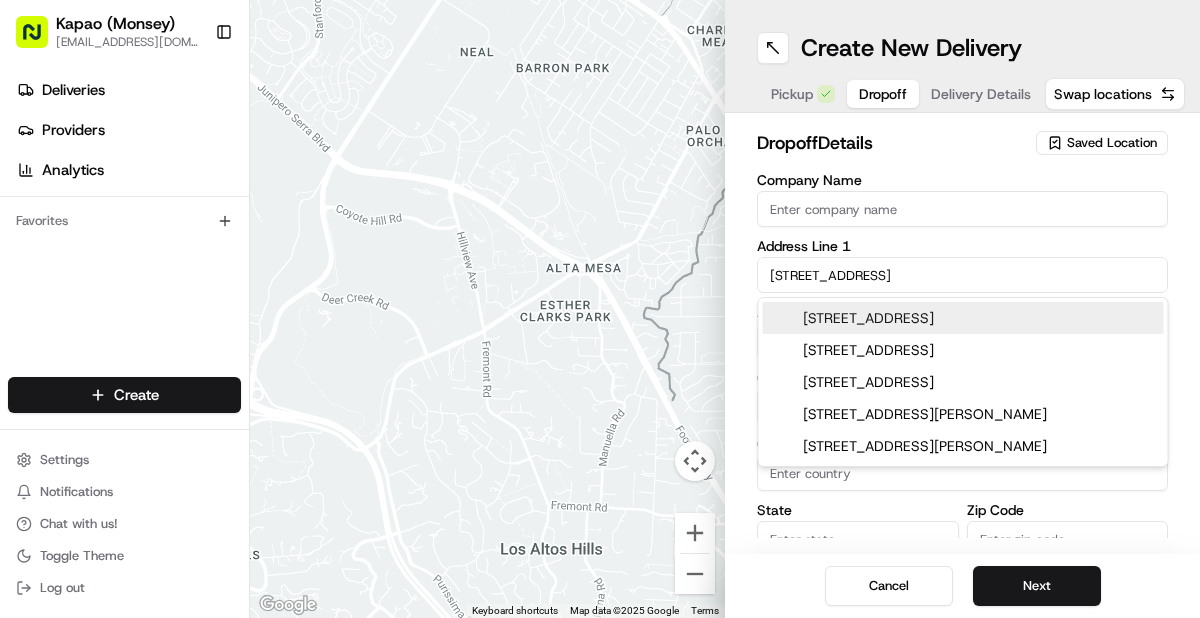 type on "13 Gladwyne Ct, Spring Valley, NY 10977, USA" 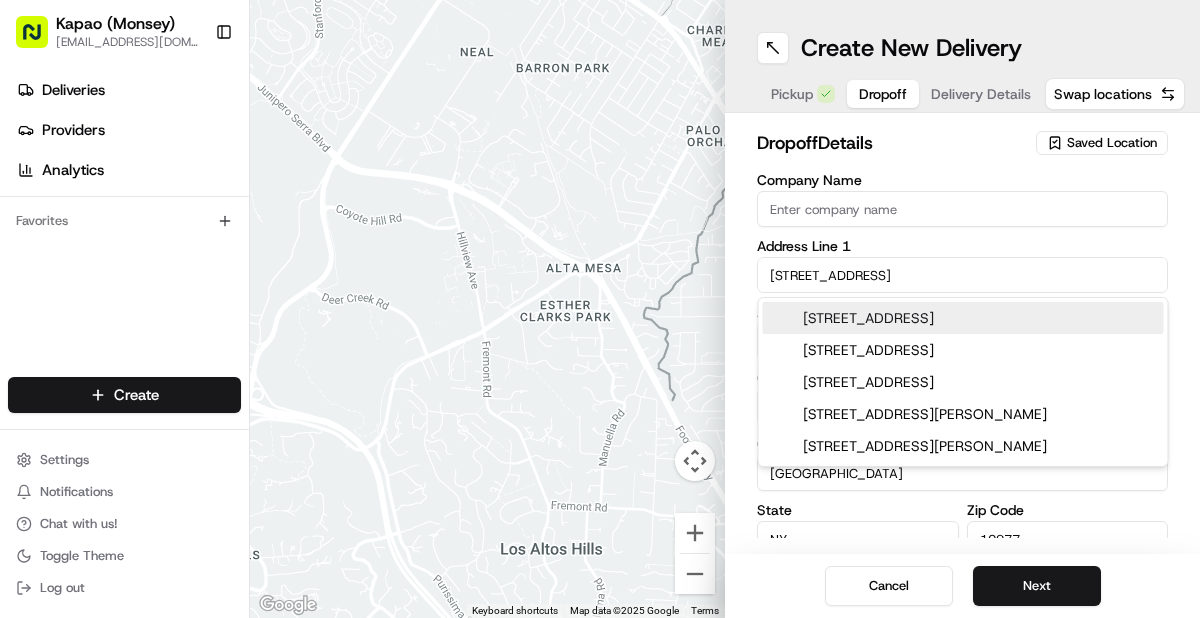 type on "13 Gladwyne Court" 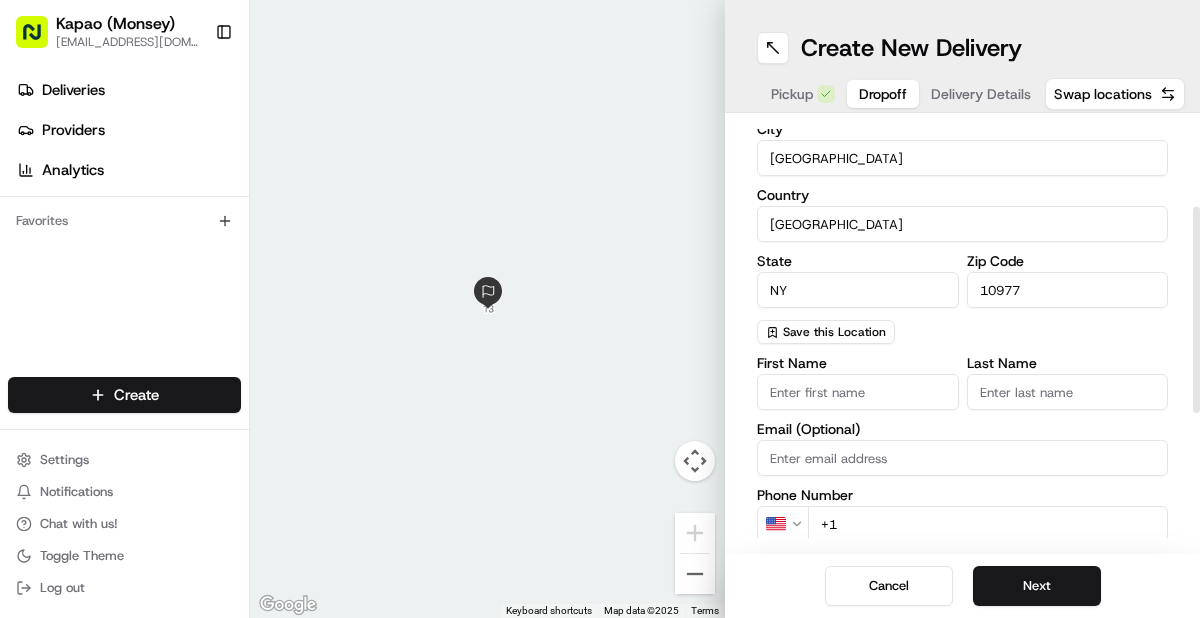 scroll, scrollTop: 300, scrollLeft: 0, axis: vertical 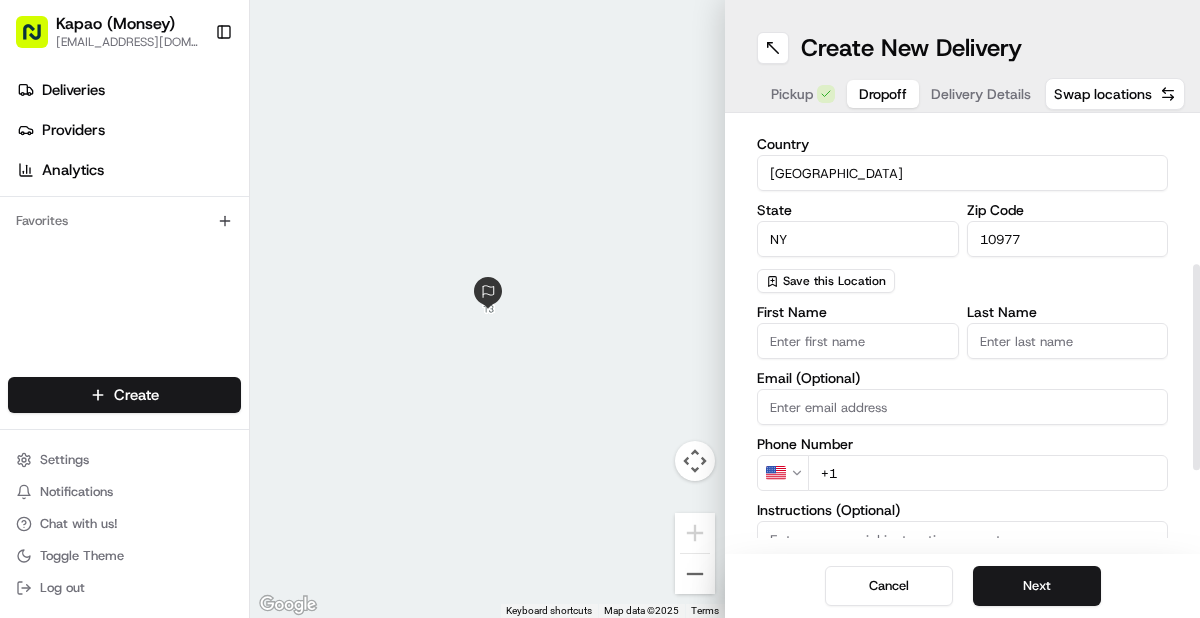 click on "First Name" at bounding box center (858, 341) 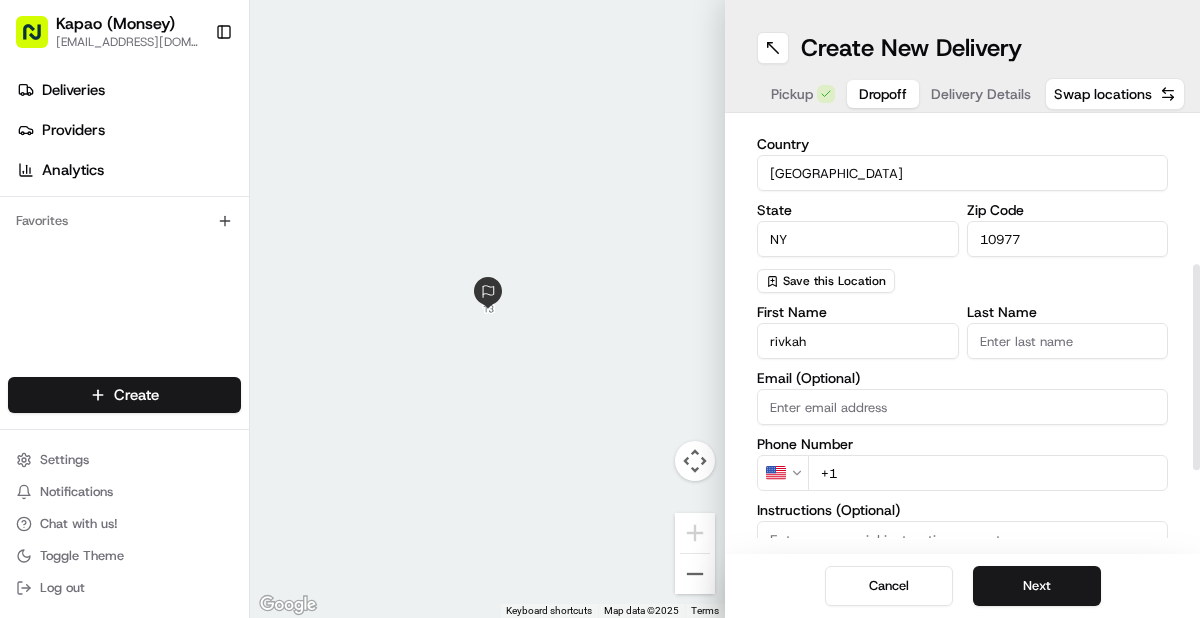 type on "rivkah" 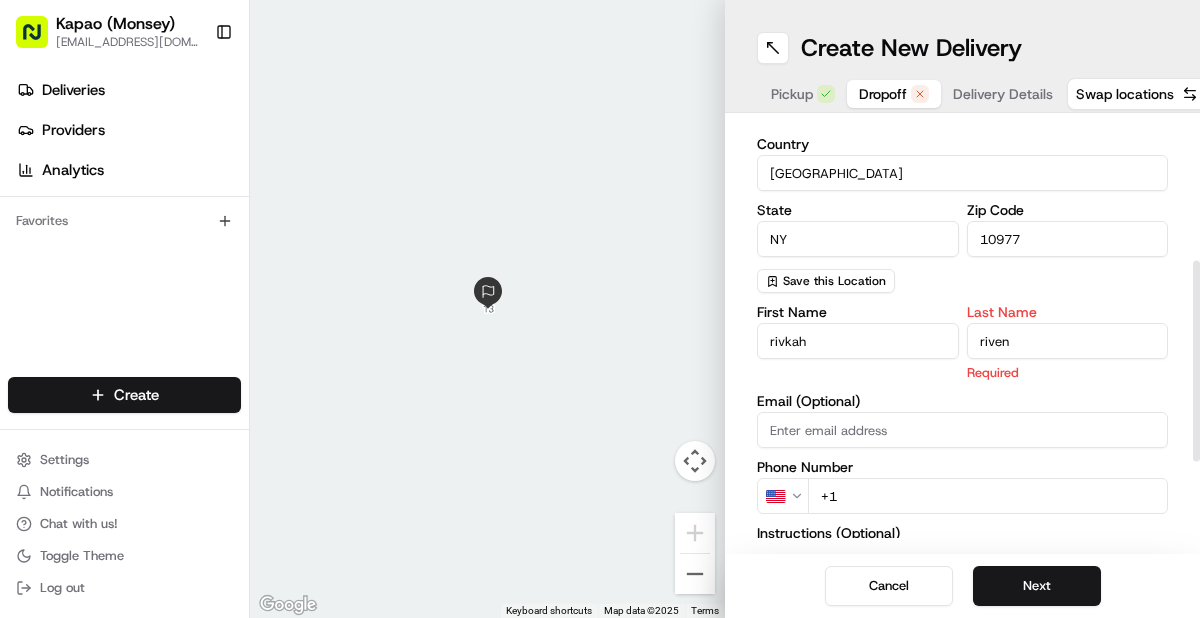 type on "riven" 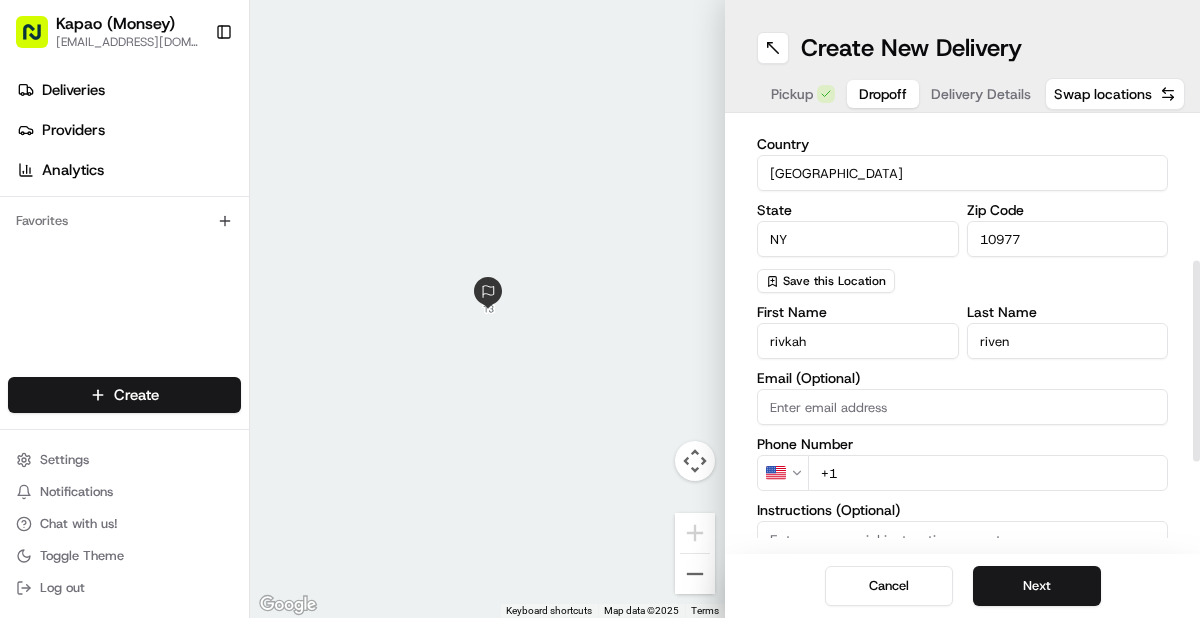click on "First Name rivkah Last Name riven Email (Optional) Phone Number US +1 Instructions (Optional) Advanced" at bounding box center (962, 504) 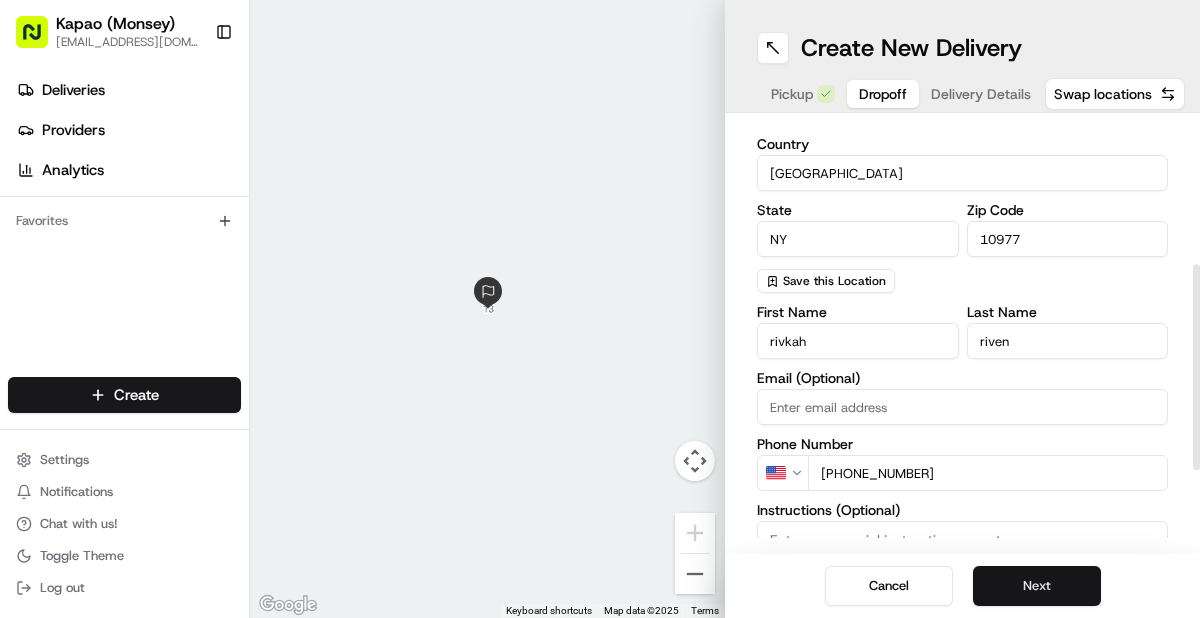 type on "+1 407 756 2406" 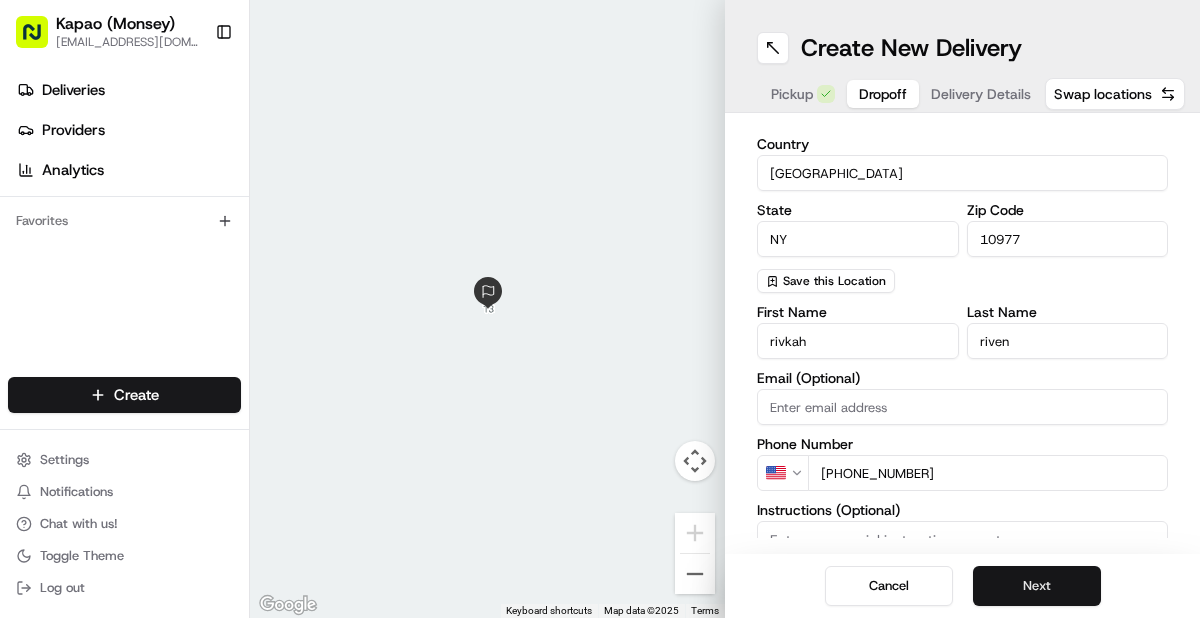 click on "Next" at bounding box center [1037, 586] 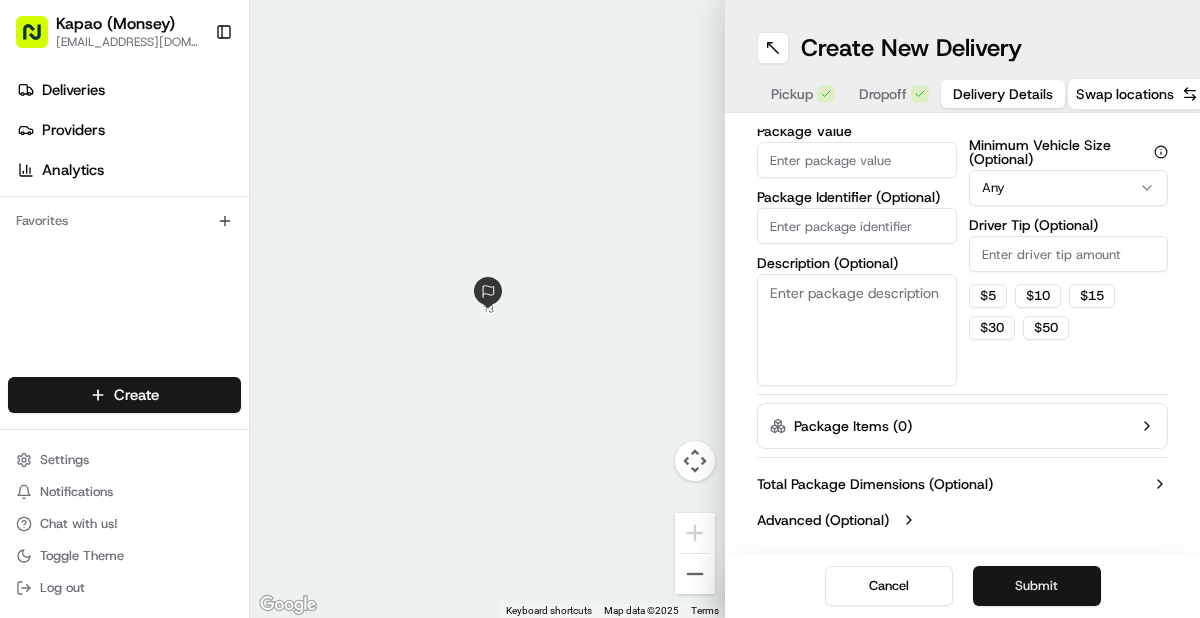 scroll, scrollTop: 222, scrollLeft: 0, axis: vertical 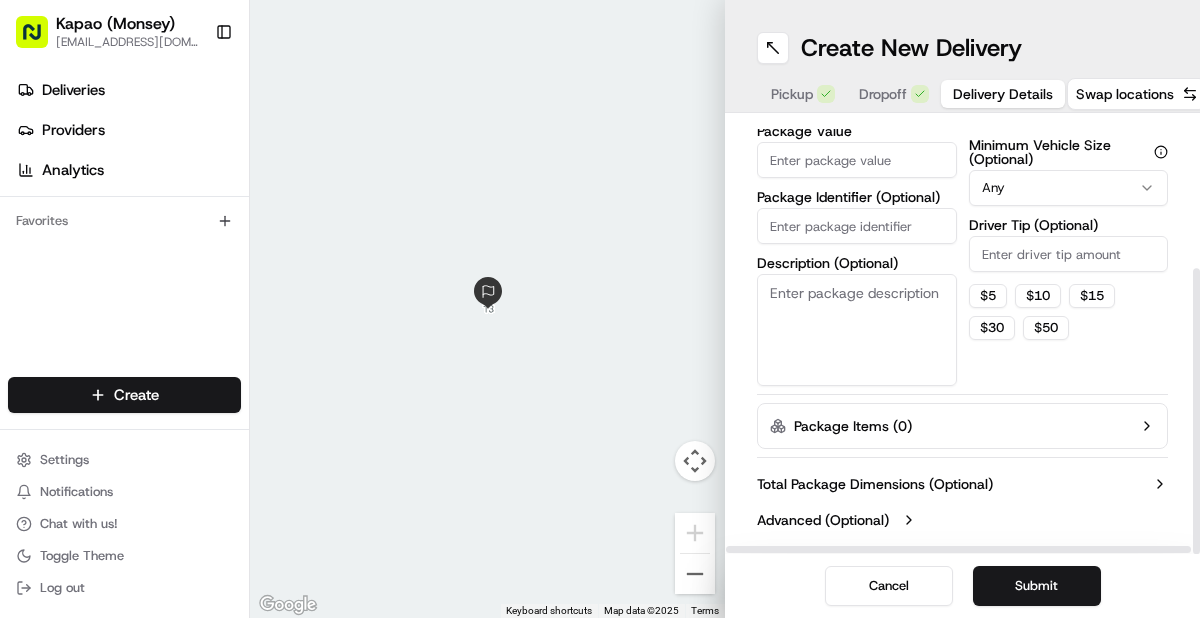 click on "Package Value" at bounding box center [857, 160] 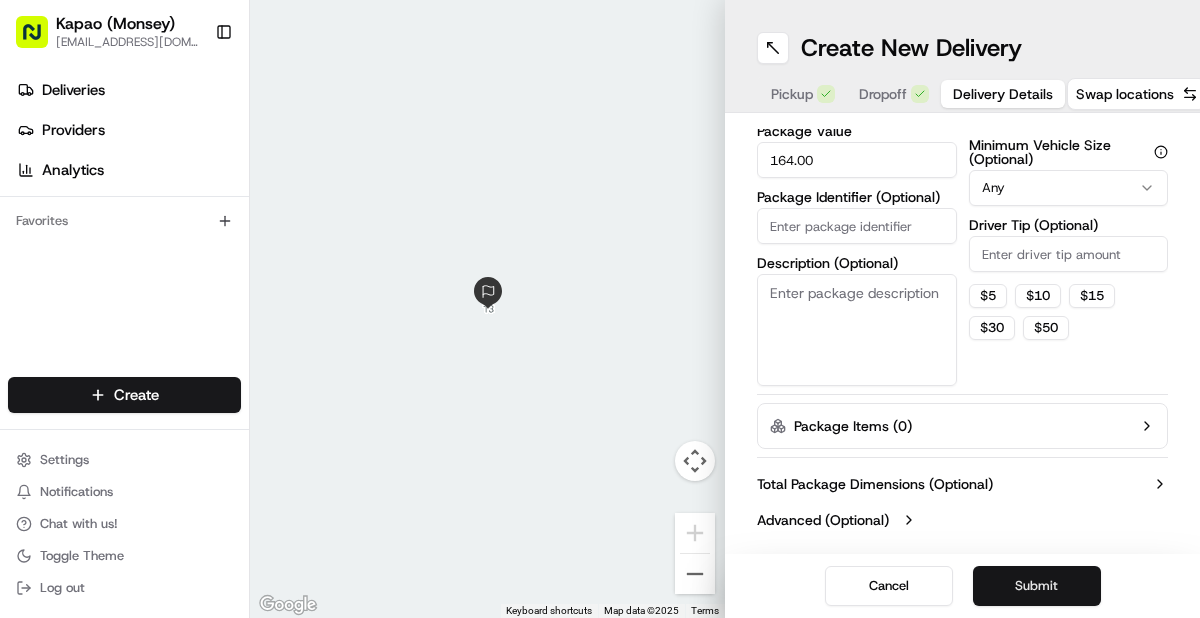 type on "164.00" 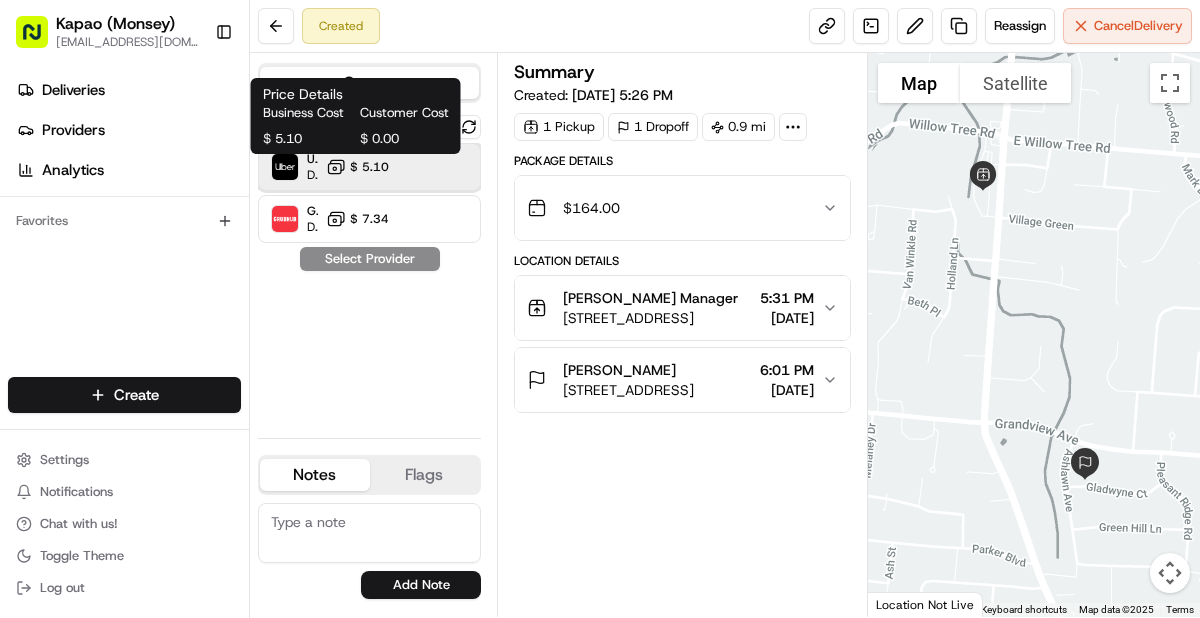 click on "Uber Dropoff ETA   27 minutes $   5.10" at bounding box center [369, 167] 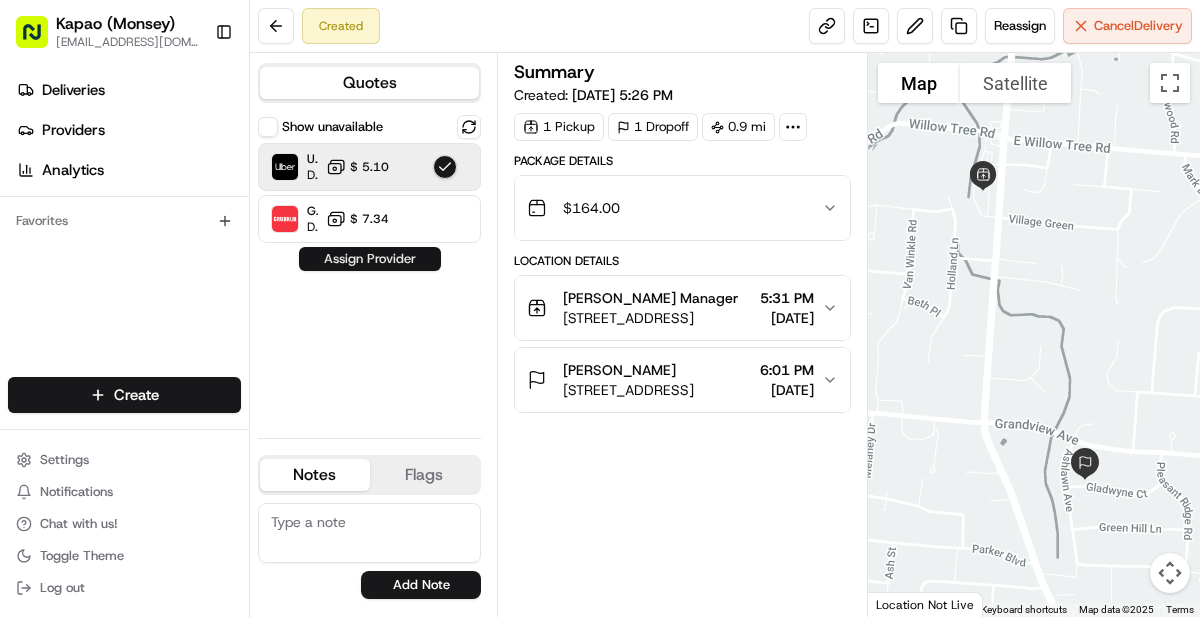 click on "Assign Provider" at bounding box center [370, 259] 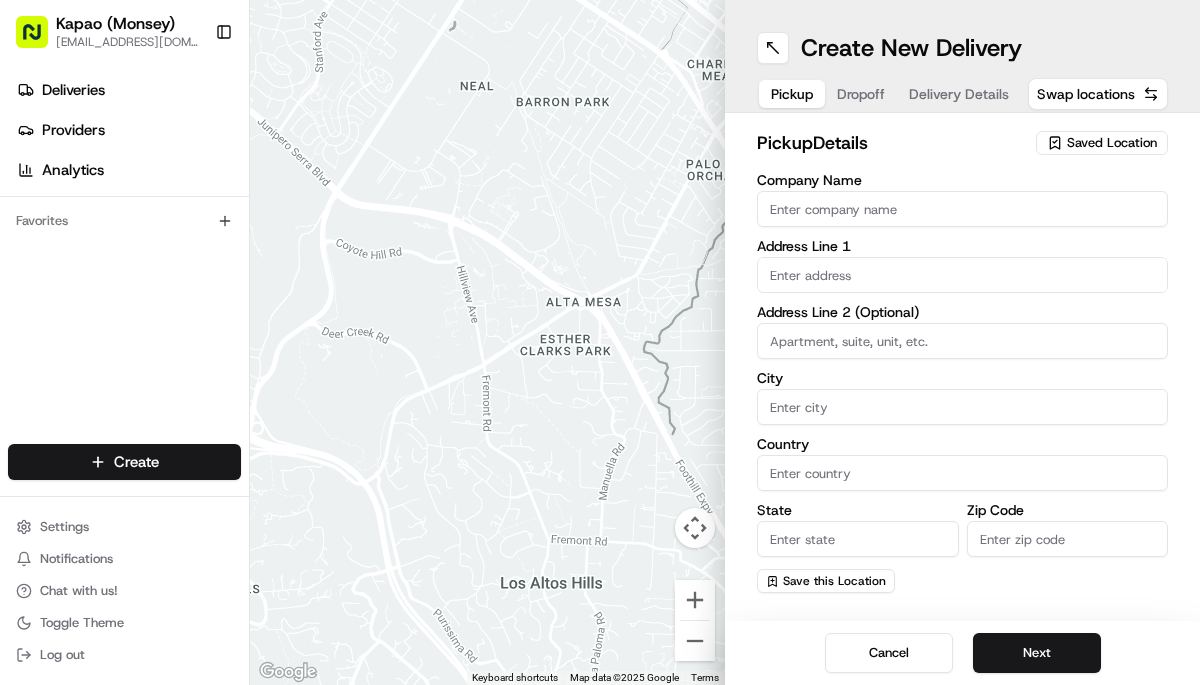 scroll, scrollTop: 0, scrollLeft: 0, axis: both 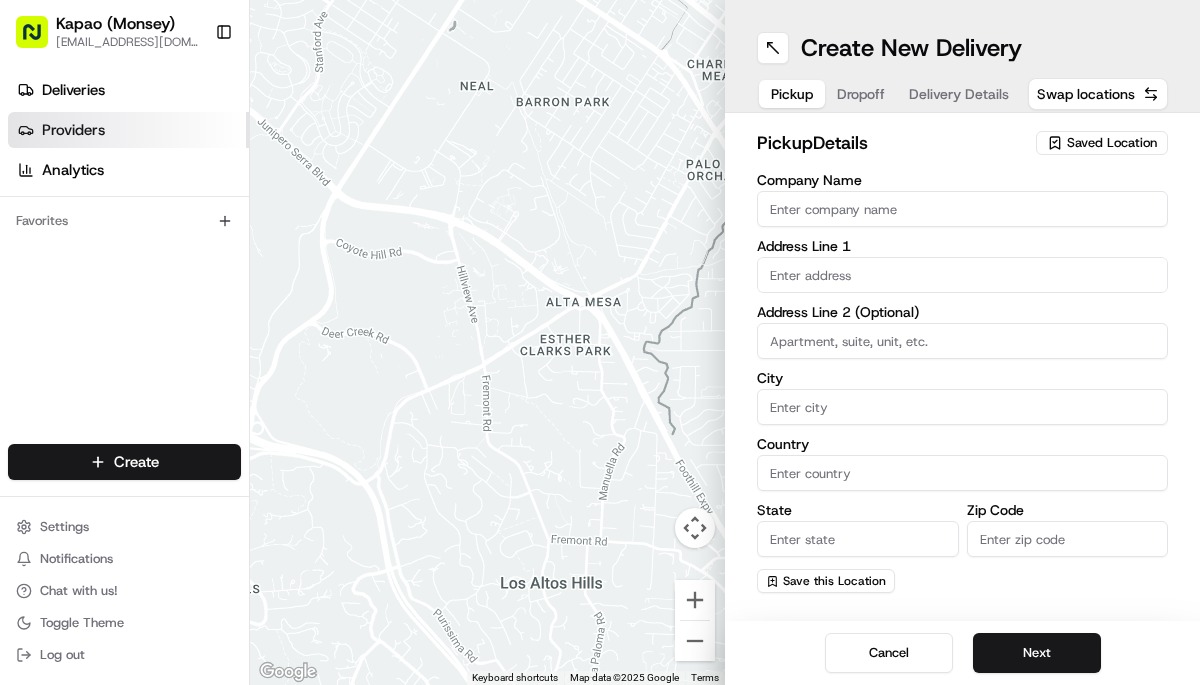 click on "Providers" at bounding box center (128, 130) 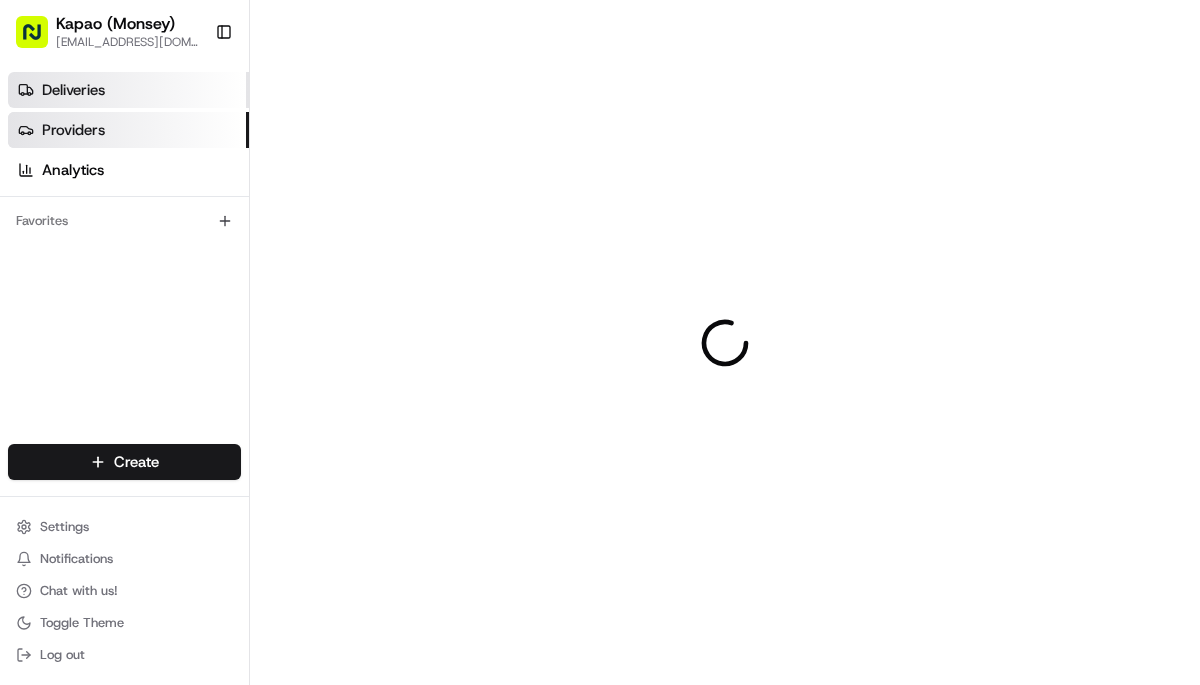 click on "Deliveries" at bounding box center (128, 90) 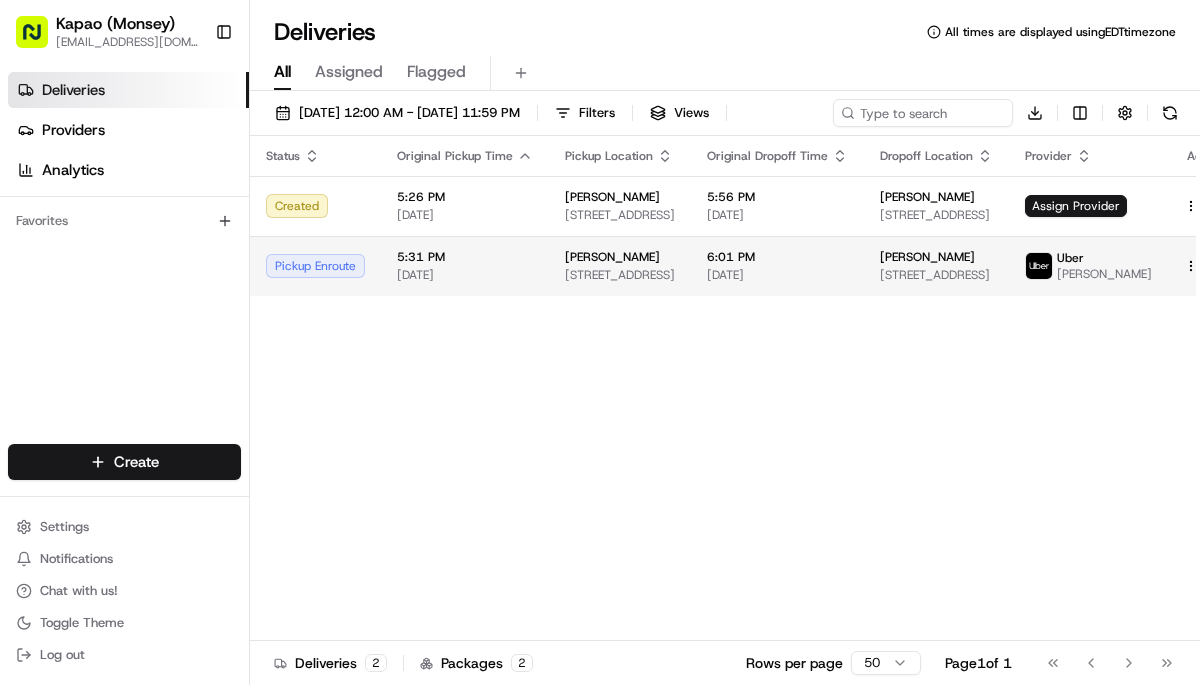 click on "[PERSON_NAME]" at bounding box center [612, 257] 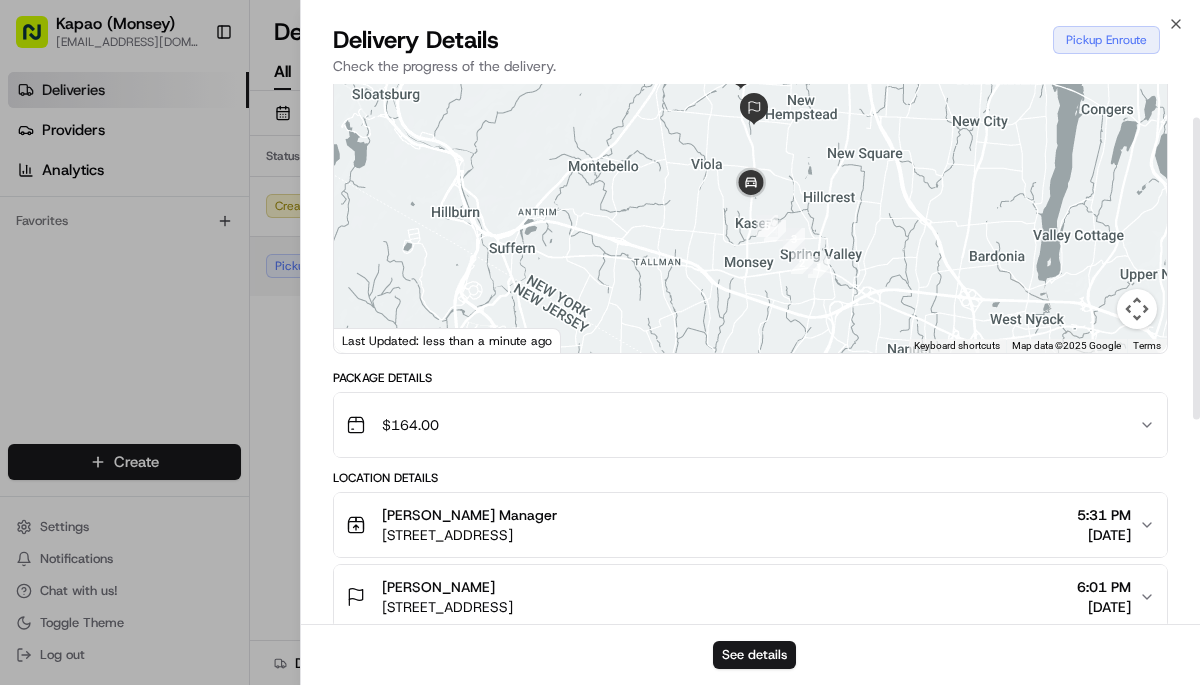 scroll, scrollTop: 117, scrollLeft: 0, axis: vertical 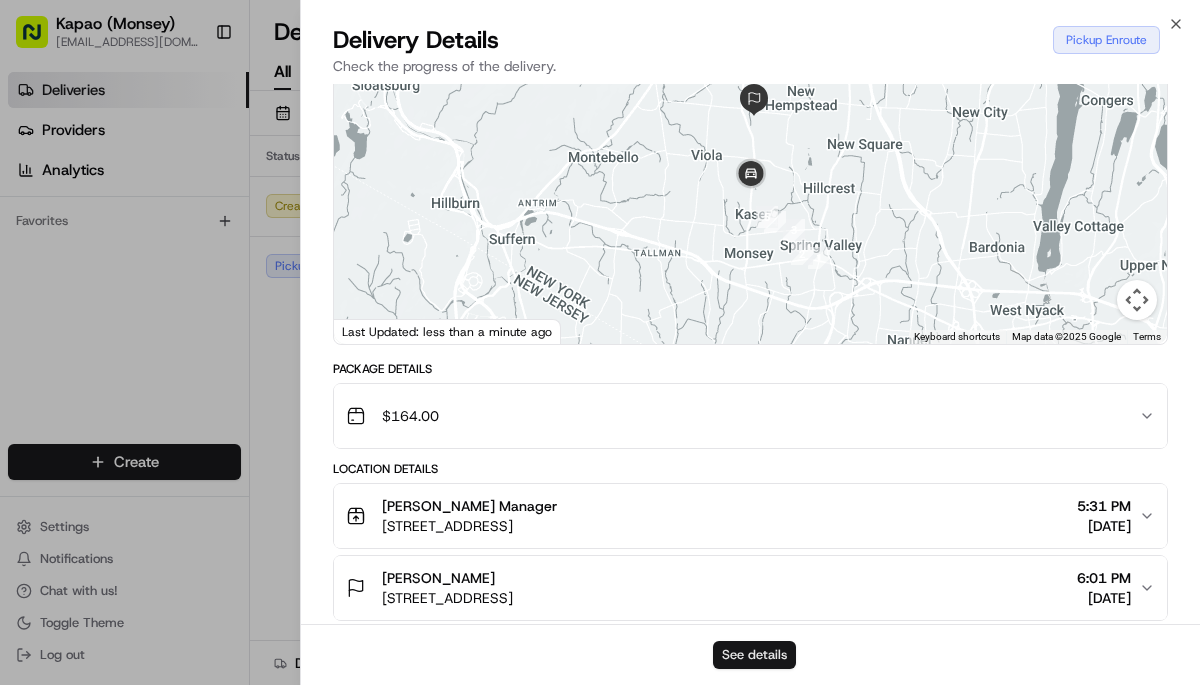 click on "See details" at bounding box center (754, 655) 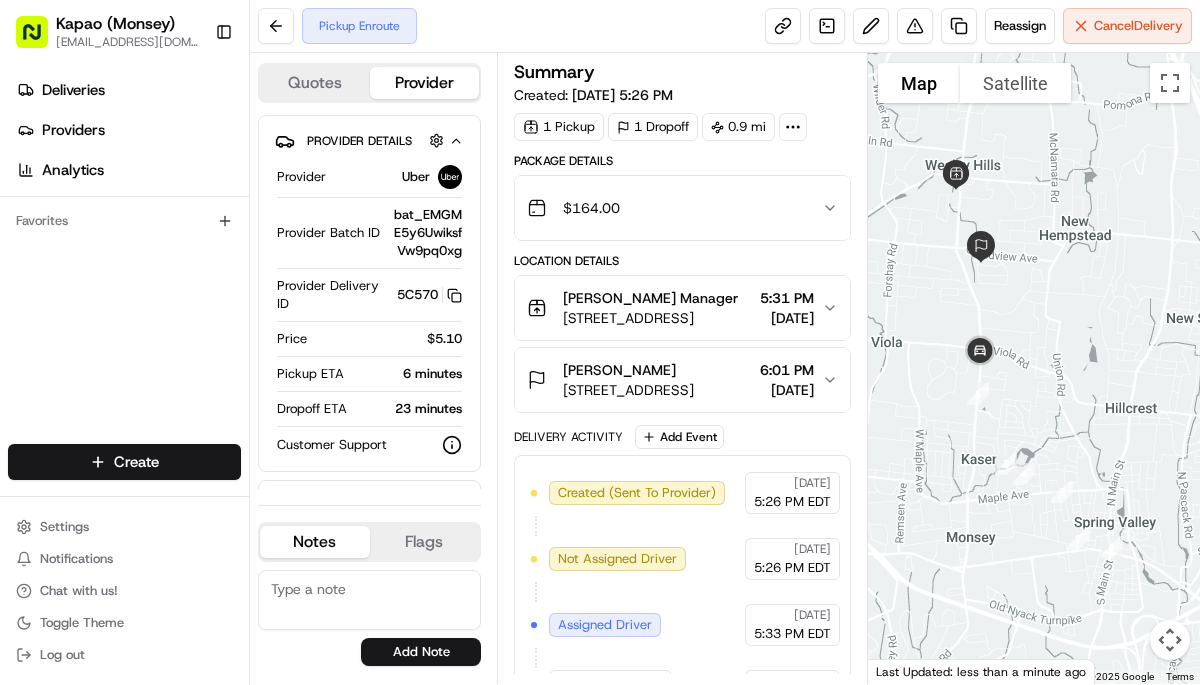 scroll, scrollTop: 0, scrollLeft: 0, axis: both 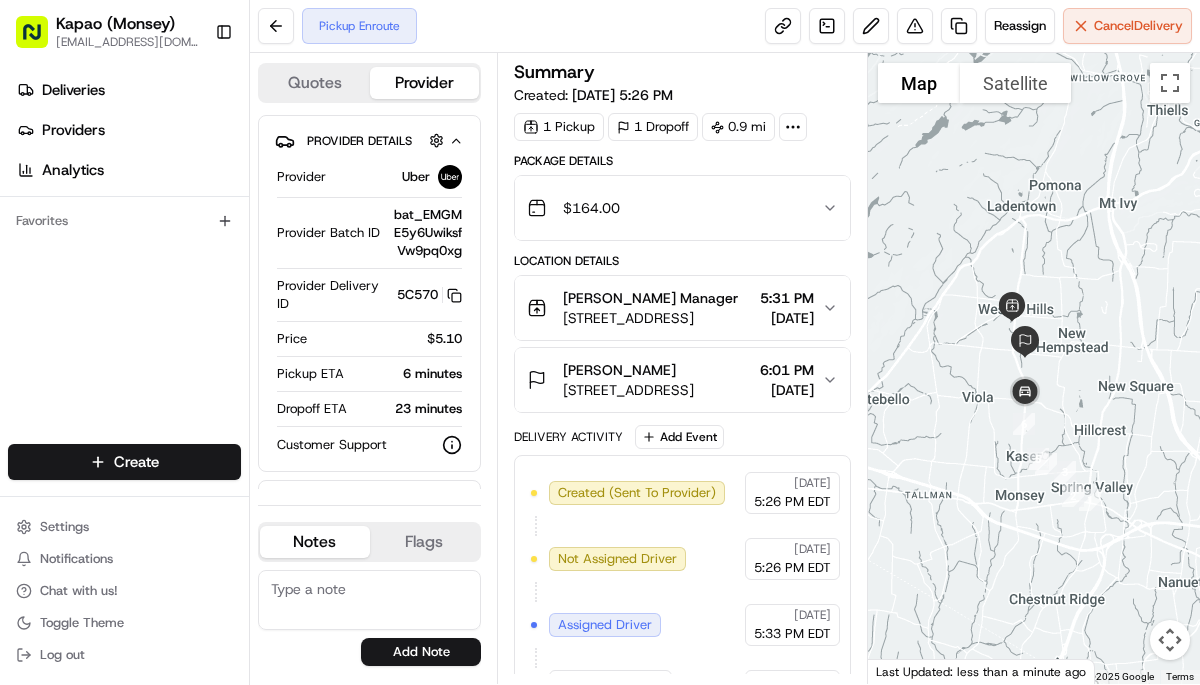 drag, startPoint x: 708, startPoint y: 391, endPoint x: 726, endPoint y: 583, distance: 192.8419 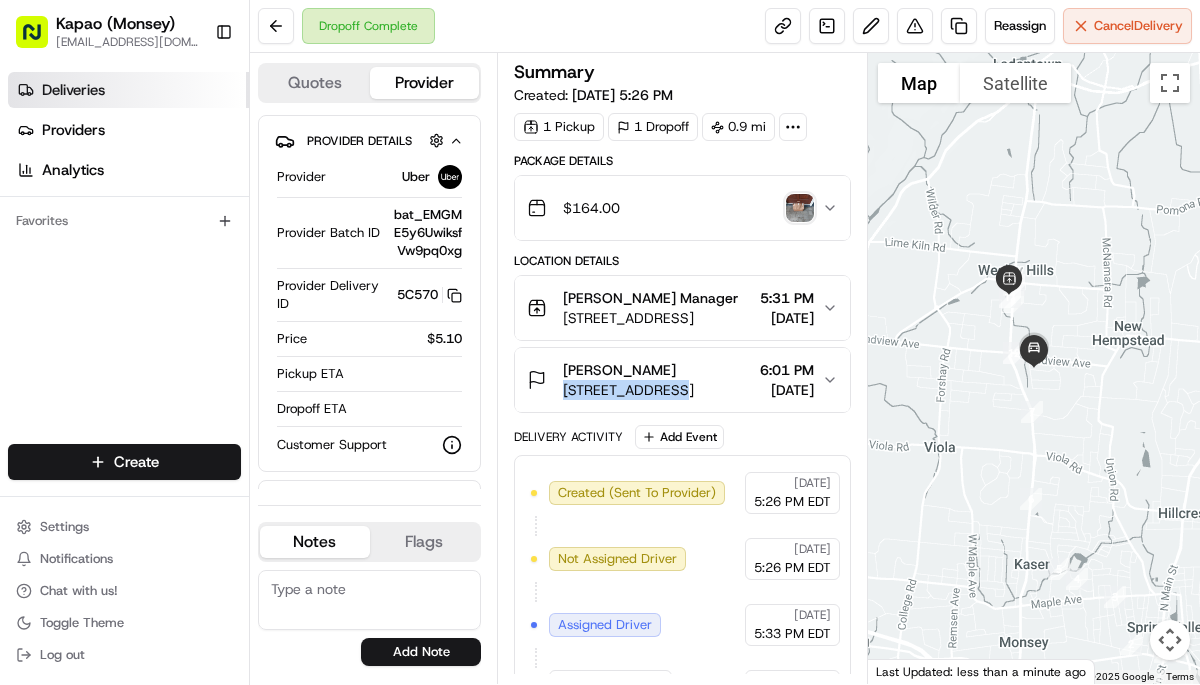 drag, startPoint x: 969, startPoint y: 223, endPoint x: 33, endPoint y: 79, distance: 947.01215 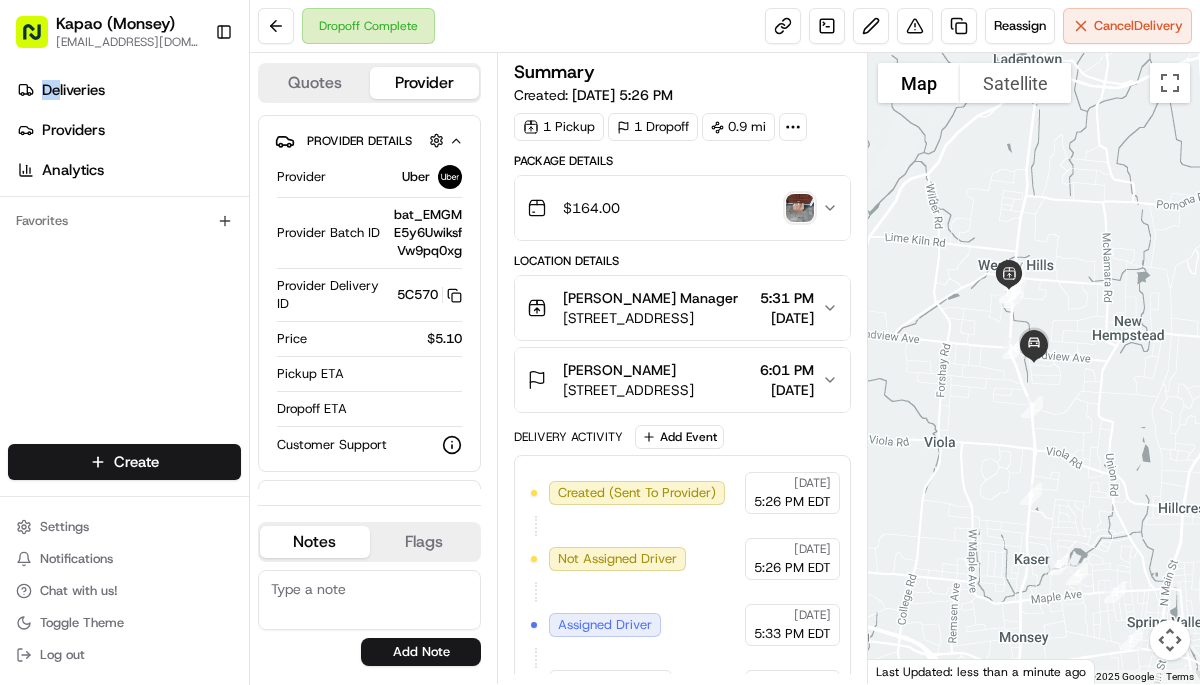 click at bounding box center (1034, 368) 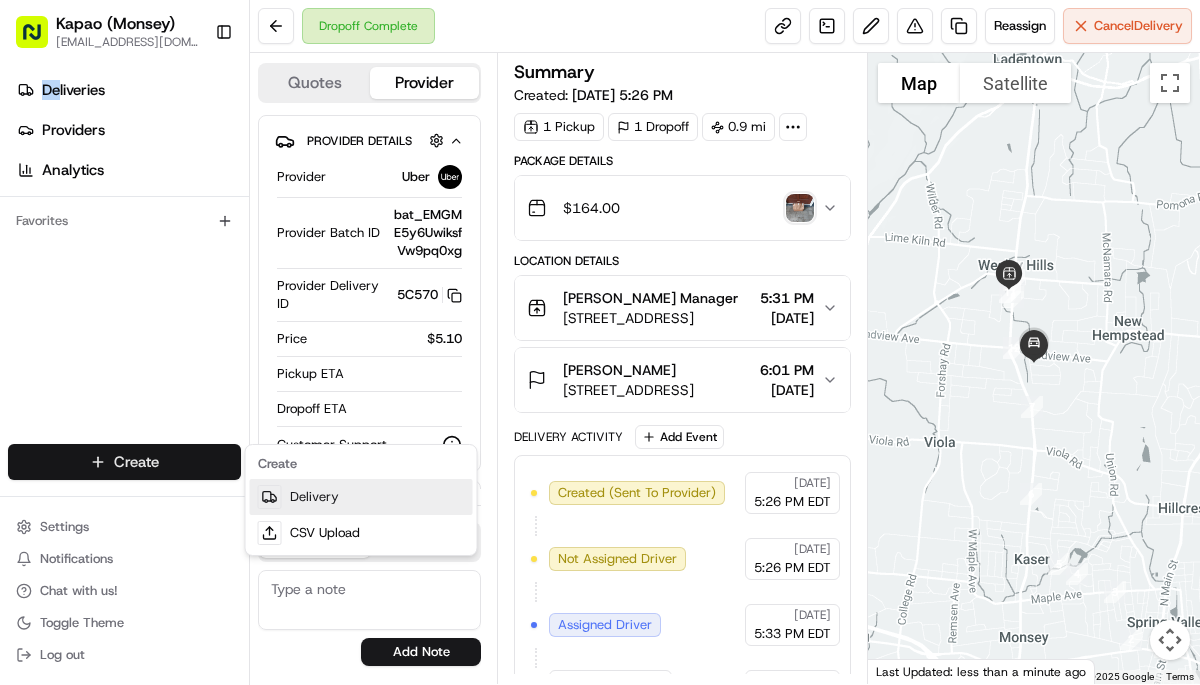 drag, startPoint x: 373, startPoint y: 492, endPoint x: 366, endPoint y: 484, distance: 10.630146 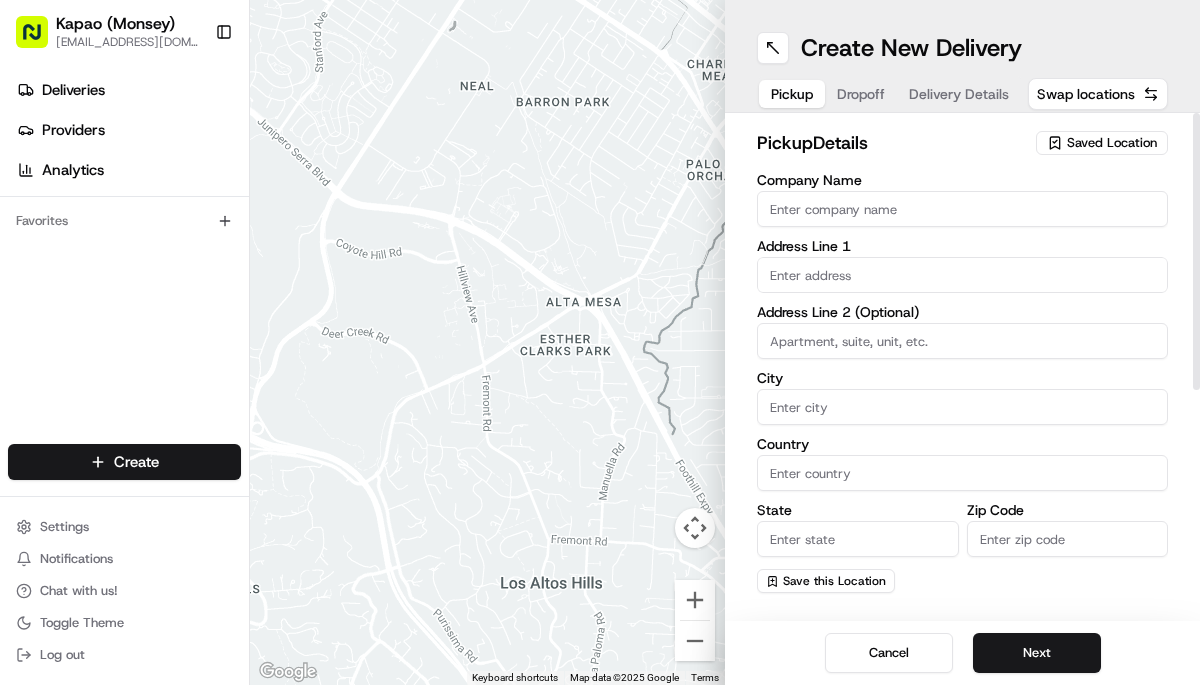 click on "Company Name" at bounding box center [962, 209] 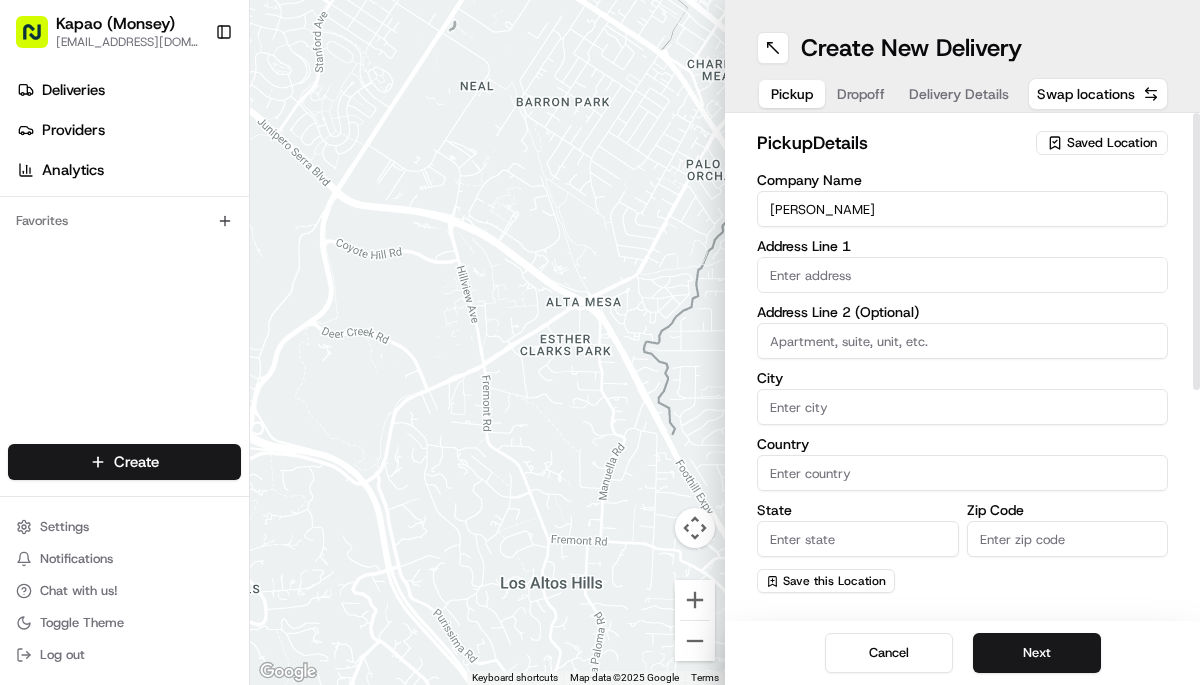 type on "455 NY-306" 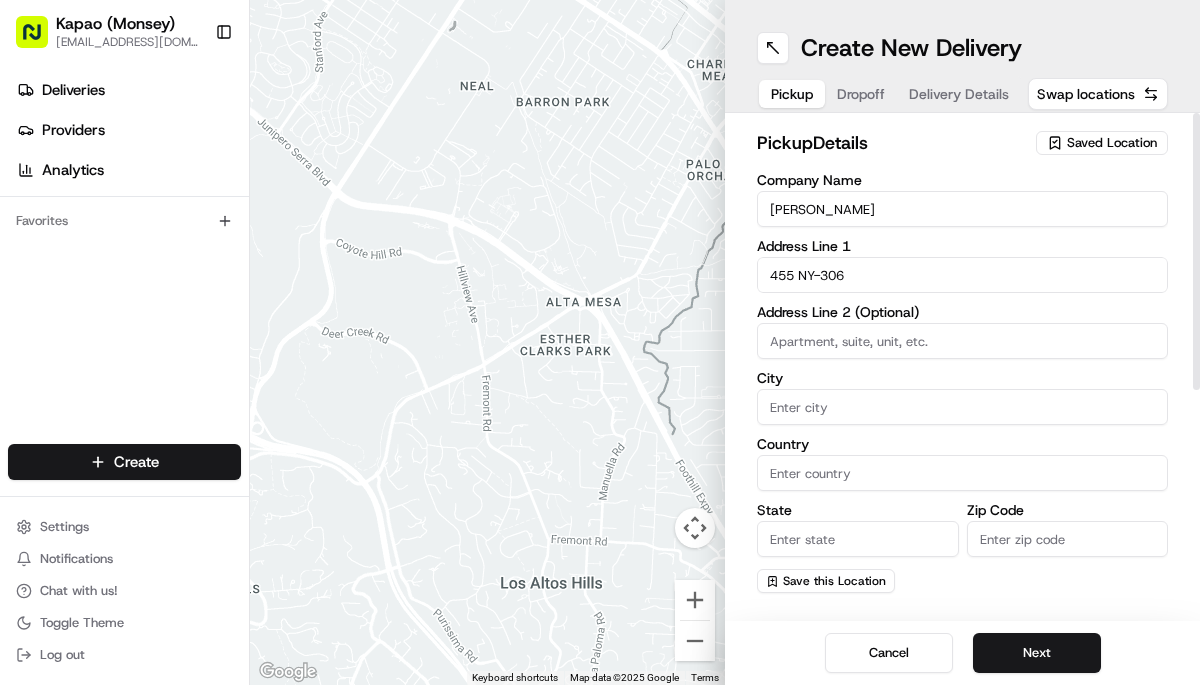 type on "Monsey" 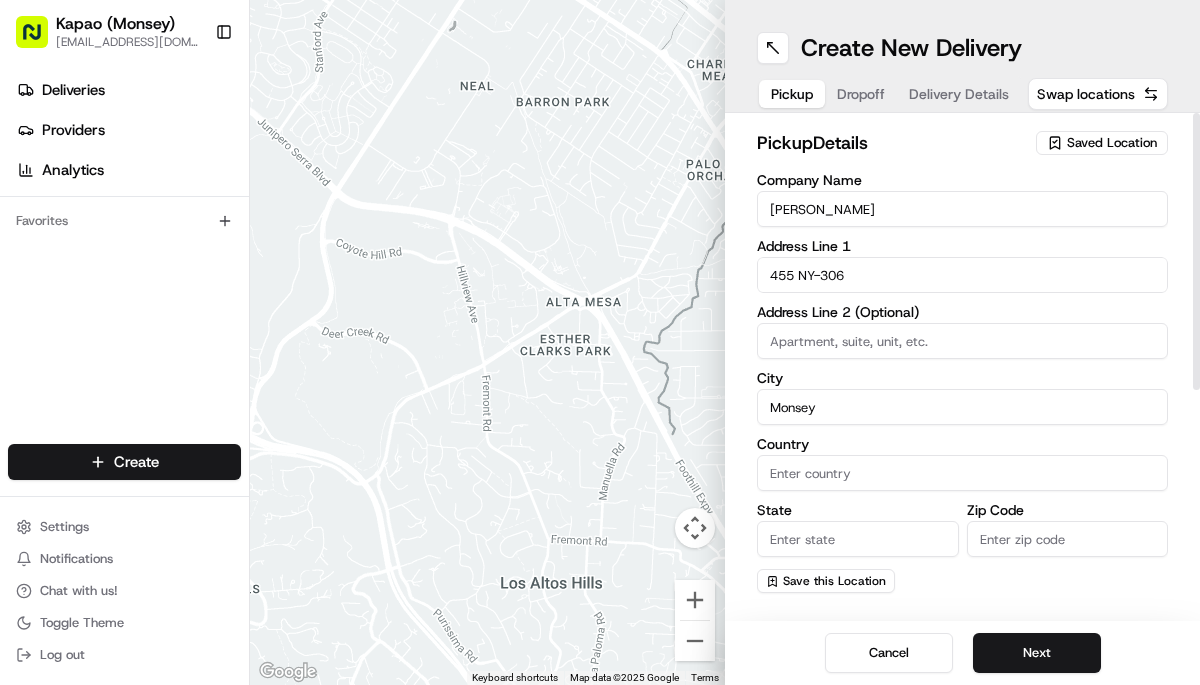 type on "[GEOGRAPHIC_DATA]" 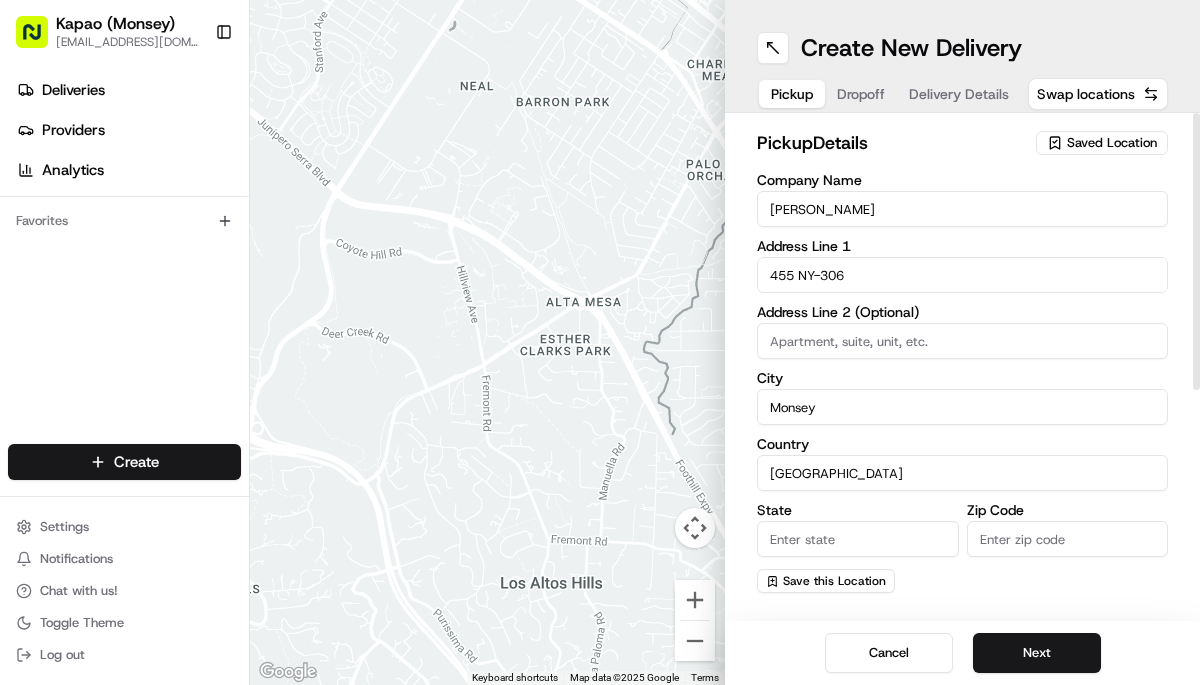 type on "NY" 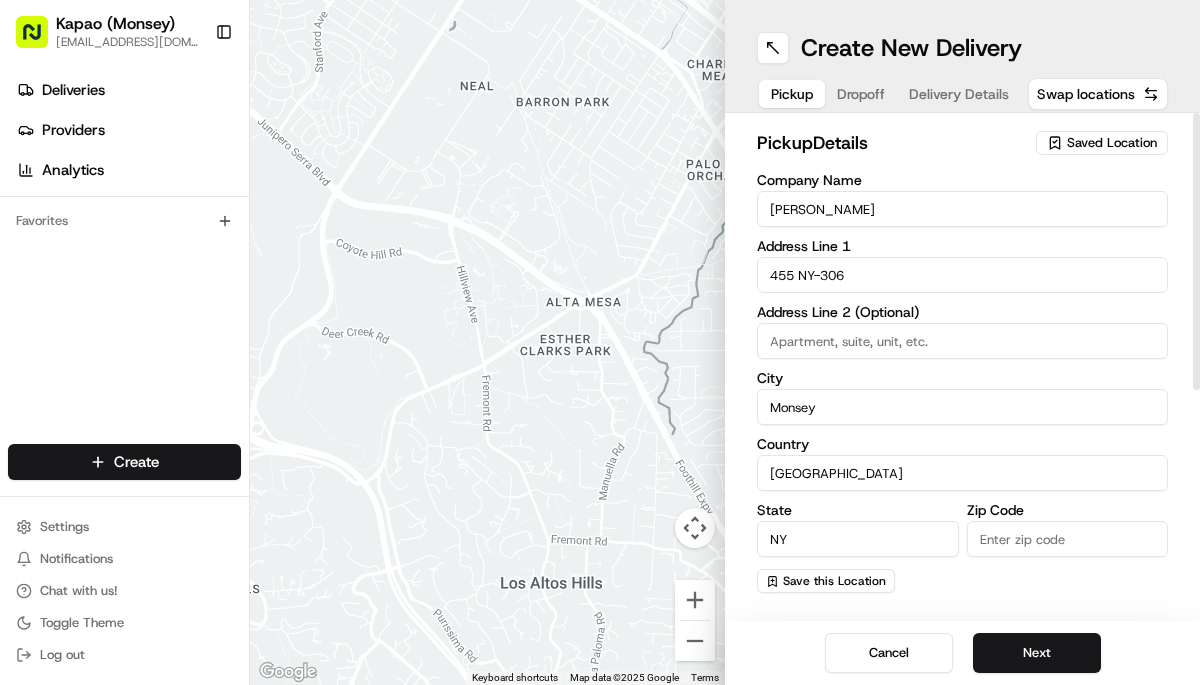 type on "10952" 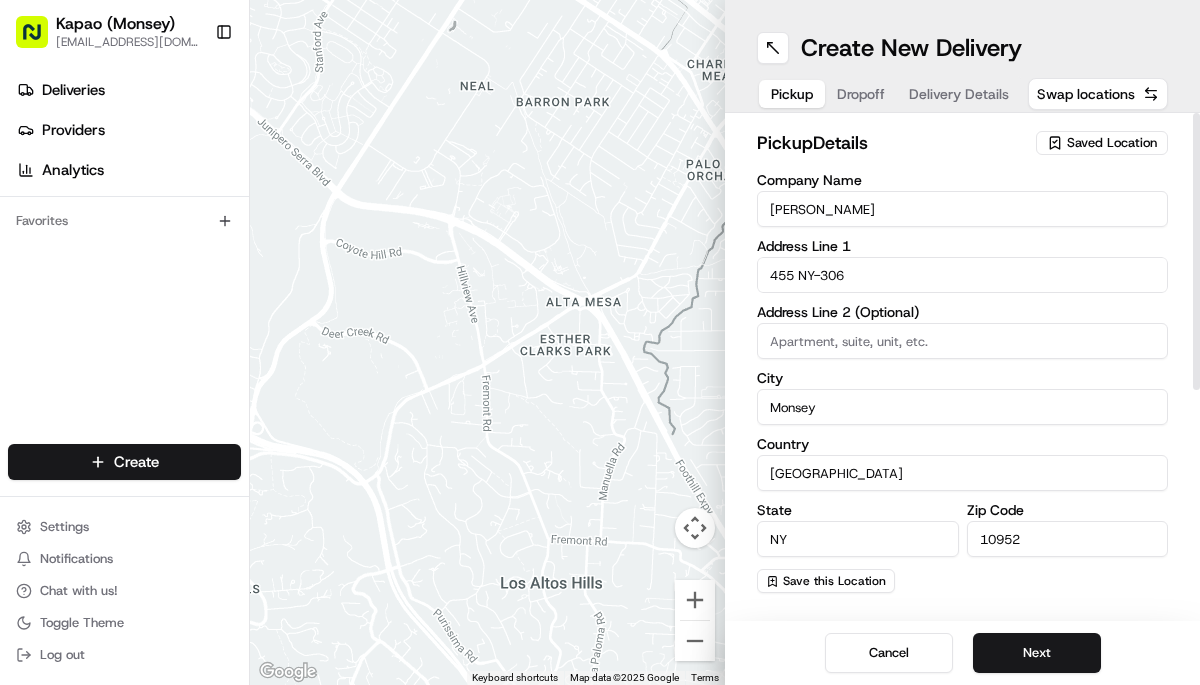 type on "[PERSON_NAME]" 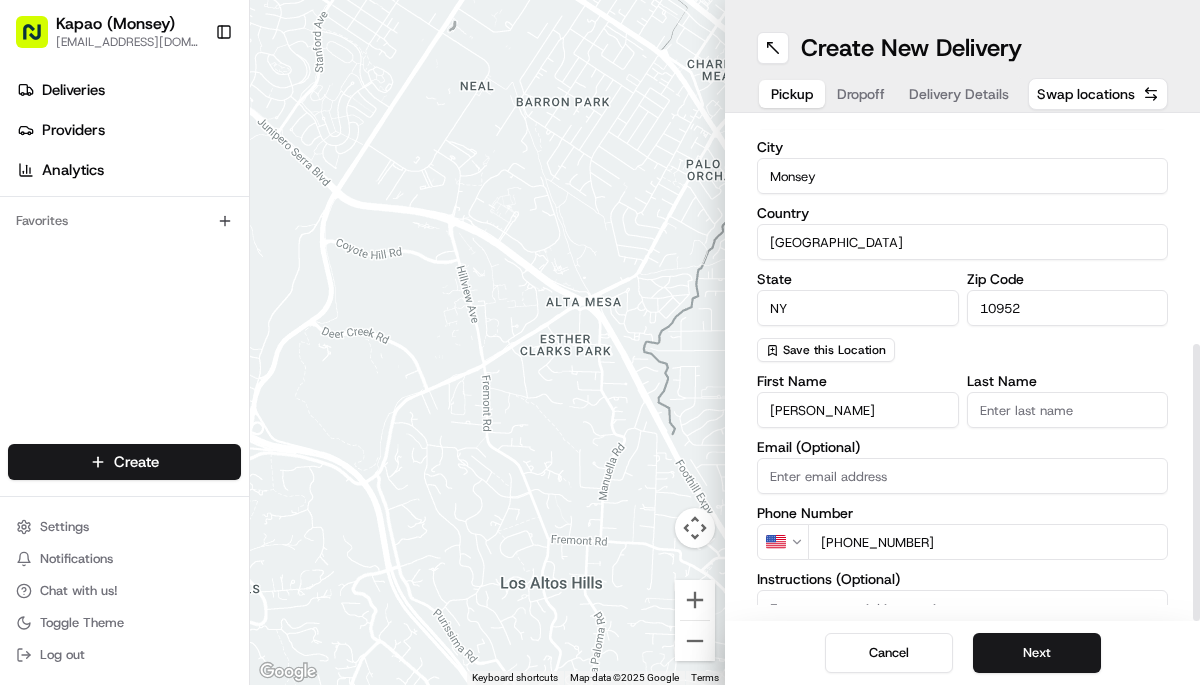 scroll, scrollTop: 397, scrollLeft: 0, axis: vertical 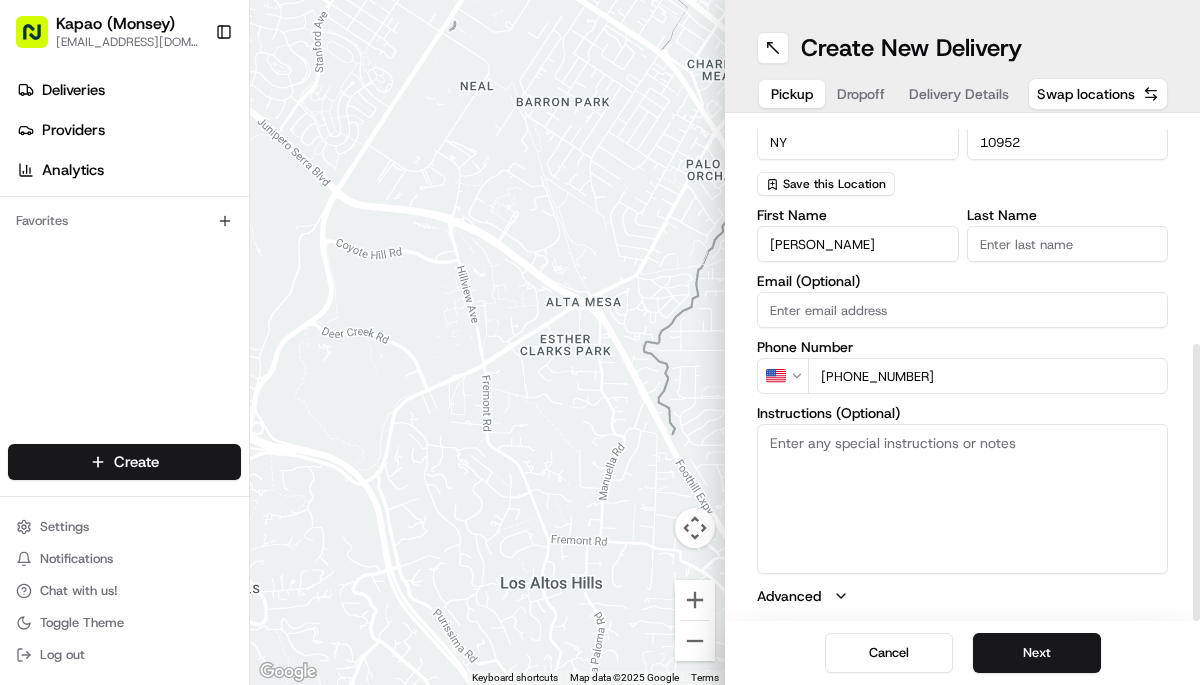click on "Last Name" at bounding box center (1068, 244) 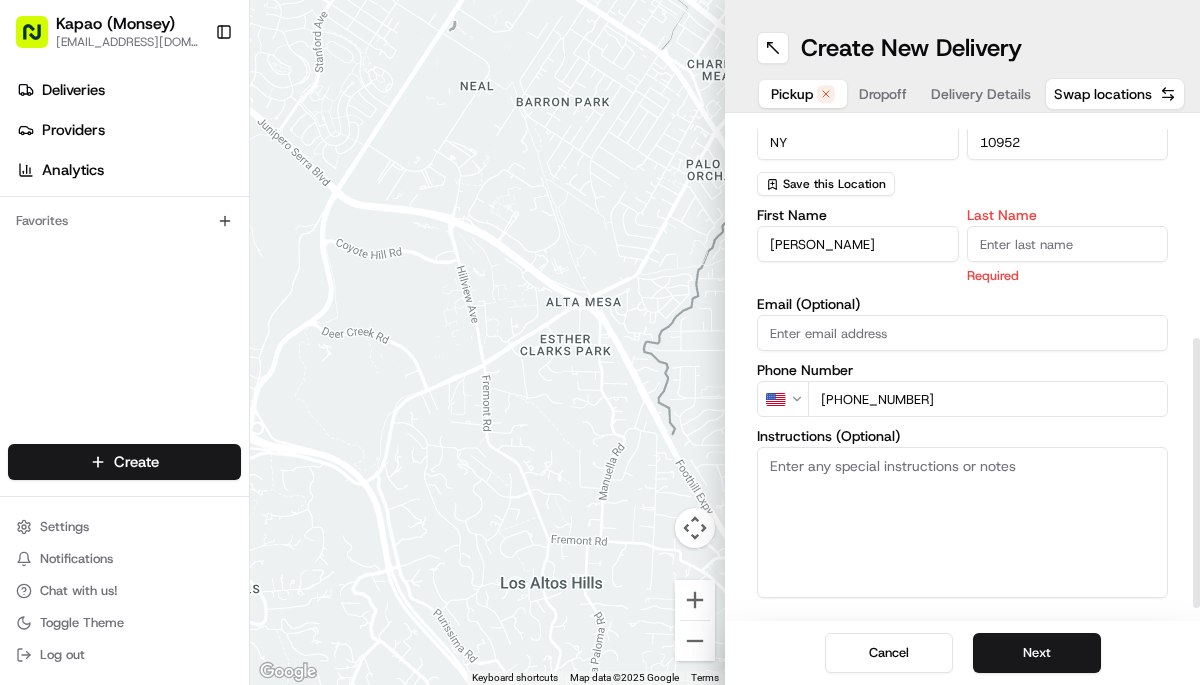 type on "Manager" 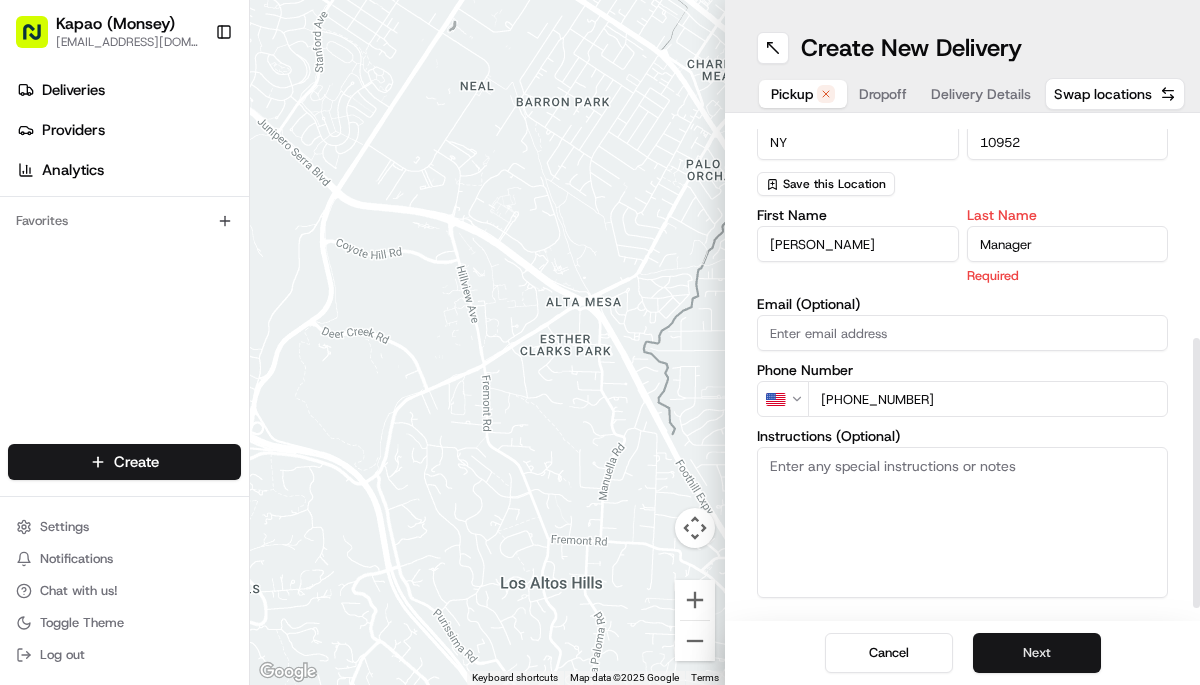 click on "Next" at bounding box center (1037, 653) 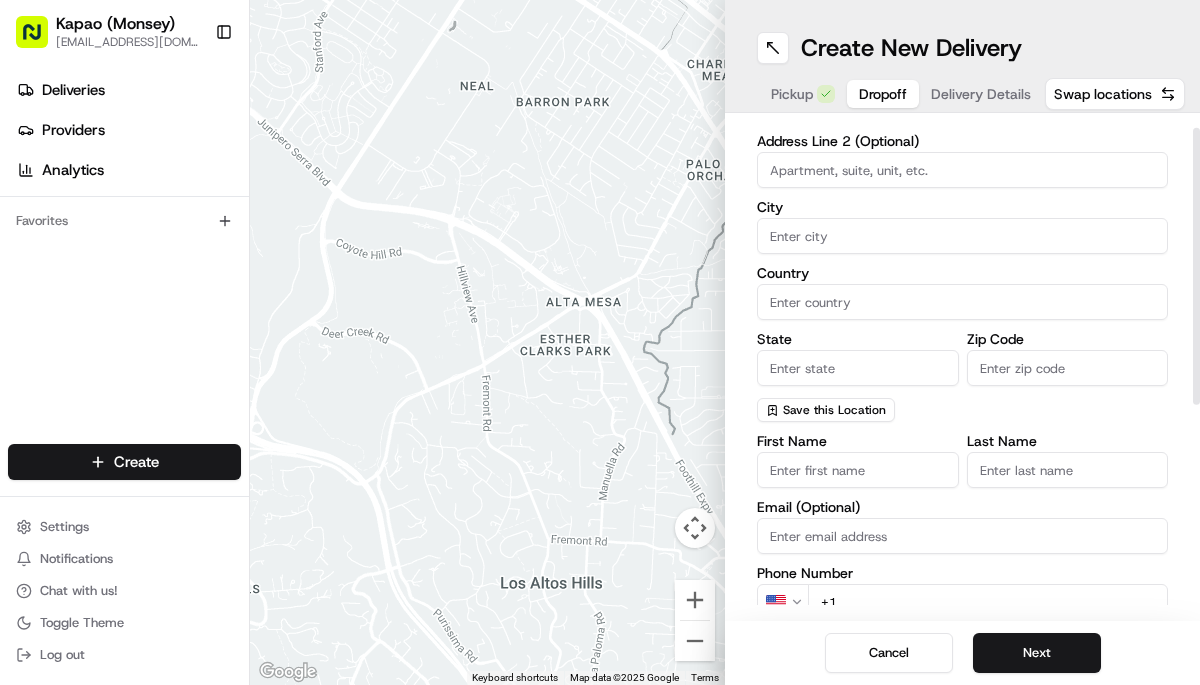 scroll, scrollTop: 0, scrollLeft: 0, axis: both 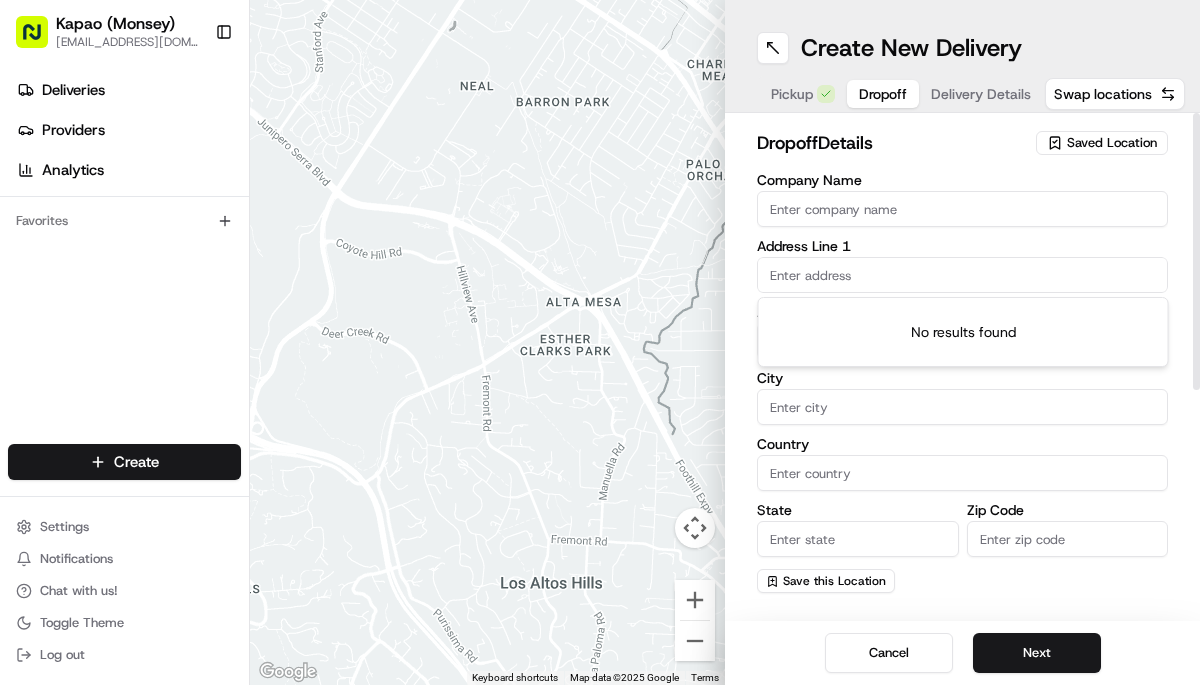 click at bounding box center (962, 275) 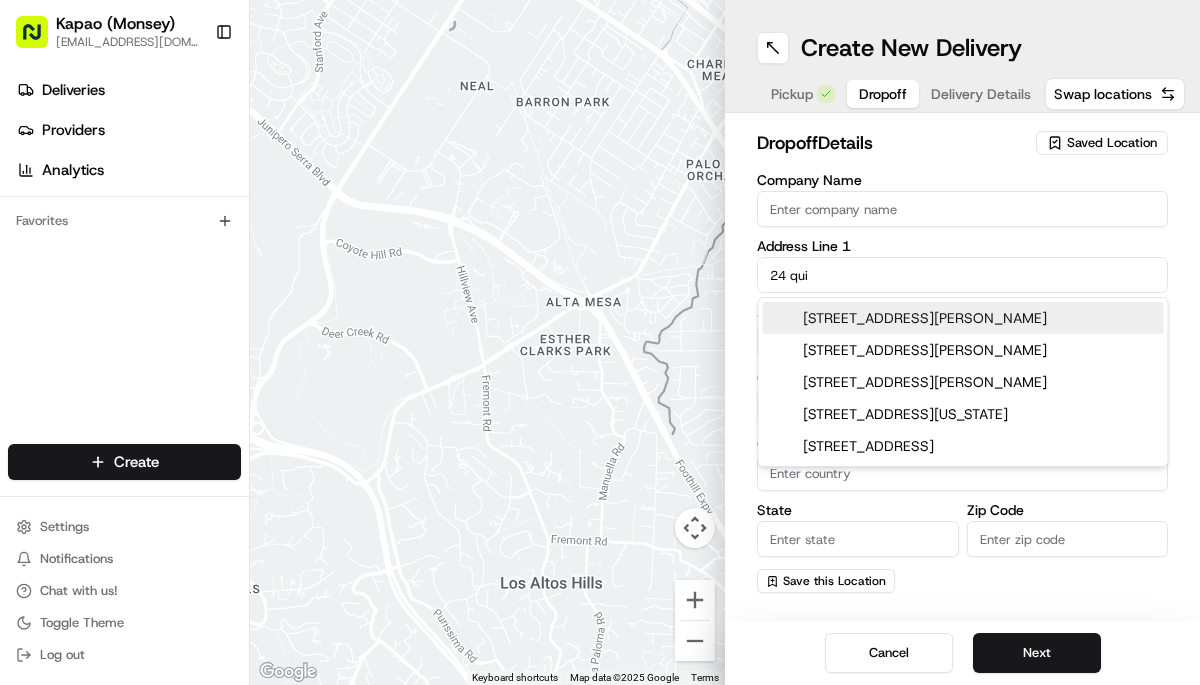 click on "[STREET_ADDRESS][PERSON_NAME]" at bounding box center [963, 318] 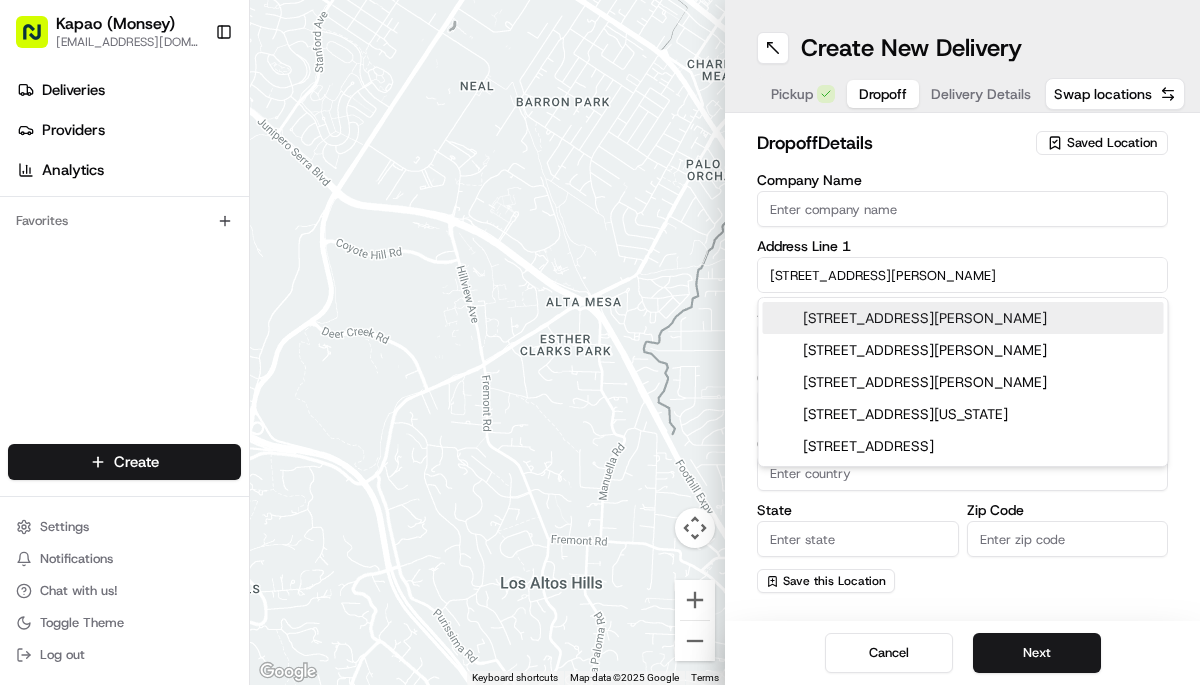type on "[STREET_ADDRESS][PERSON_NAME]" 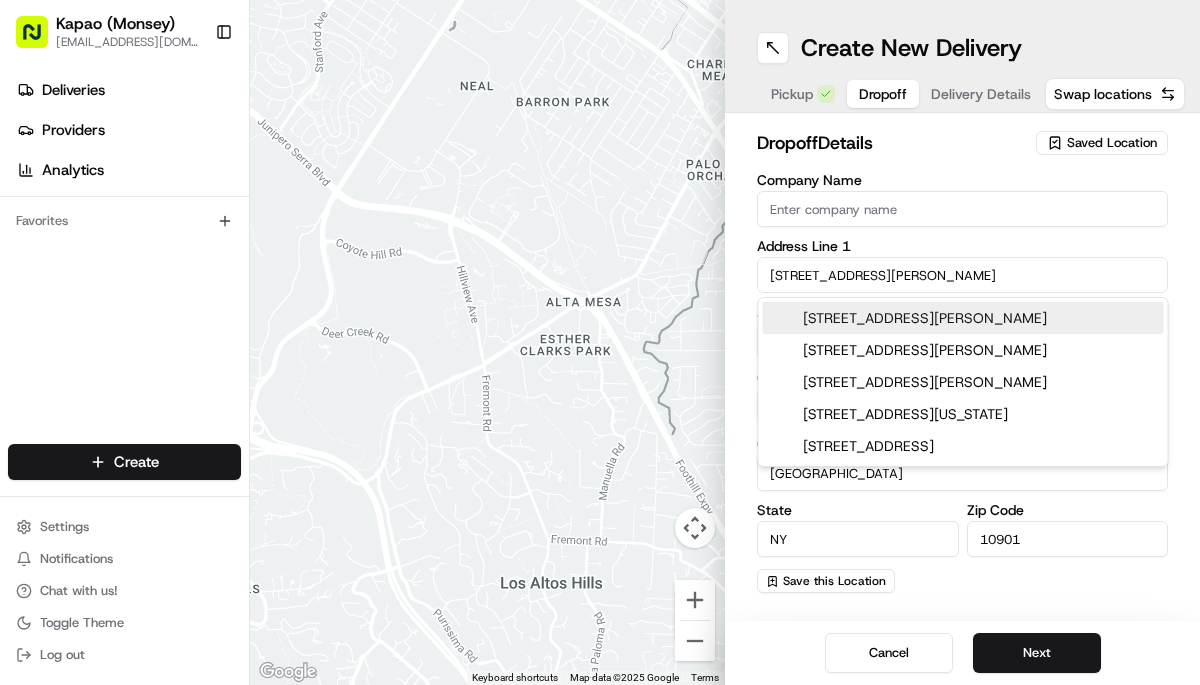 type on "[STREET_ADDRESS][PERSON_NAME]" 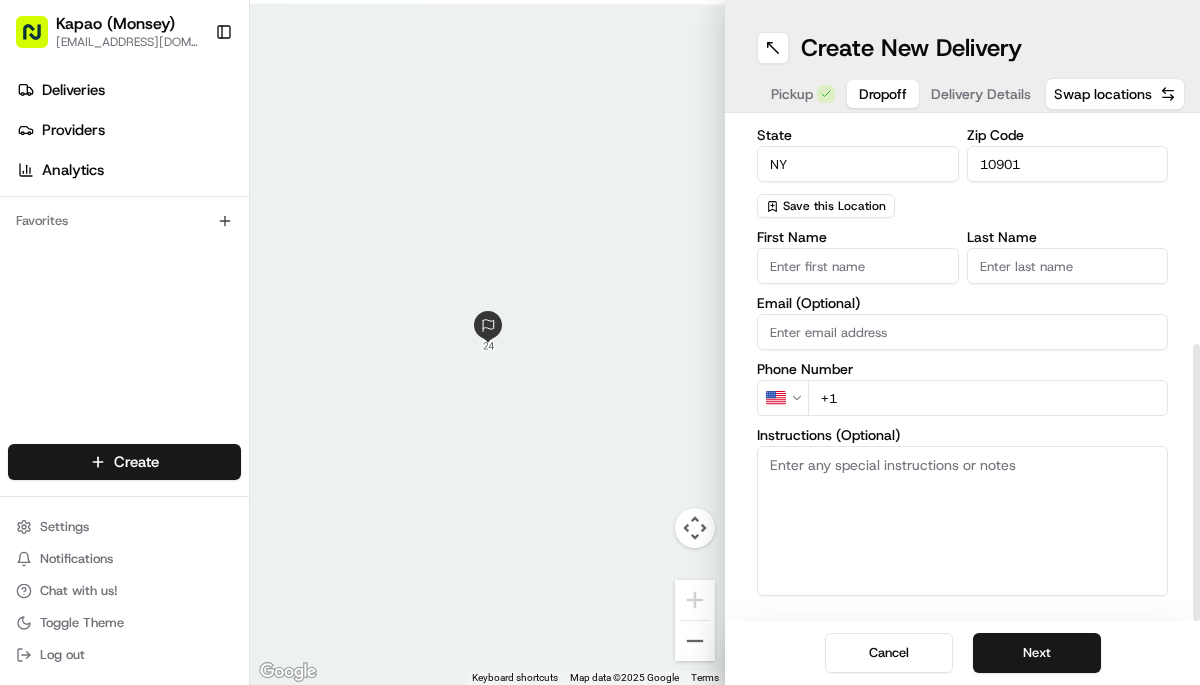 scroll, scrollTop: 397, scrollLeft: 0, axis: vertical 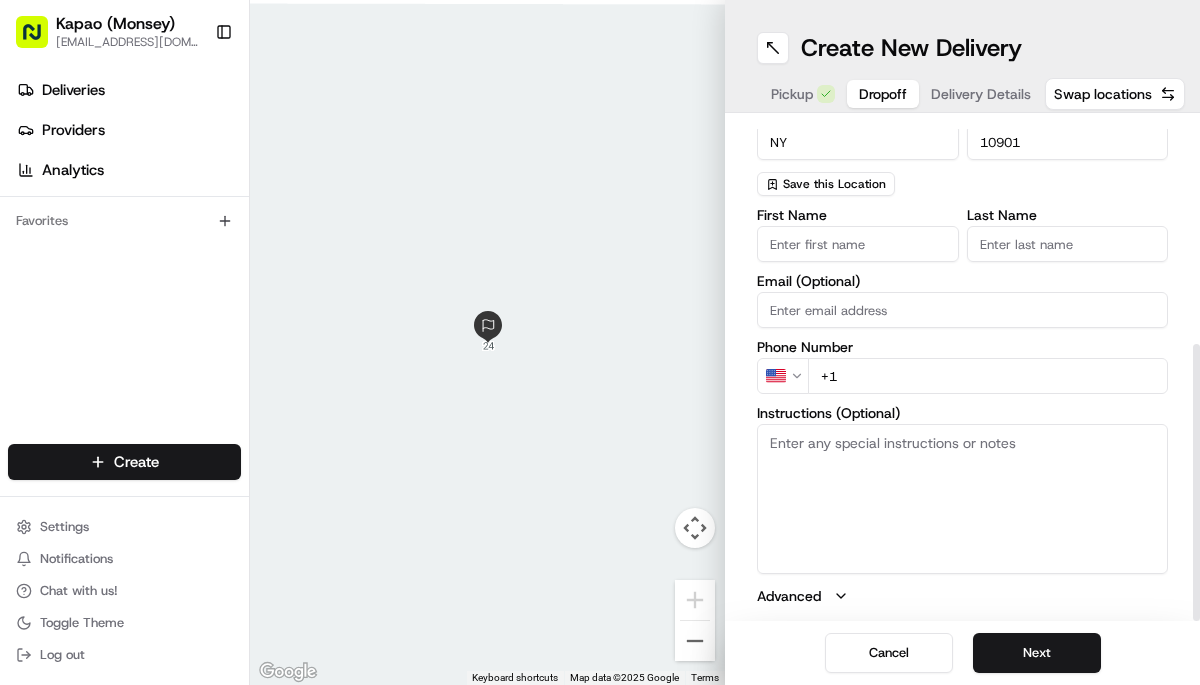 click on "First Name" at bounding box center [858, 244] 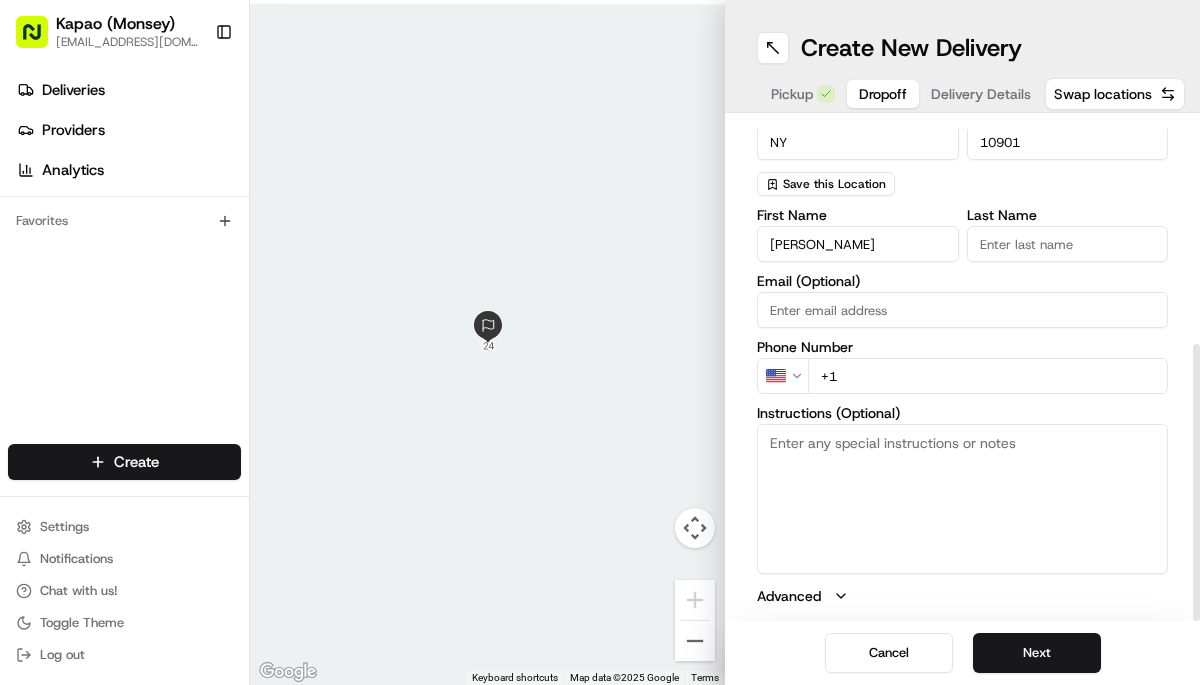 type on "[PERSON_NAME]" 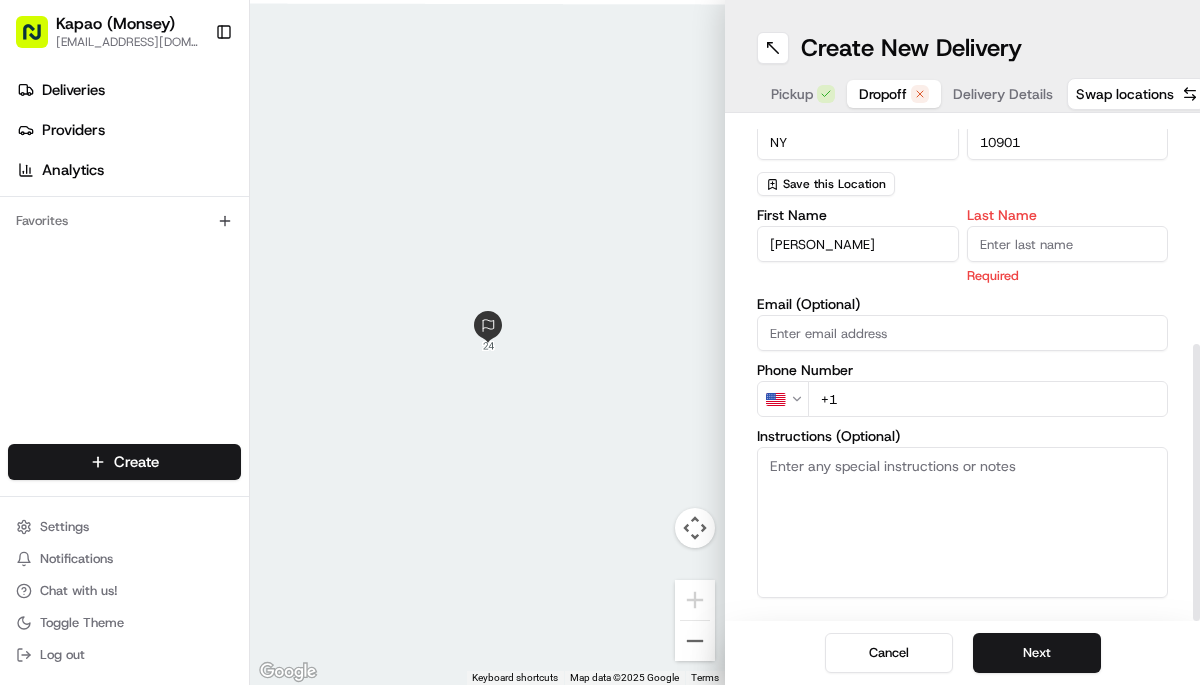 click on "Last Name" at bounding box center (1068, 244) 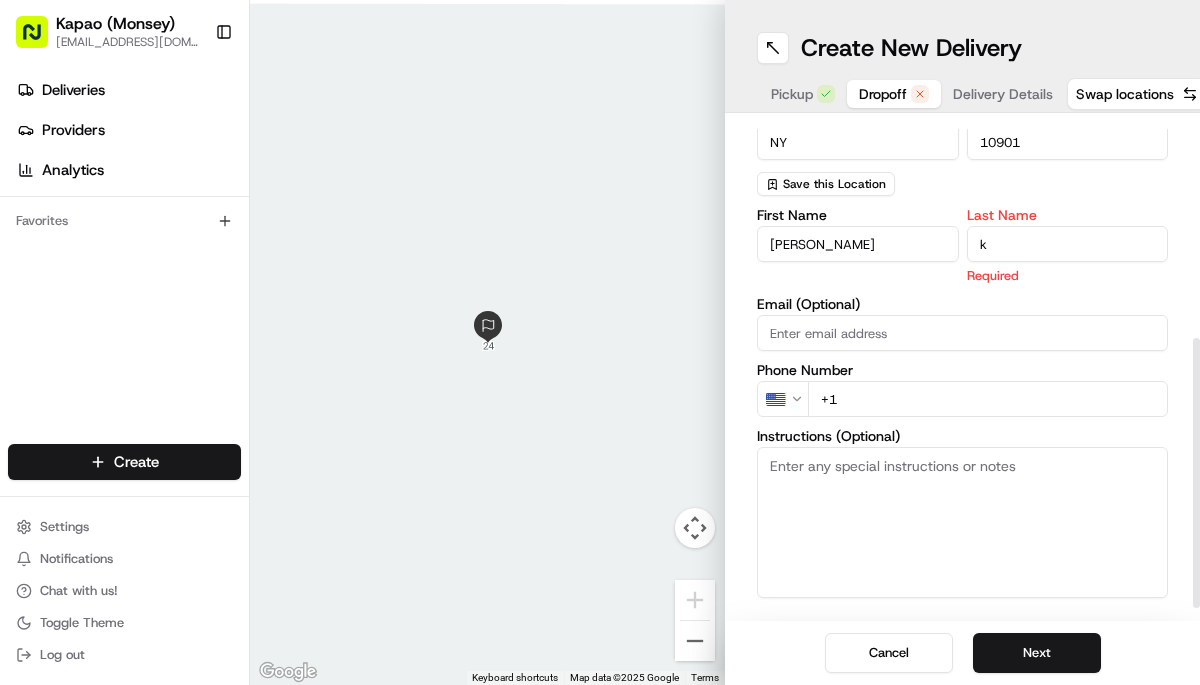 type on "k" 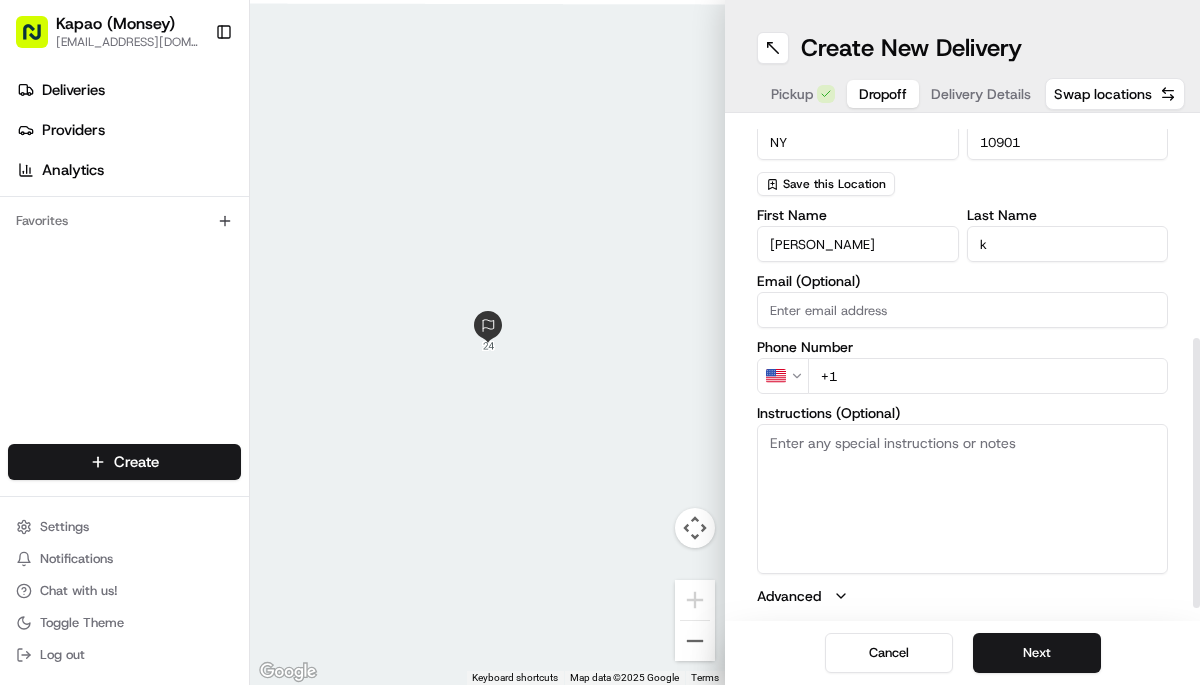 click on "First Name kelly Last Name k Email (Optional) Phone Number US +1 Instructions (Optional) Advanced" at bounding box center [962, 407] 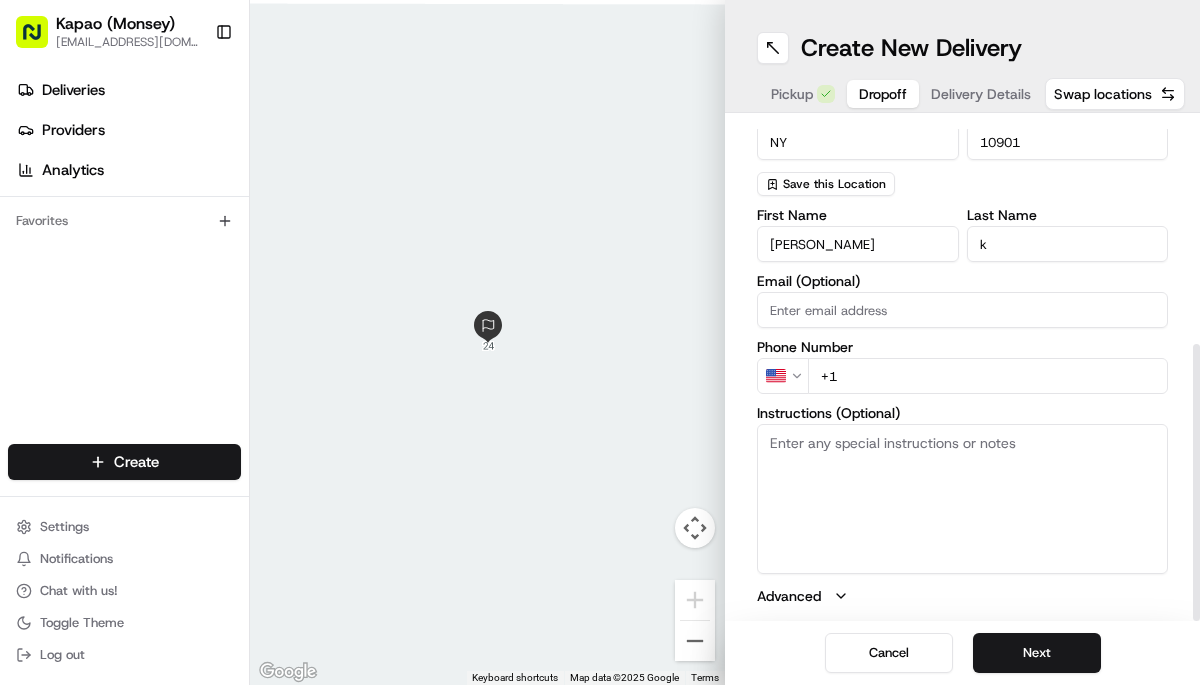 click on "Email (Optional)" at bounding box center (962, 310) 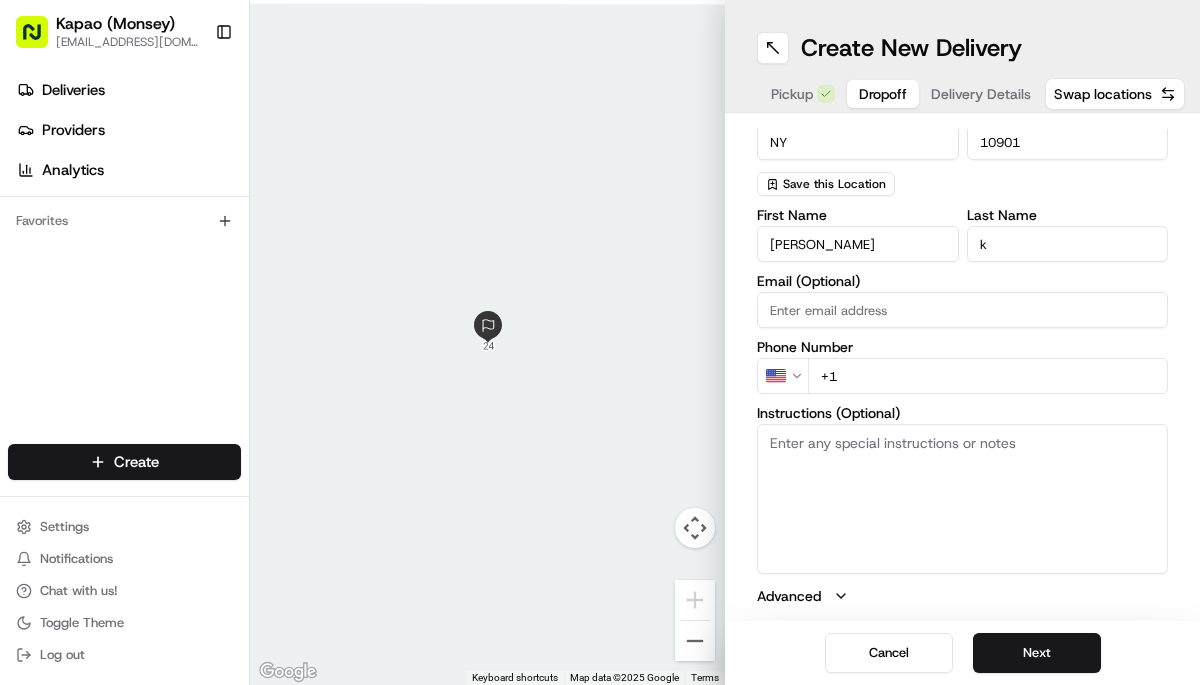 click on "+1" at bounding box center (988, 376) 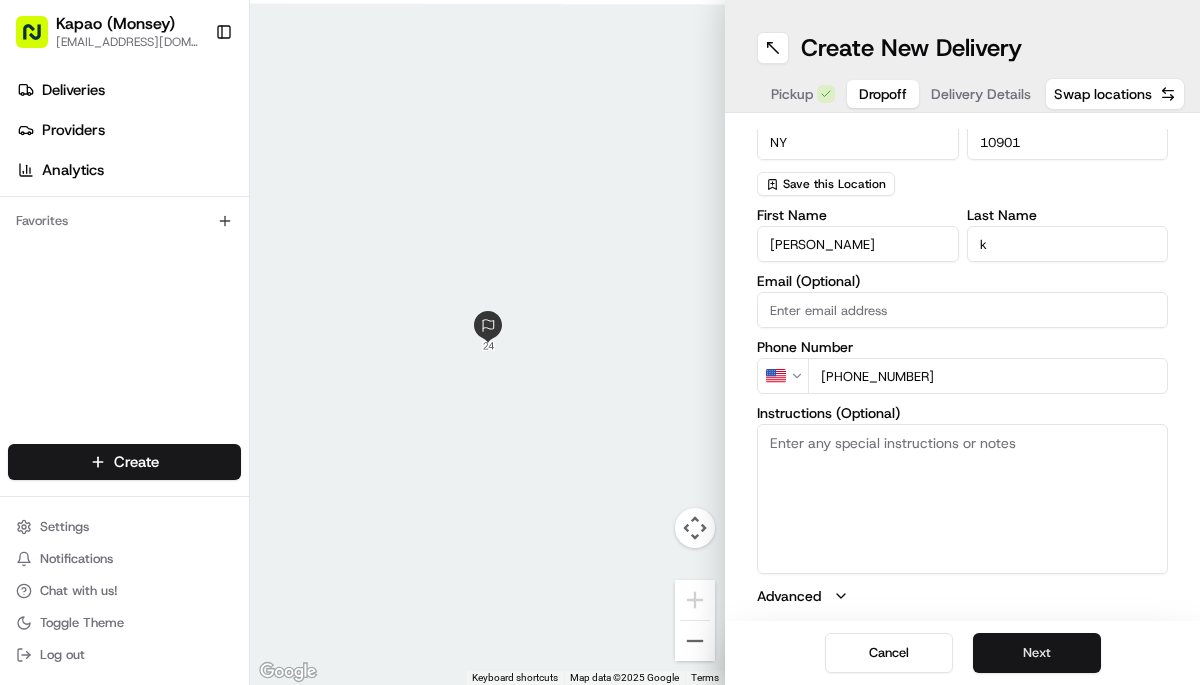 type on "[PHONE_NUMBER]" 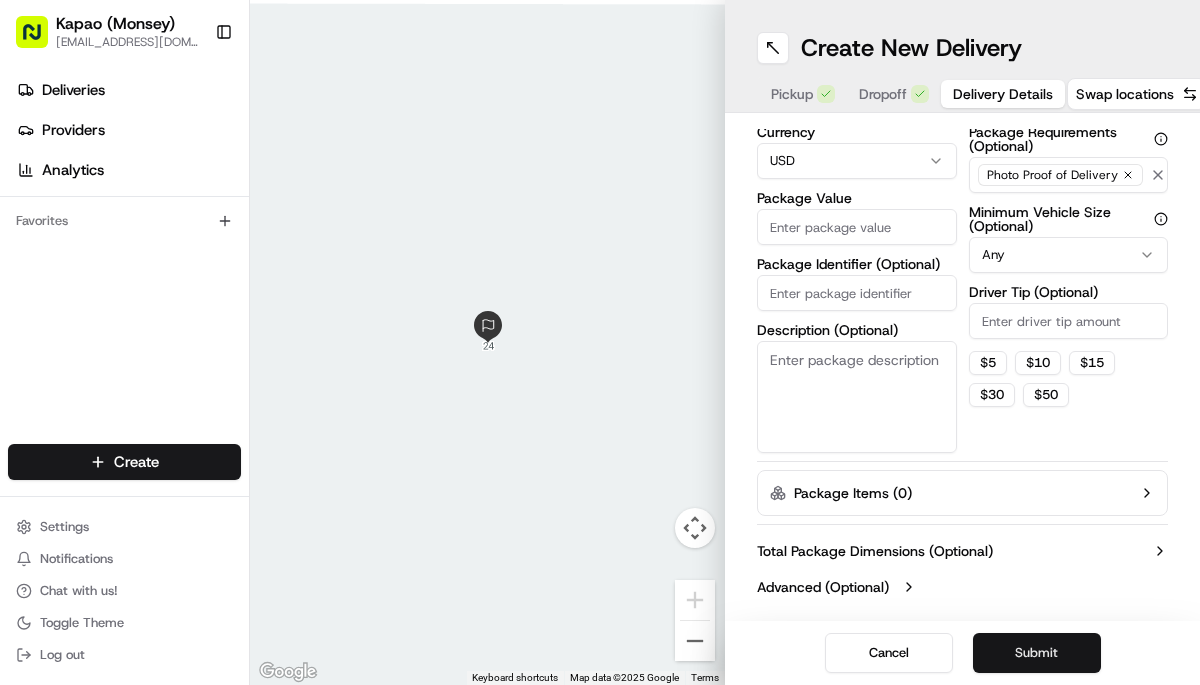 scroll, scrollTop: 154, scrollLeft: 0, axis: vertical 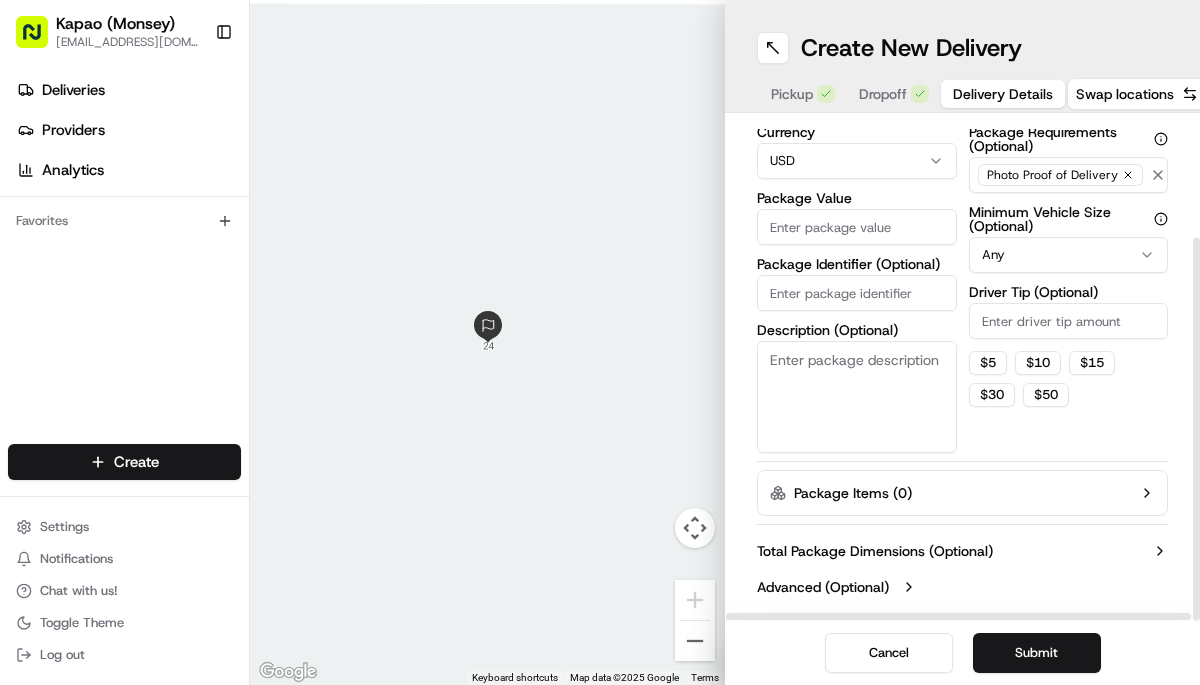 click on "Package Value" at bounding box center (857, 227) 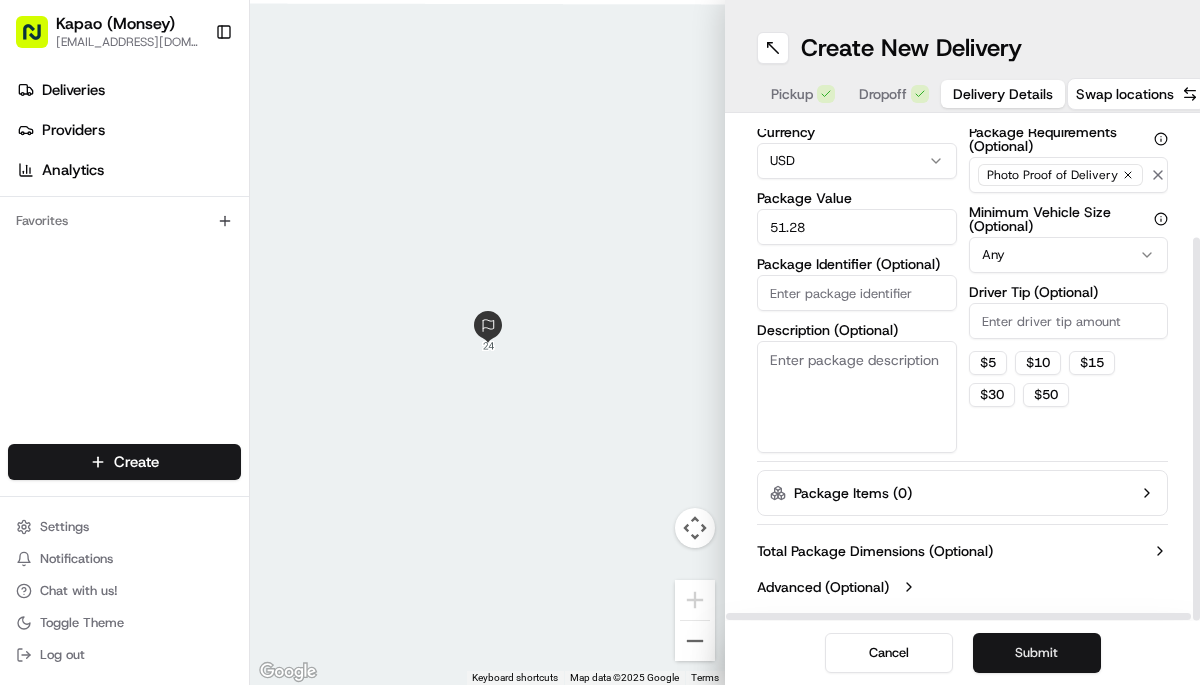type on "51.28" 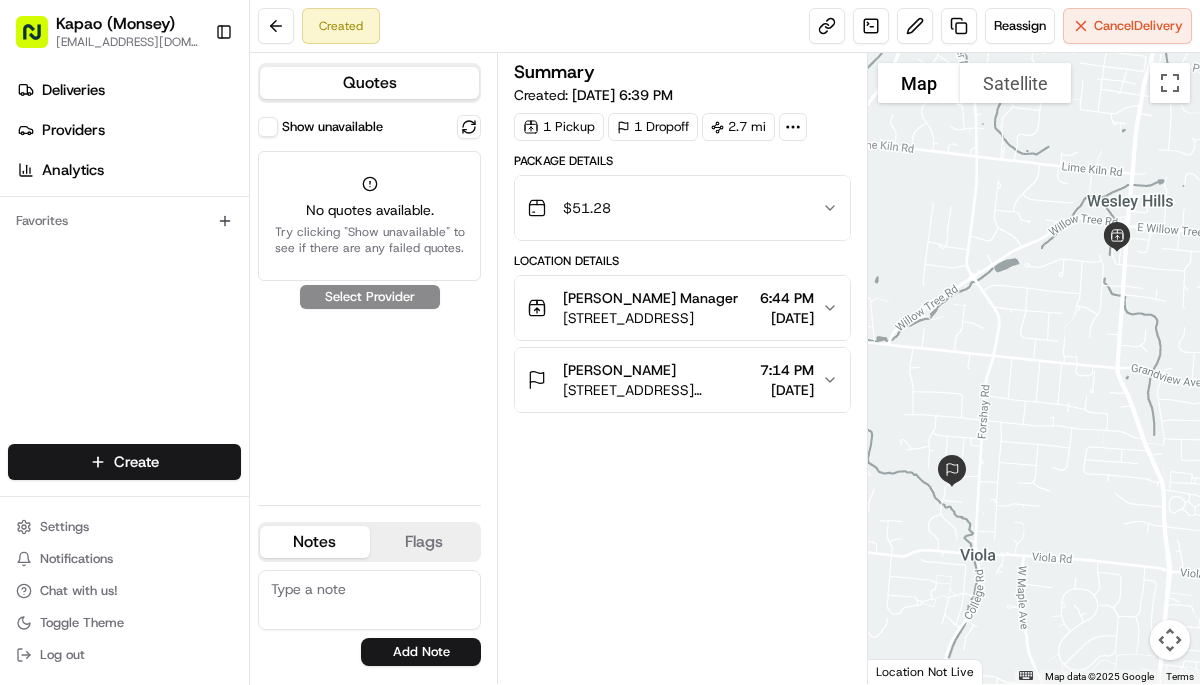click on "Show unavailable No quotes available. Try clicking "Show unavailable" to see if there are any failed quotes. Select Provider" at bounding box center [369, 302] 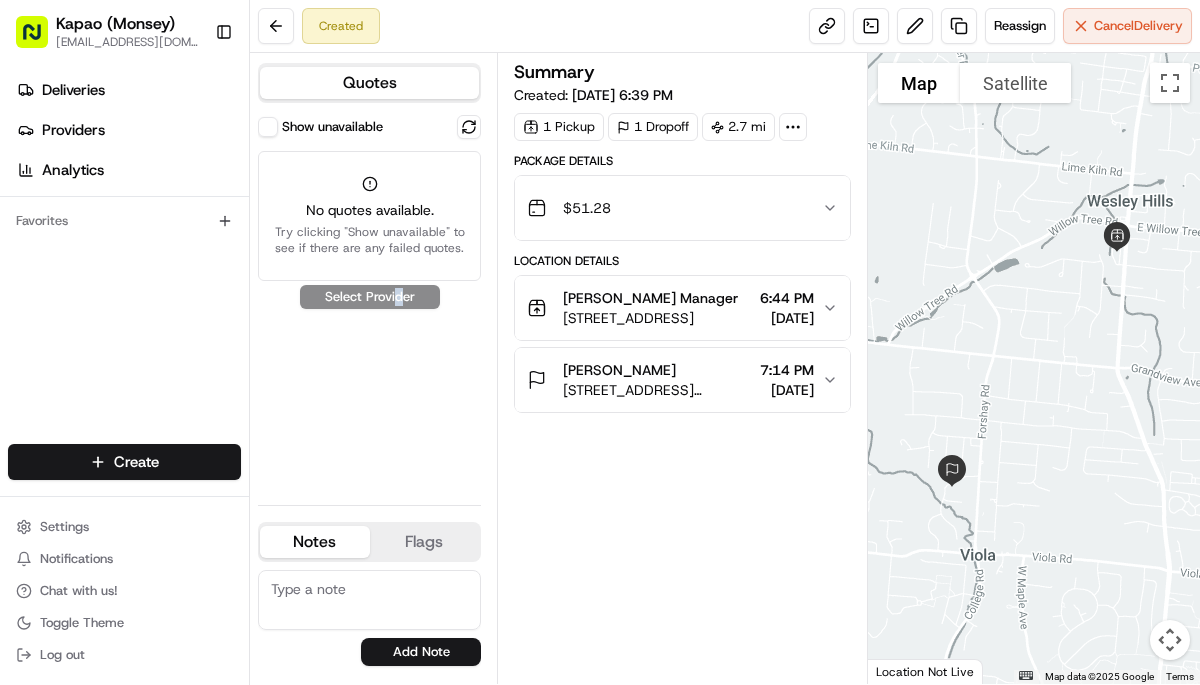 click on "Show unavailable No quotes available. Try clicking "Show unavailable" to see if there are any failed quotes. Select Provider" at bounding box center [369, 302] 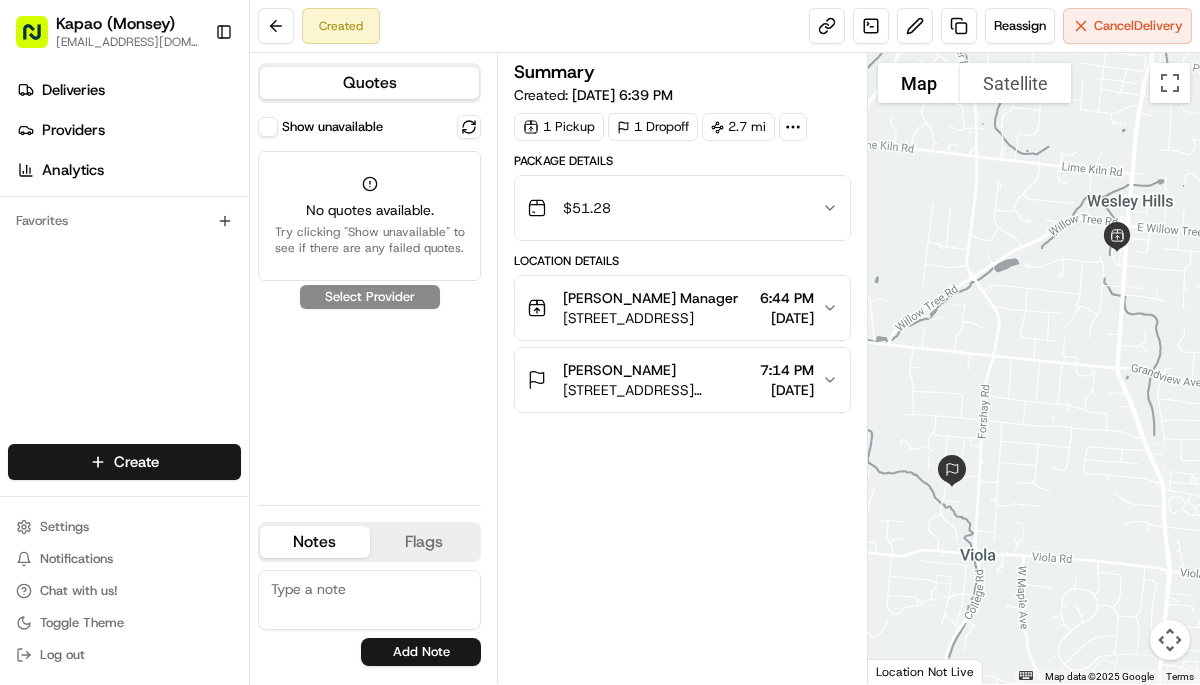 click on "Quotes Show unavailable No quotes available. Try clicking "Show unavailable" to see if there are any failed quotes. Select Provider Notes Flags kapaoinc@gmail.com kapaooffice@gmail.com stevengerson21@gmail.com Add Note kapaoinc@gmail.com kapaooffice@gmail.com stevengerson21@gmail.com Add Flag" at bounding box center [373, 368] 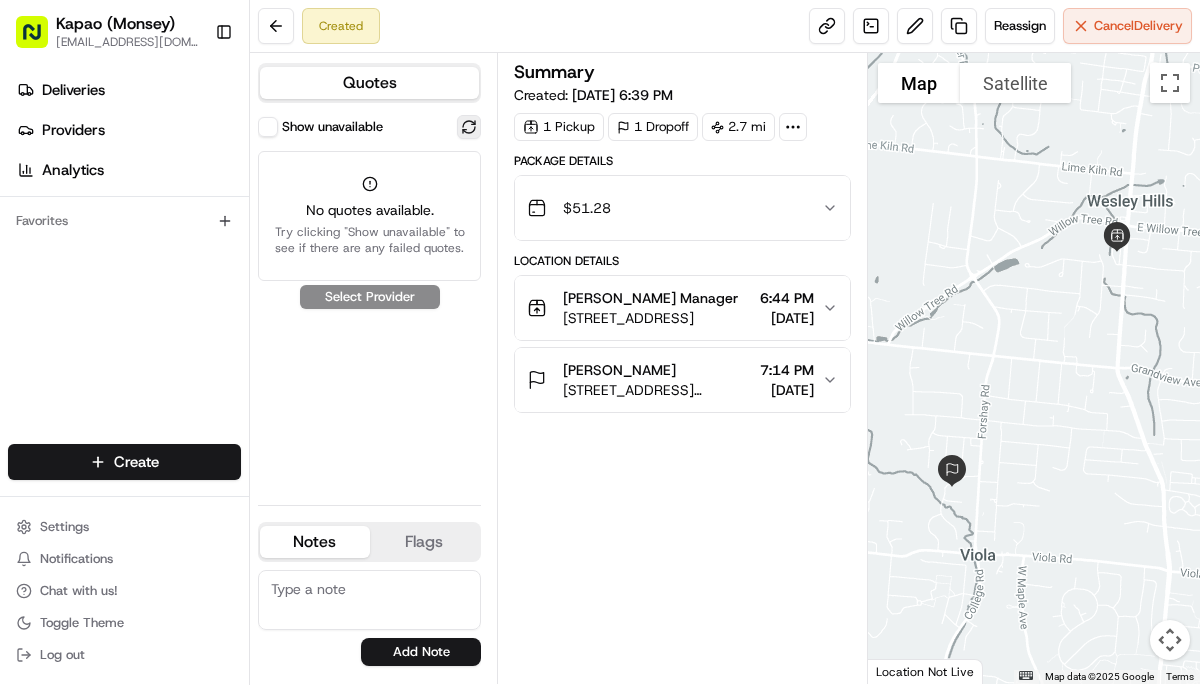 click at bounding box center [469, 127] 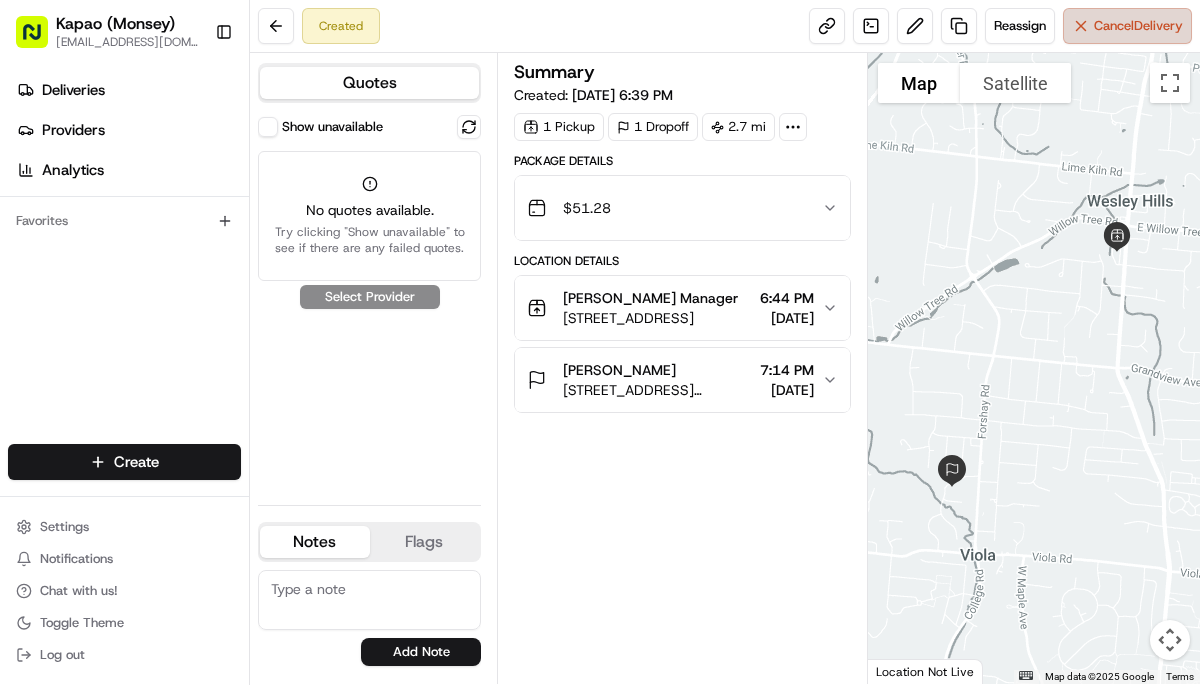 click on "Cancel  Delivery" at bounding box center [1138, 26] 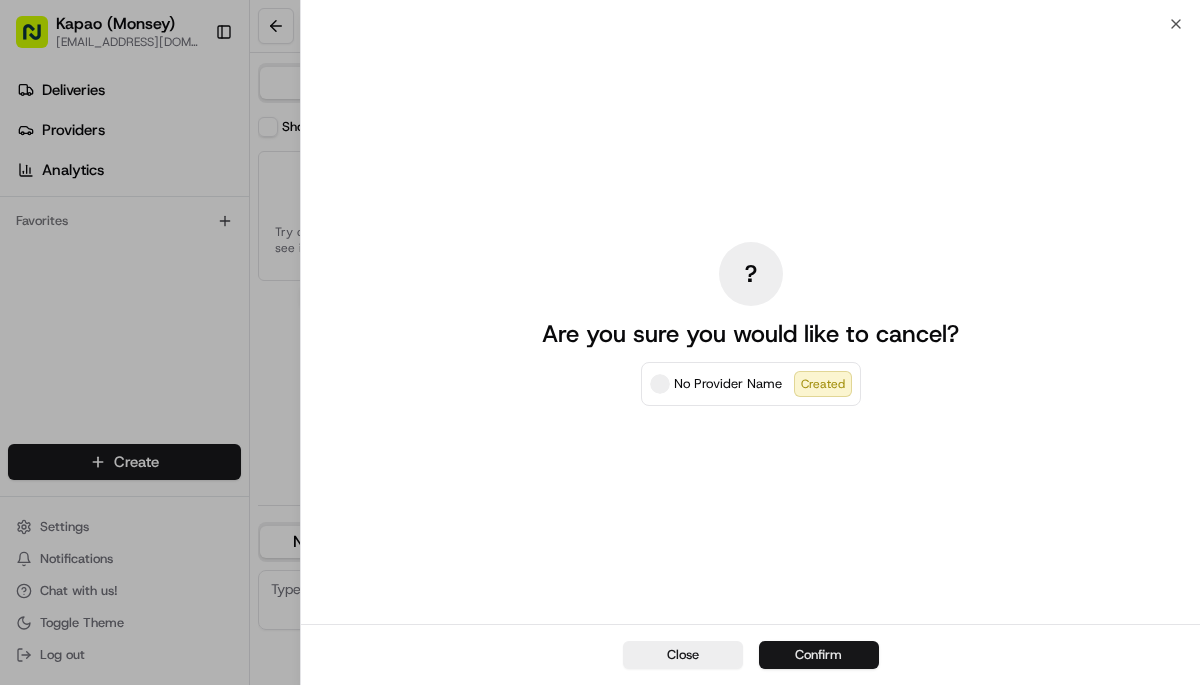 click on "Confirm" at bounding box center [819, 655] 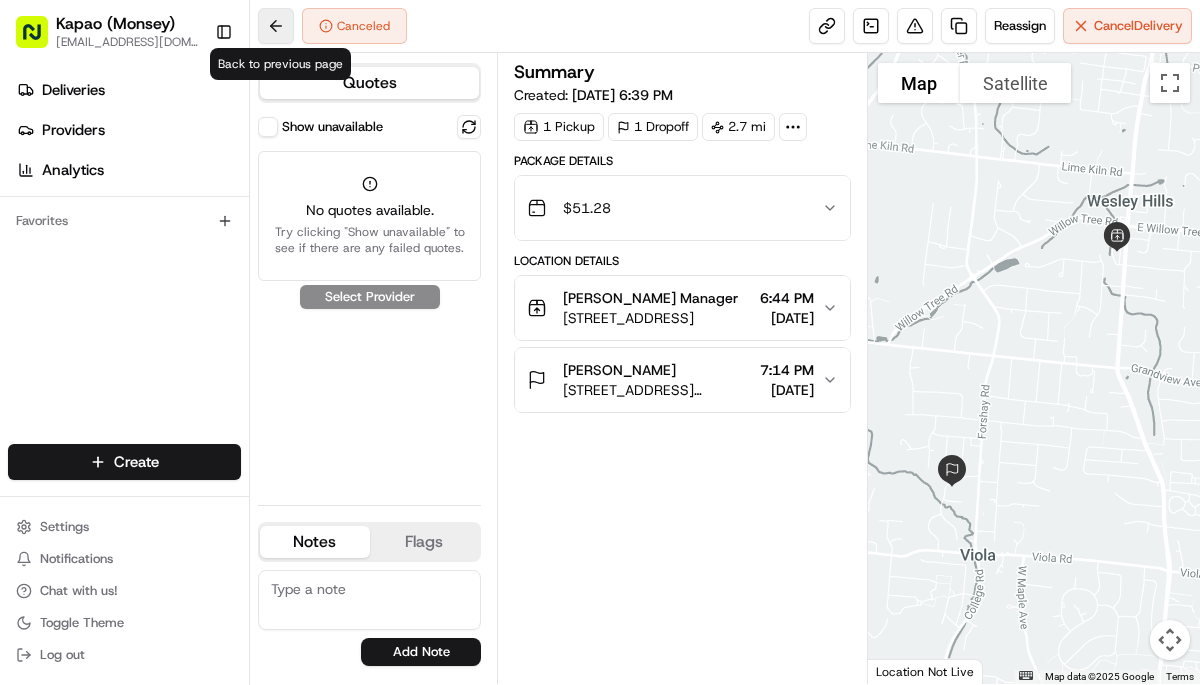 click at bounding box center (276, 26) 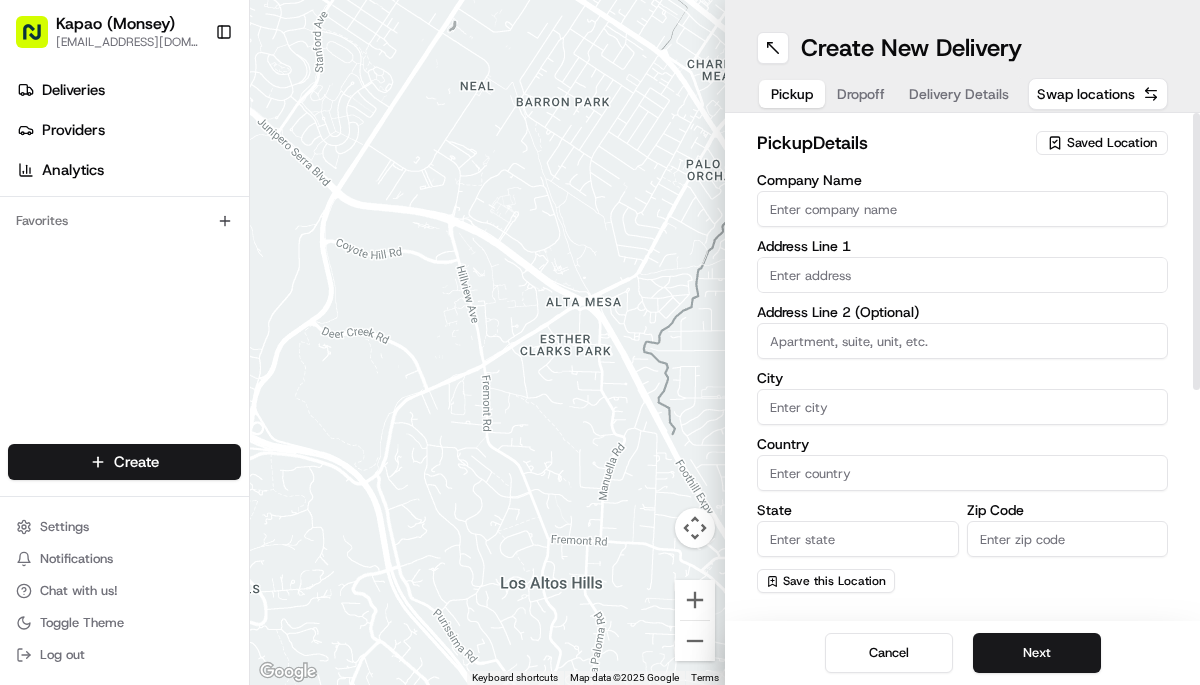 click on "Company Name" at bounding box center [962, 180] 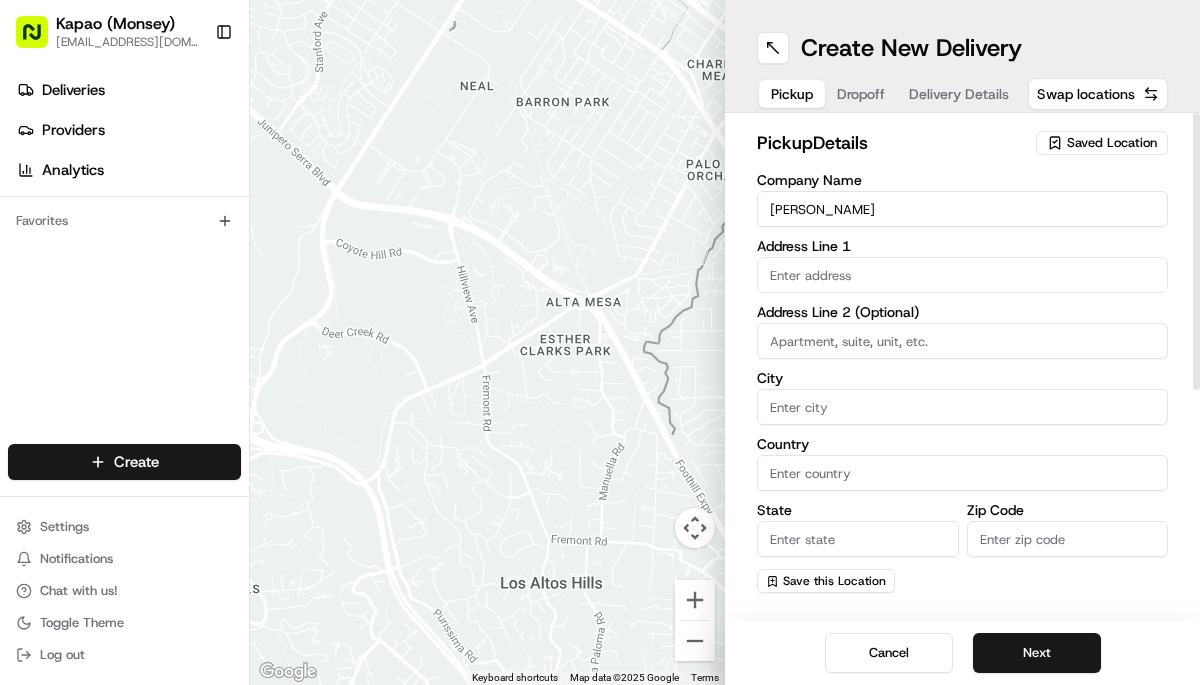 type on "455 NY-306" 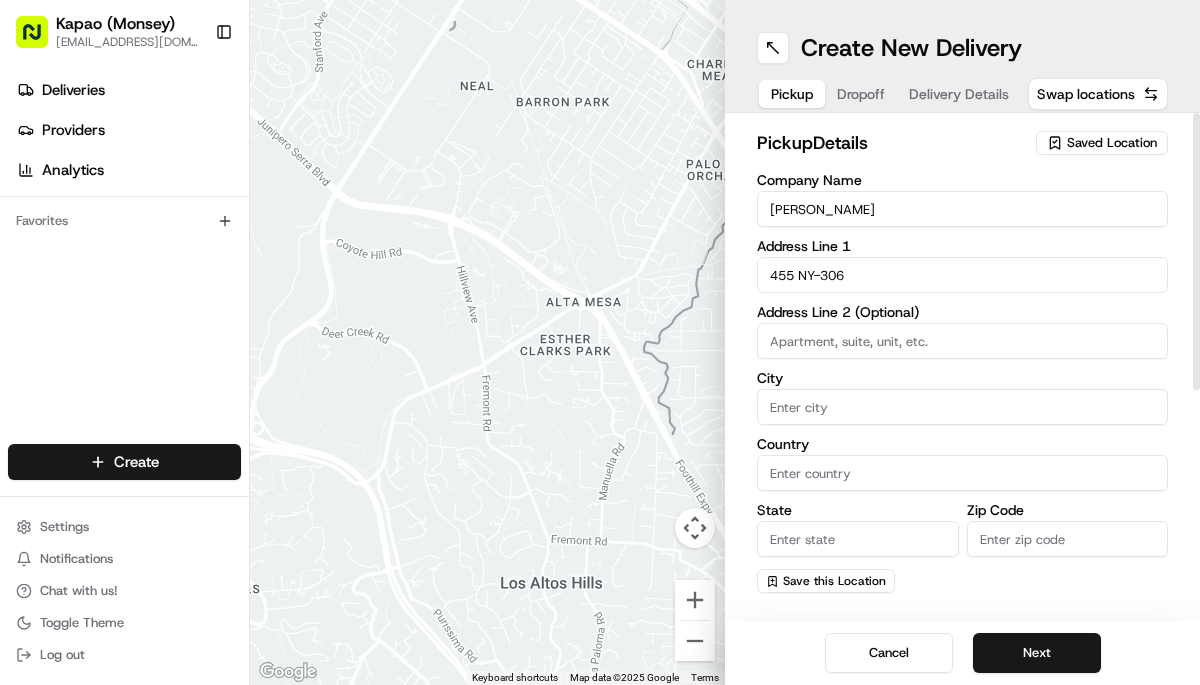 type on "Monsey" 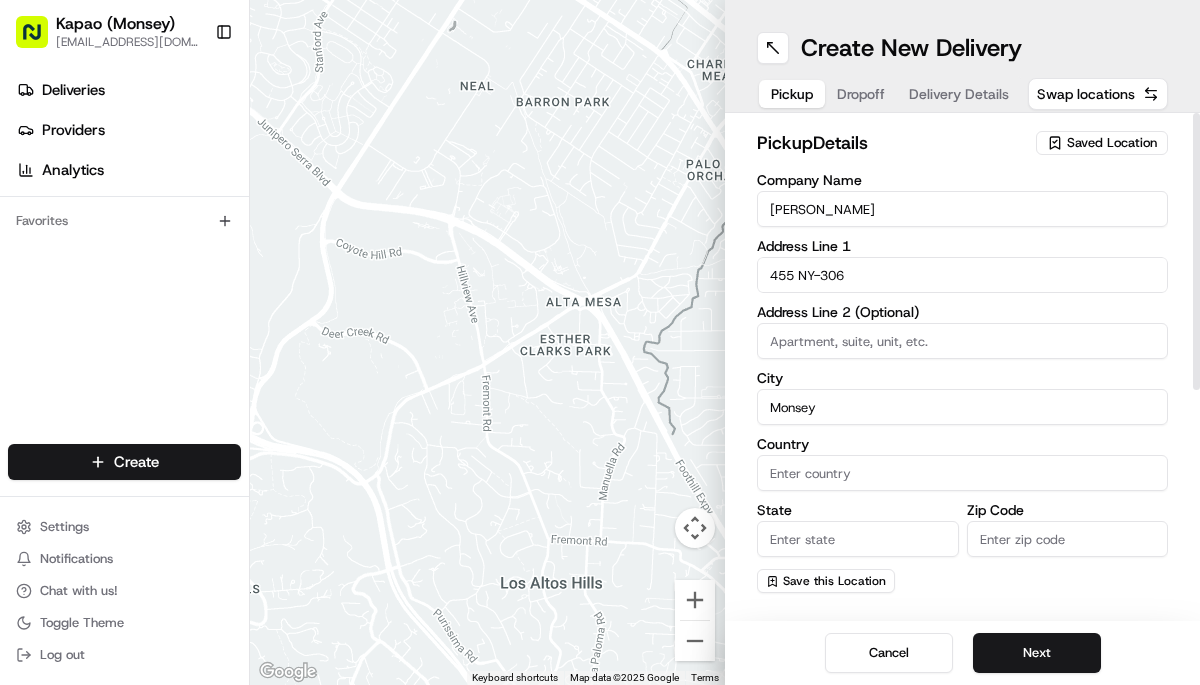type on "[GEOGRAPHIC_DATA]" 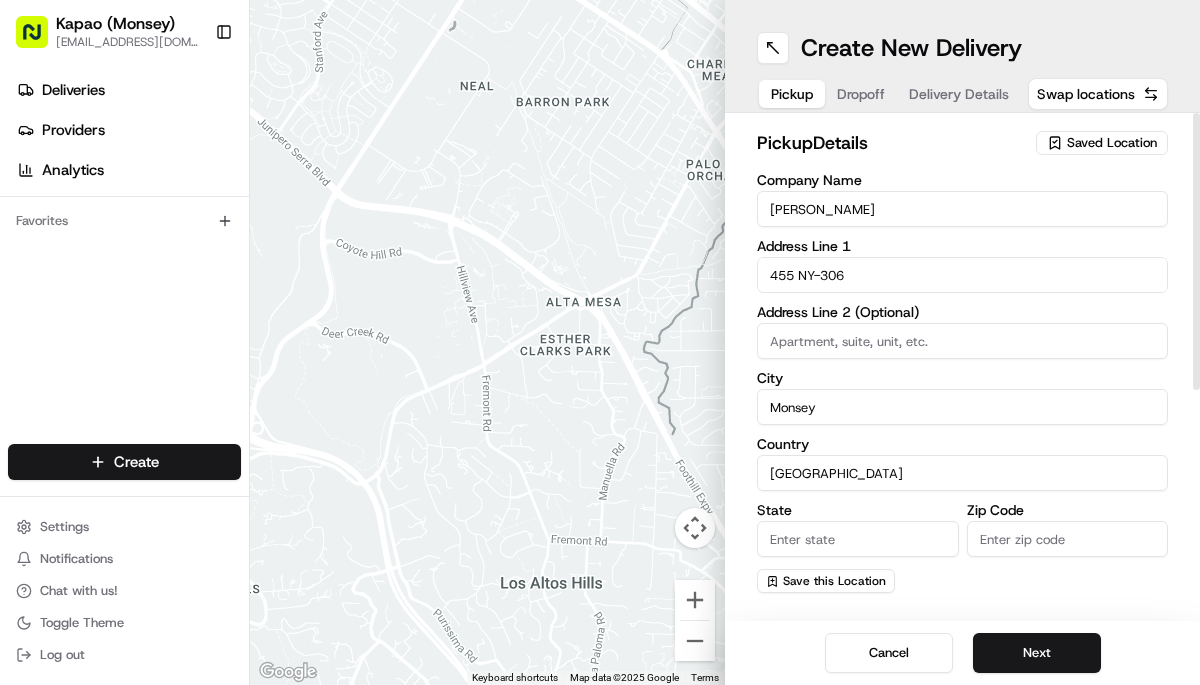 type on "NY" 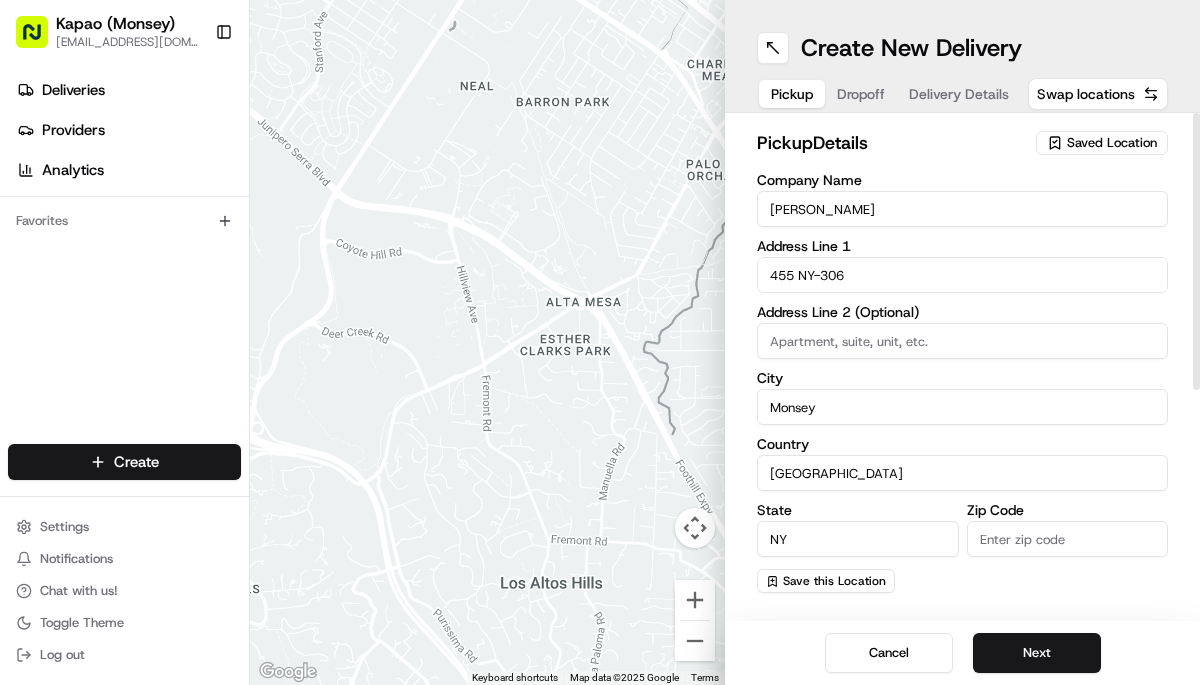 type on "10952" 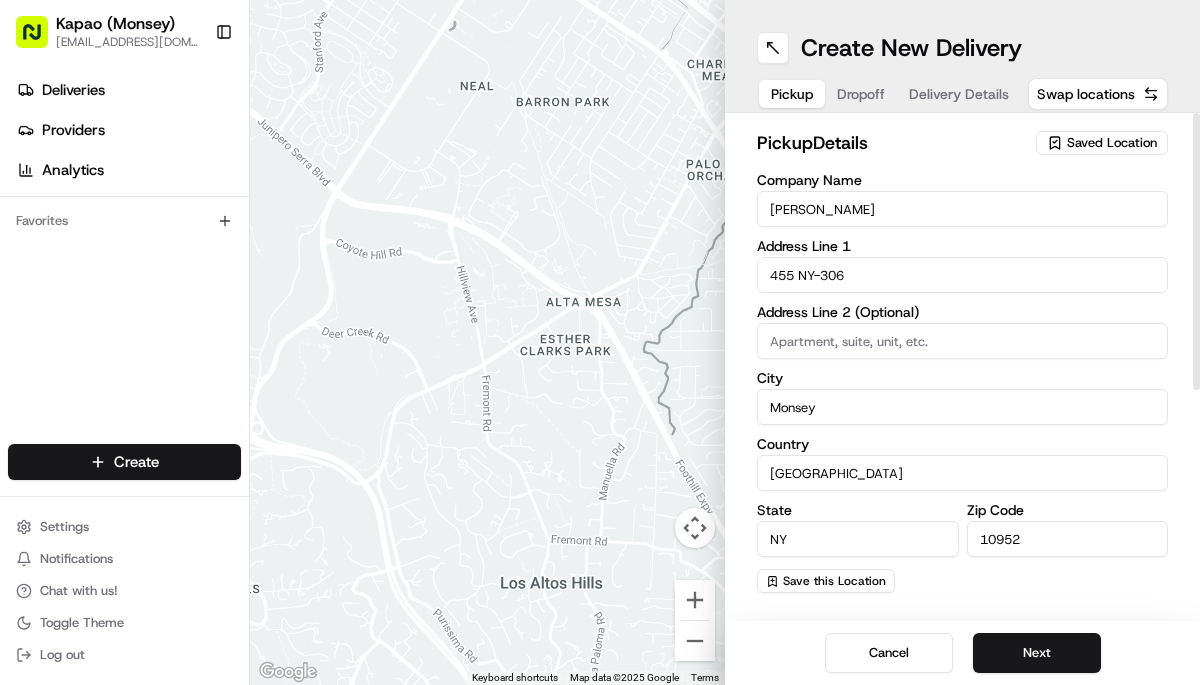 type on "[PERSON_NAME]" 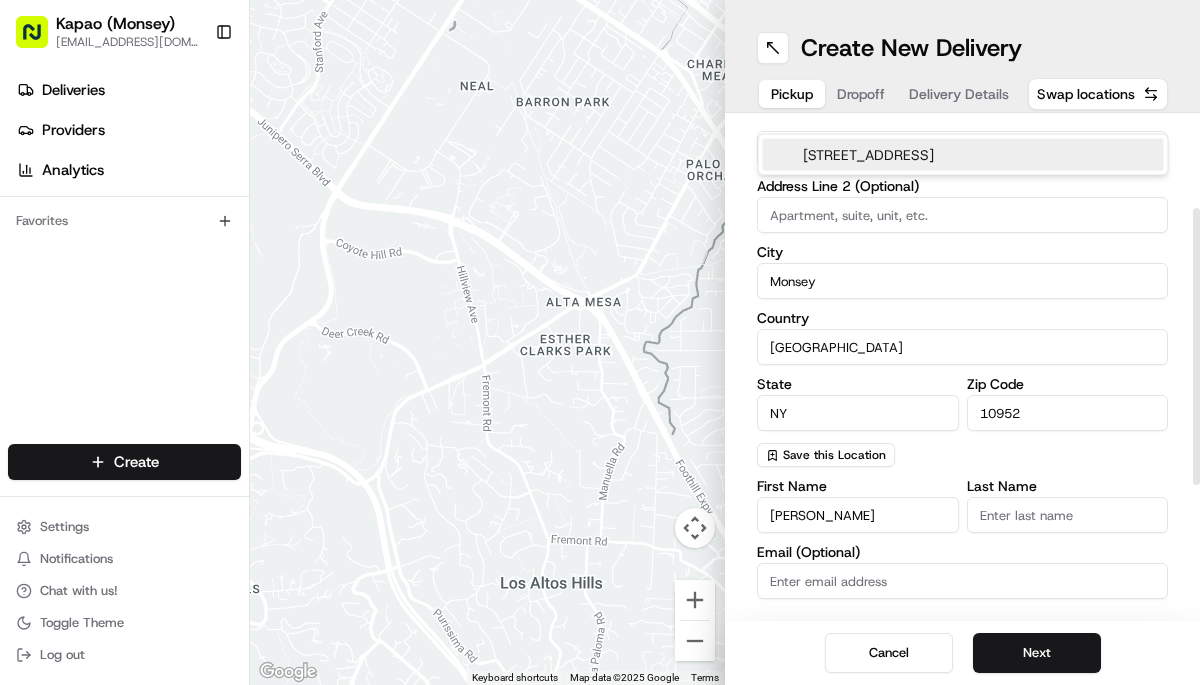 scroll, scrollTop: 300, scrollLeft: 0, axis: vertical 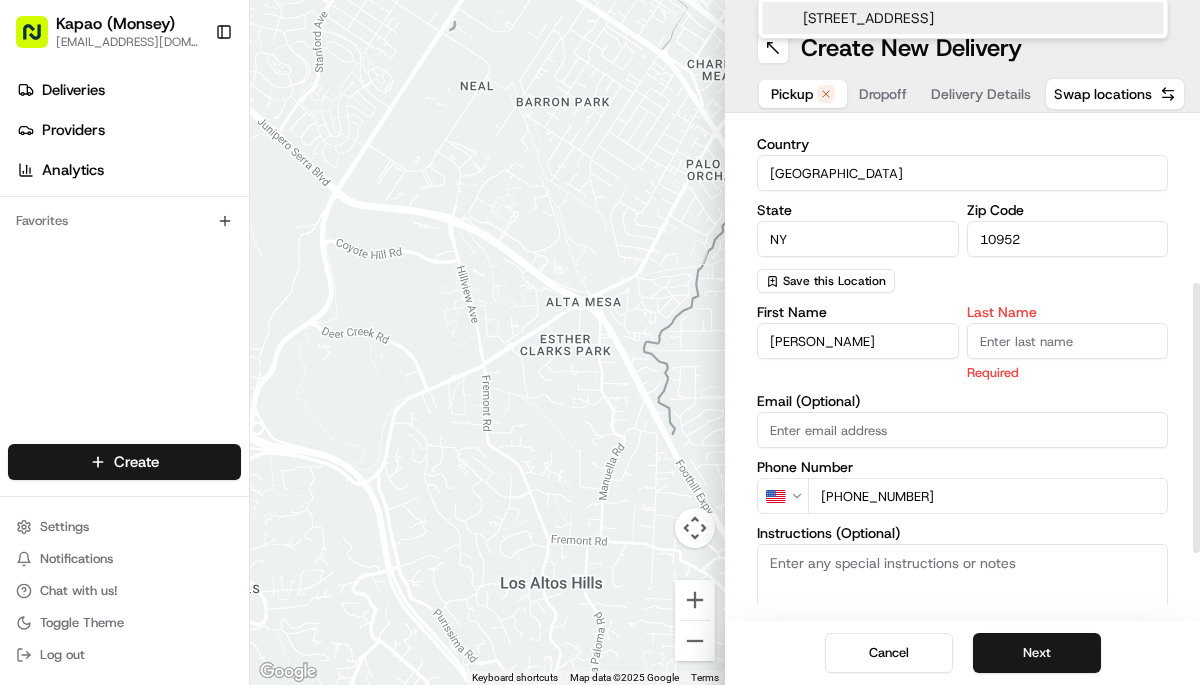 click on "Last Name" at bounding box center [1068, 341] 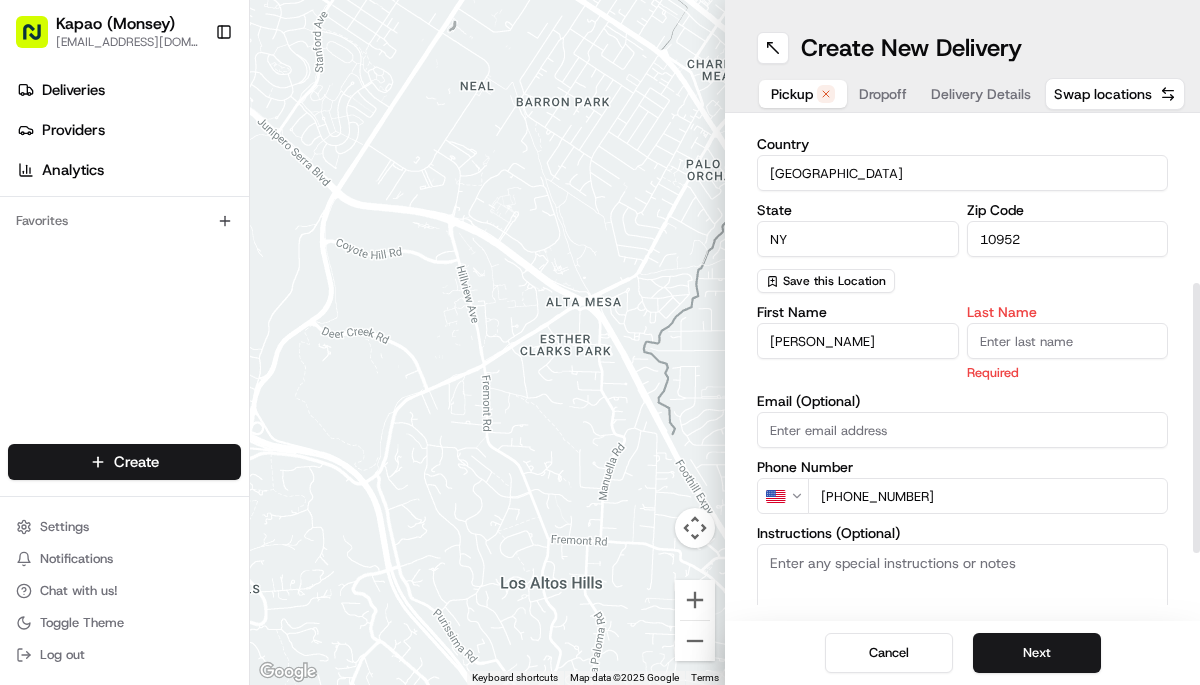 type on "Manager" 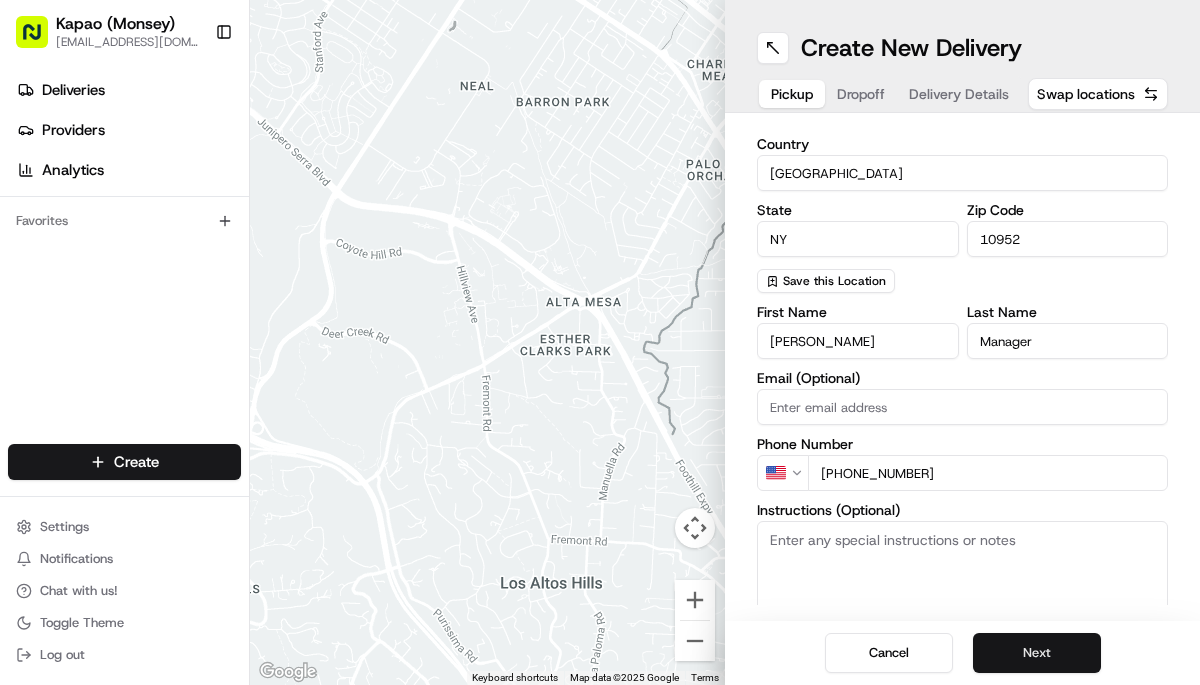 click on "Next" at bounding box center (1037, 653) 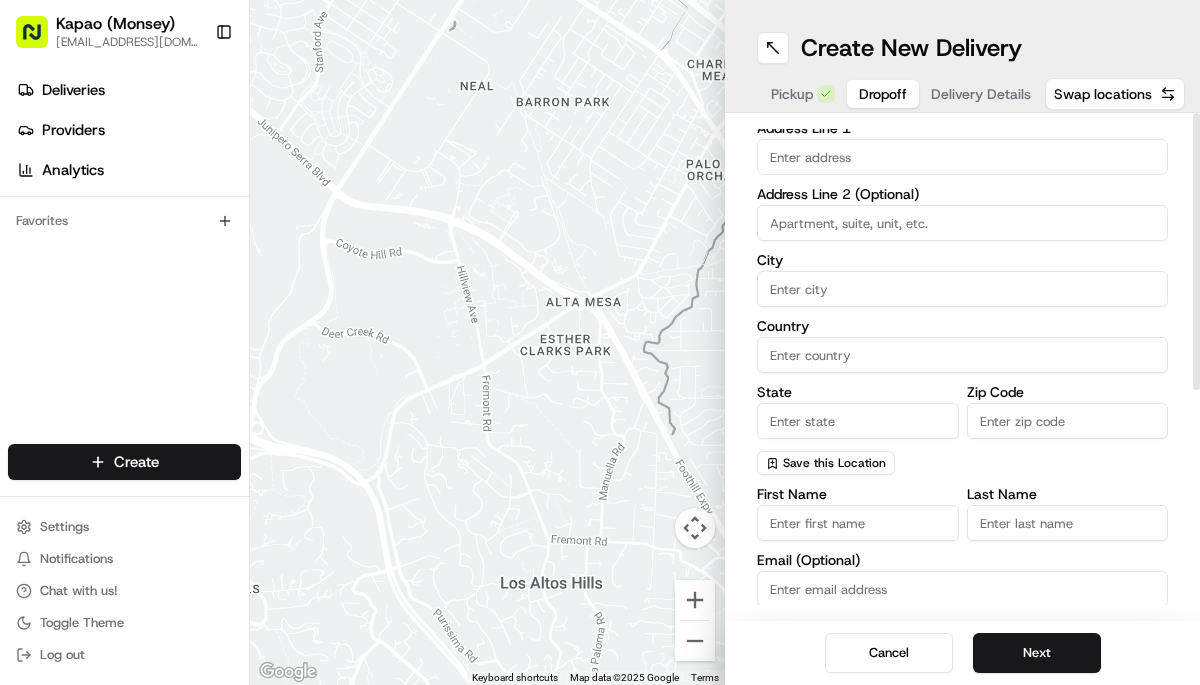 scroll, scrollTop: 0, scrollLeft: 0, axis: both 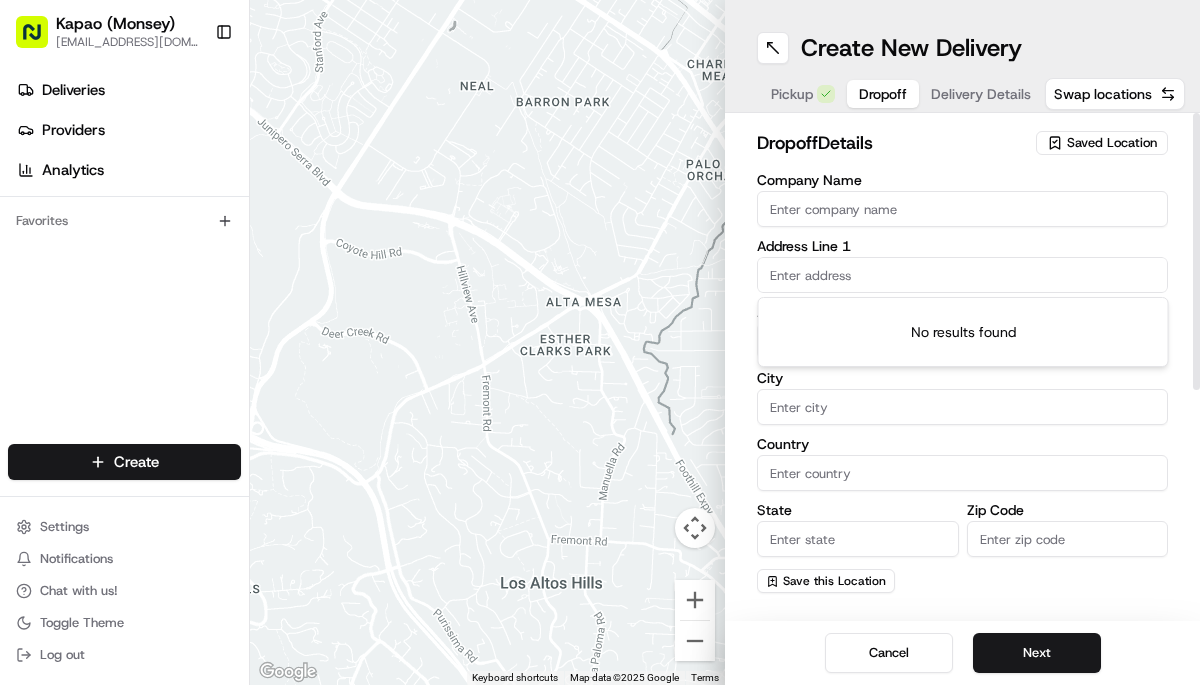 click at bounding box center (962, 275) 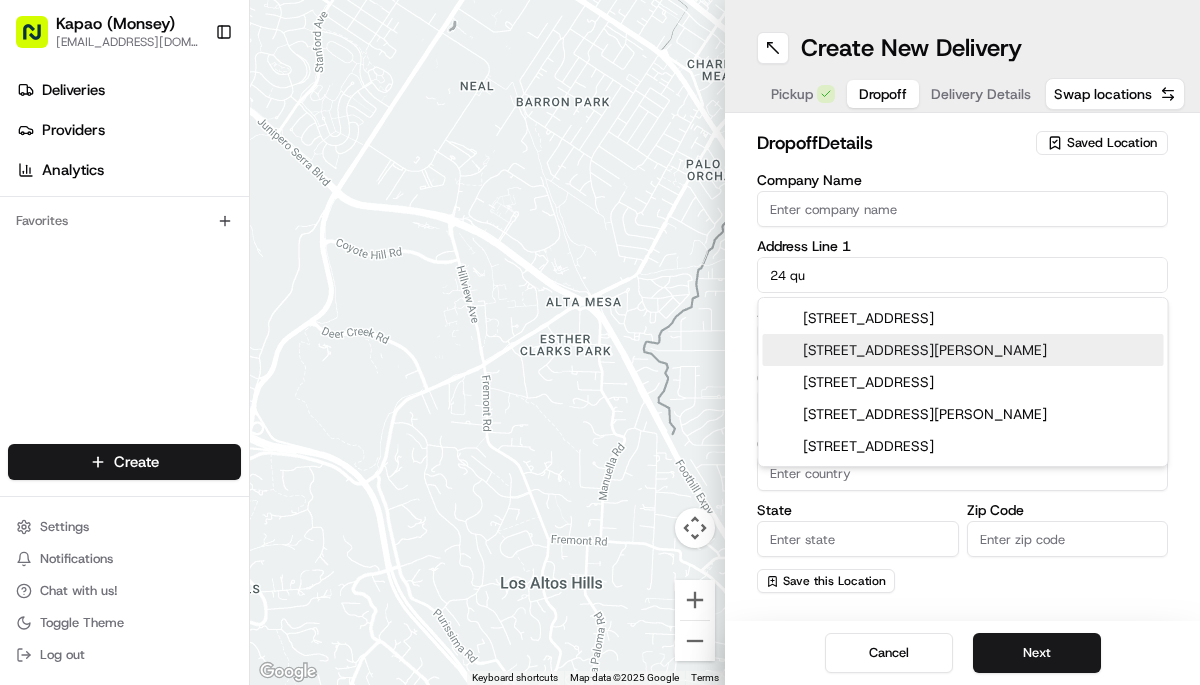 click on "[STREET_ADDRESS][PERSON_NAME]" at bounding box center [963, 350] 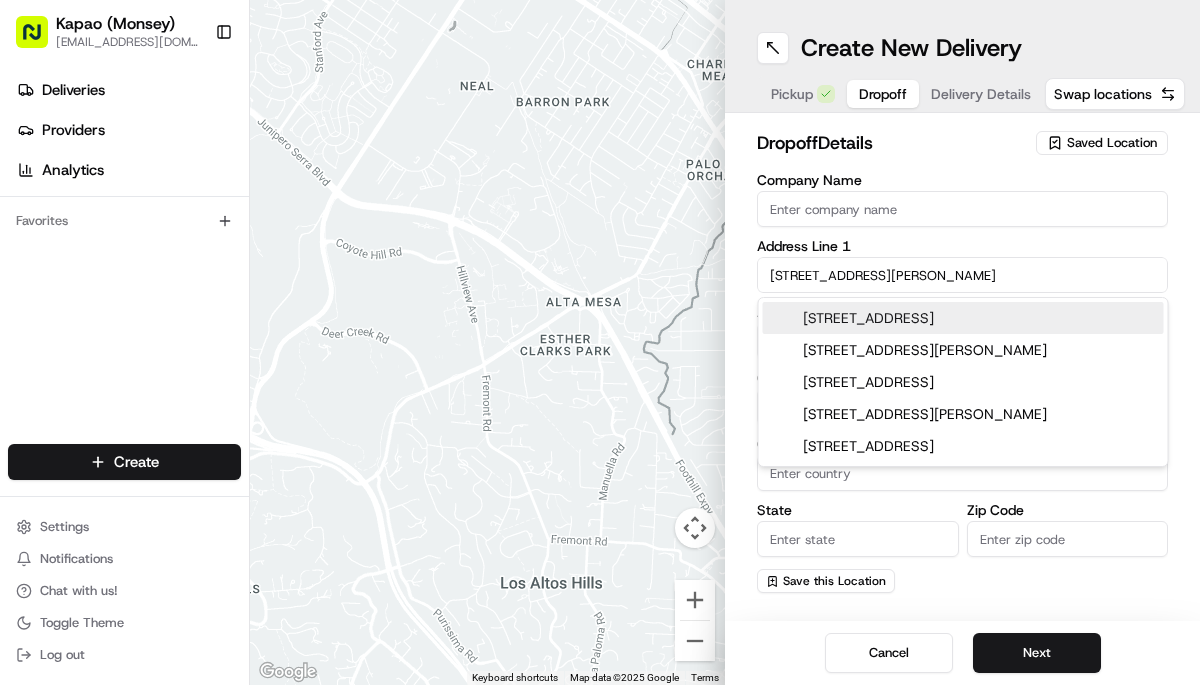 type on "[STREET_ADDRESS][PERSON_NAME]" 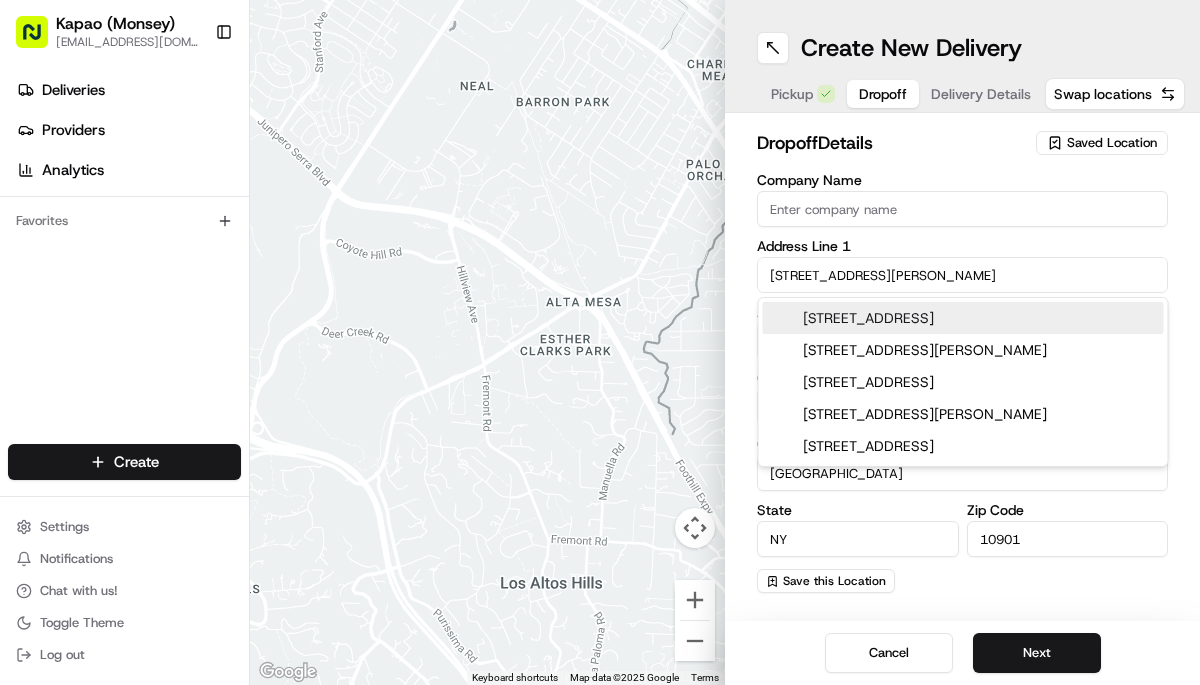 type on "[STREET_ADDRESS][PERSON_NAME]" 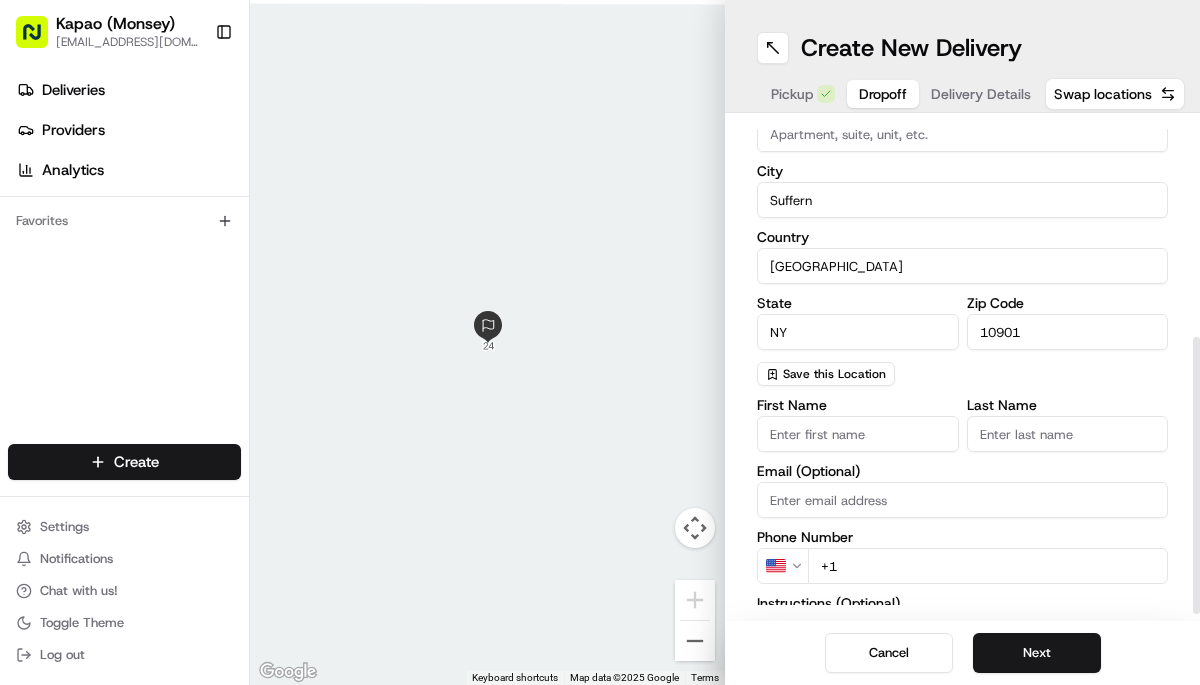 scroll, scrollTop: 397, scrollLeft: 0, axis: vertical 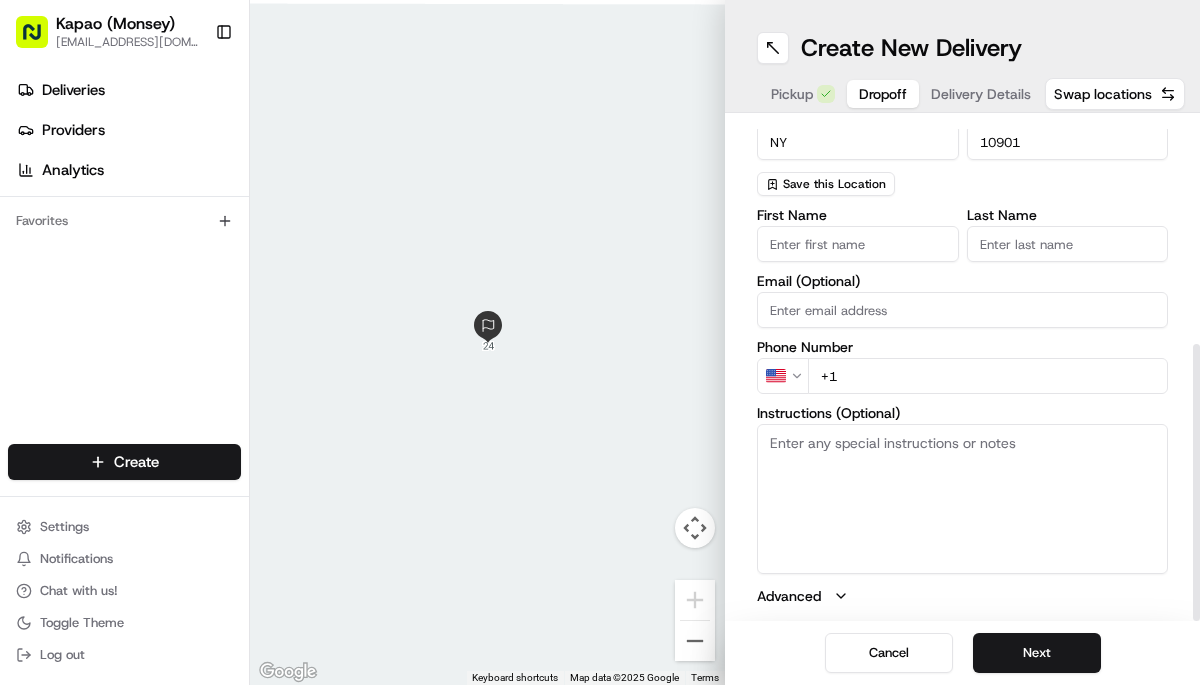 click on "First Name" at bounding box center (858, 244) 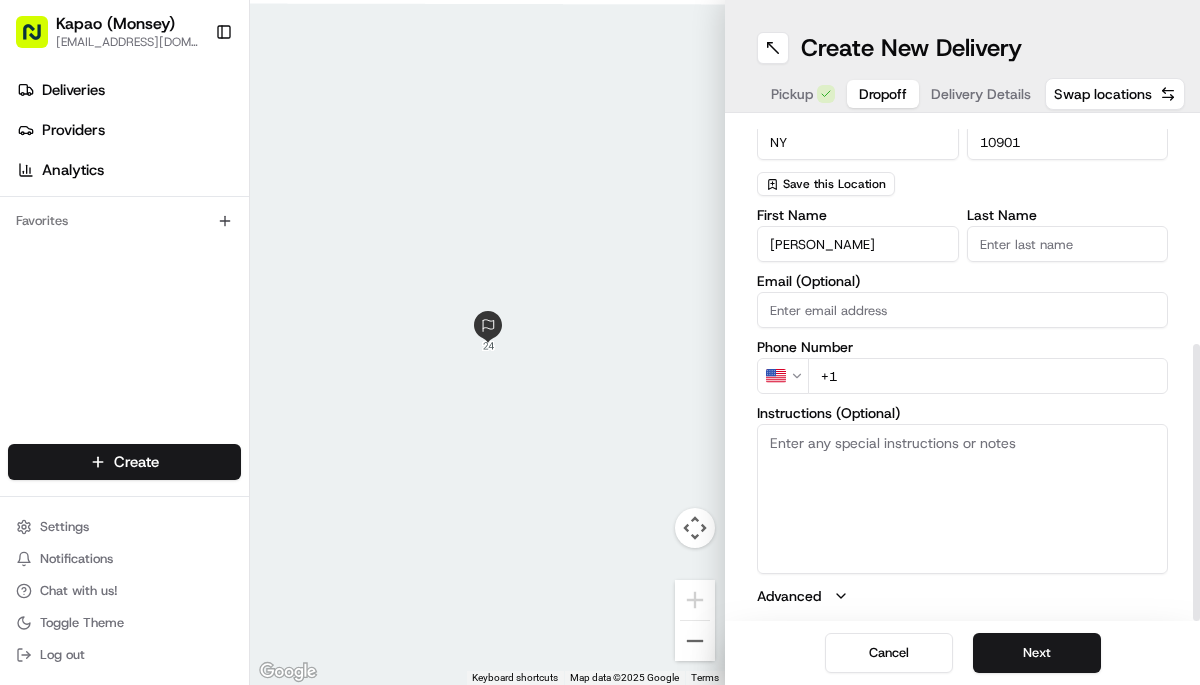 type on "[PERSON_NAME]" 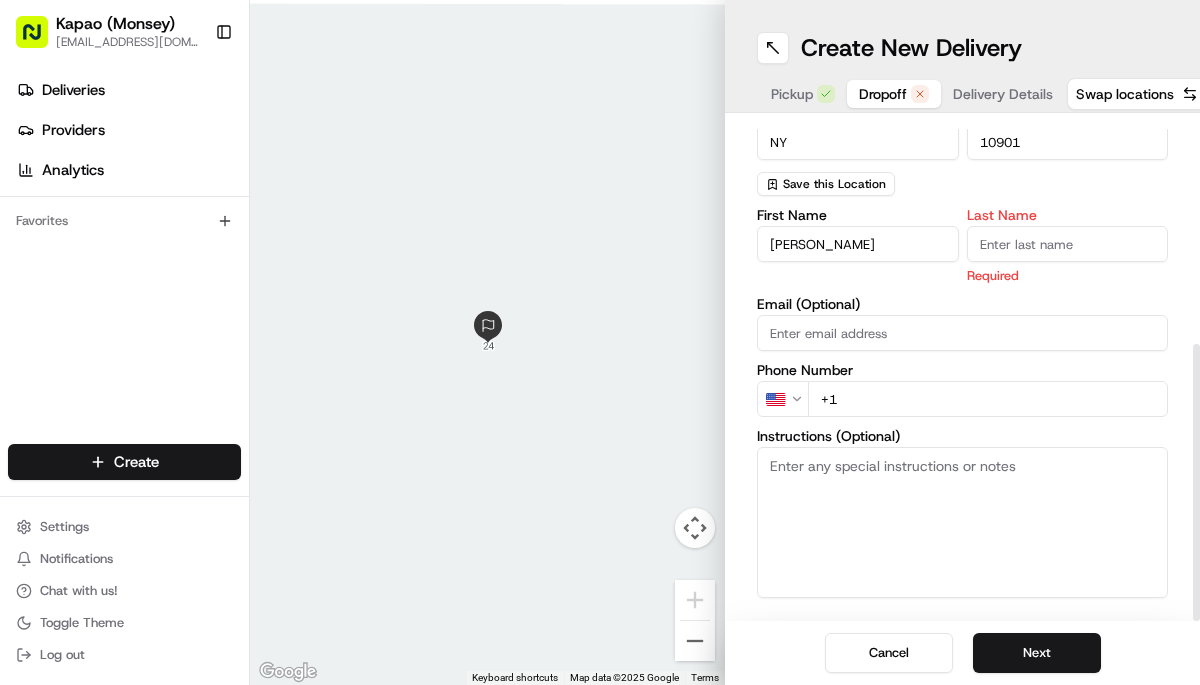 click on "Last Name" at bounding box center [1068, 244] 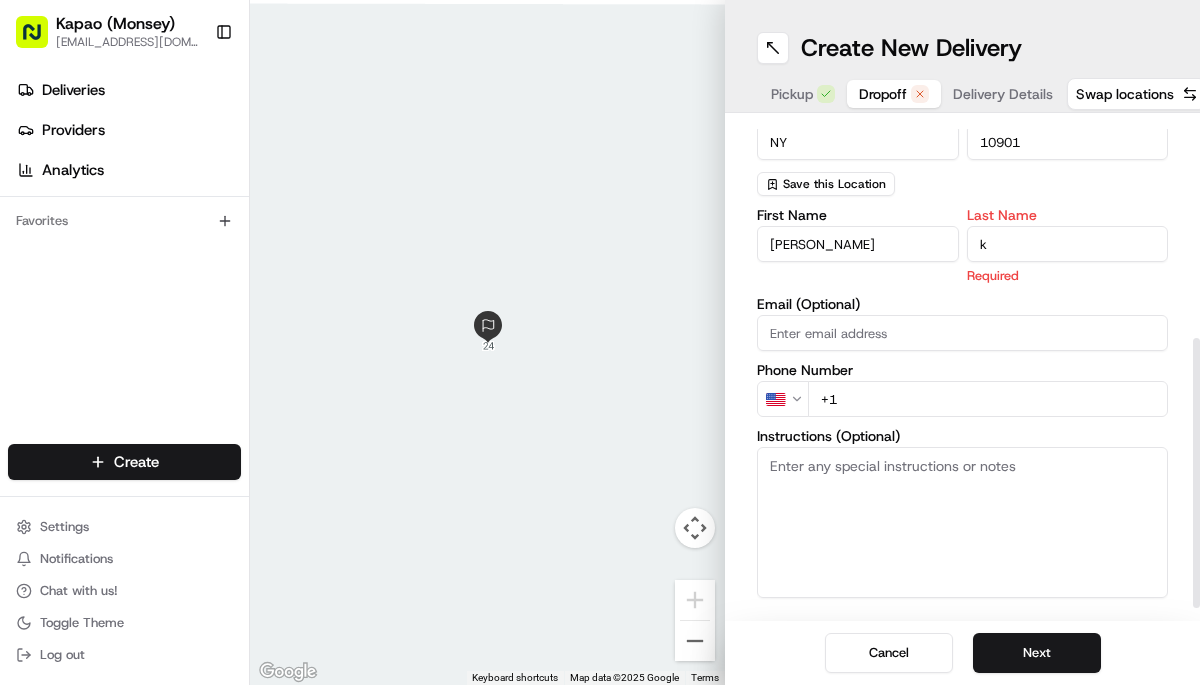 type on "k" 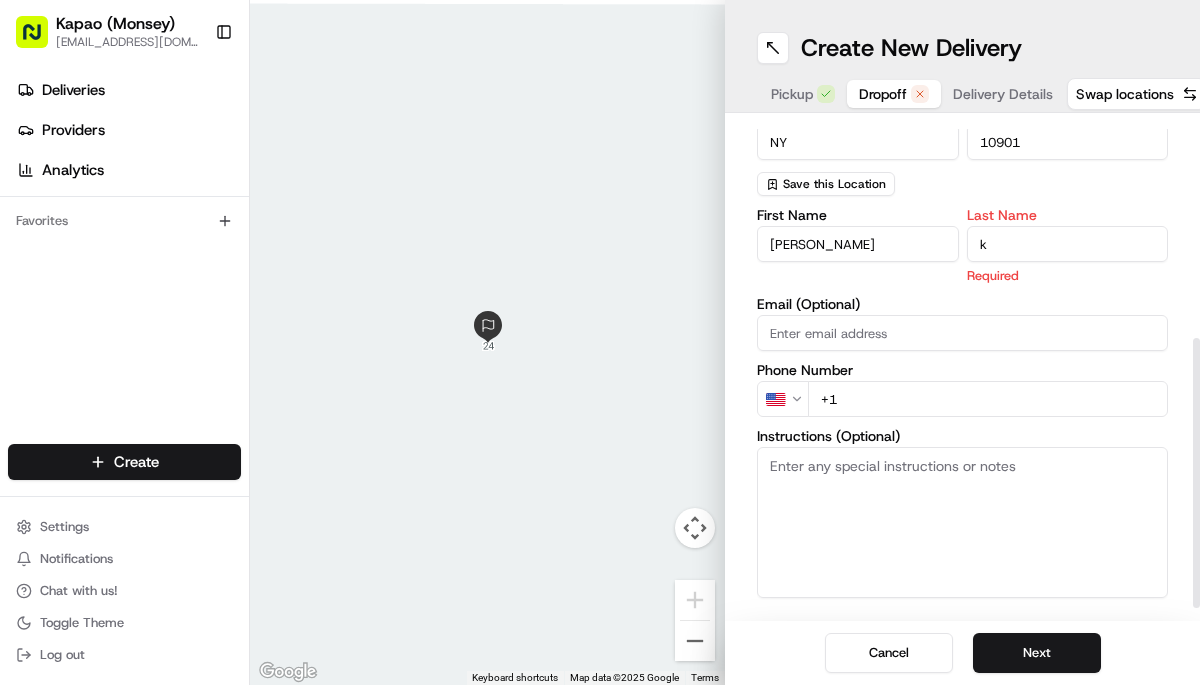 click on "First Name [PERSON_NAME] Last Name k Required Email (Optional) Phone Number US +1 Instructions (Optional) Advanced" at bounding box center (962, 419) 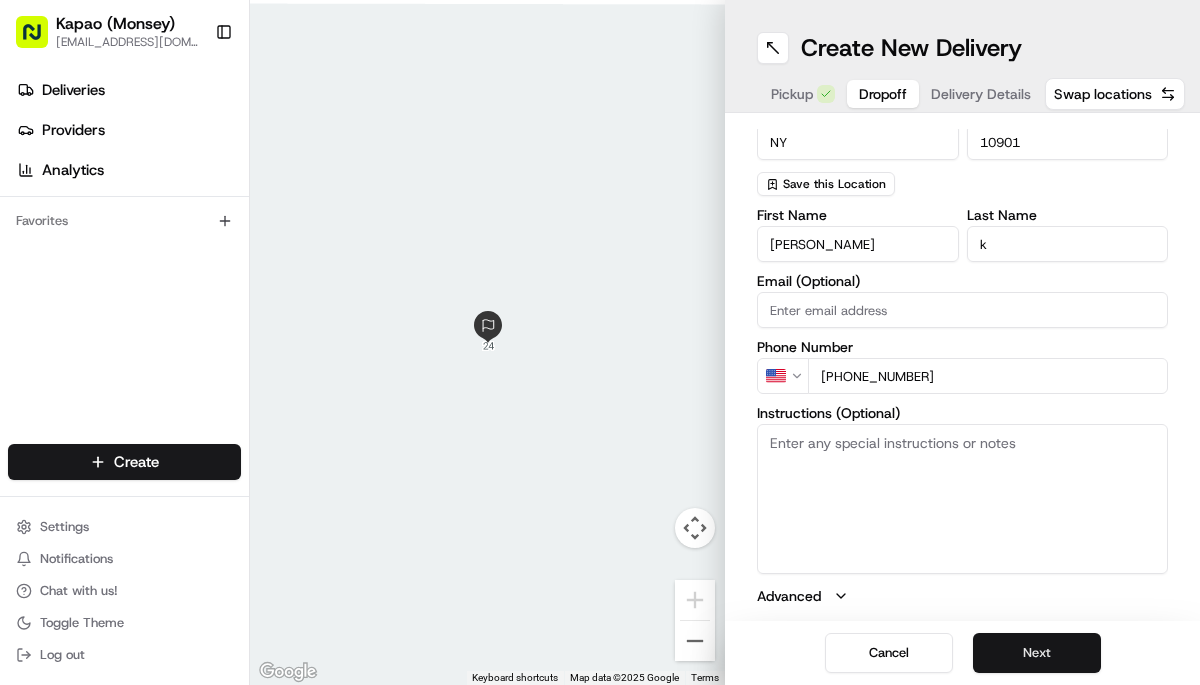 type on "[PHONE_NUMBER]" 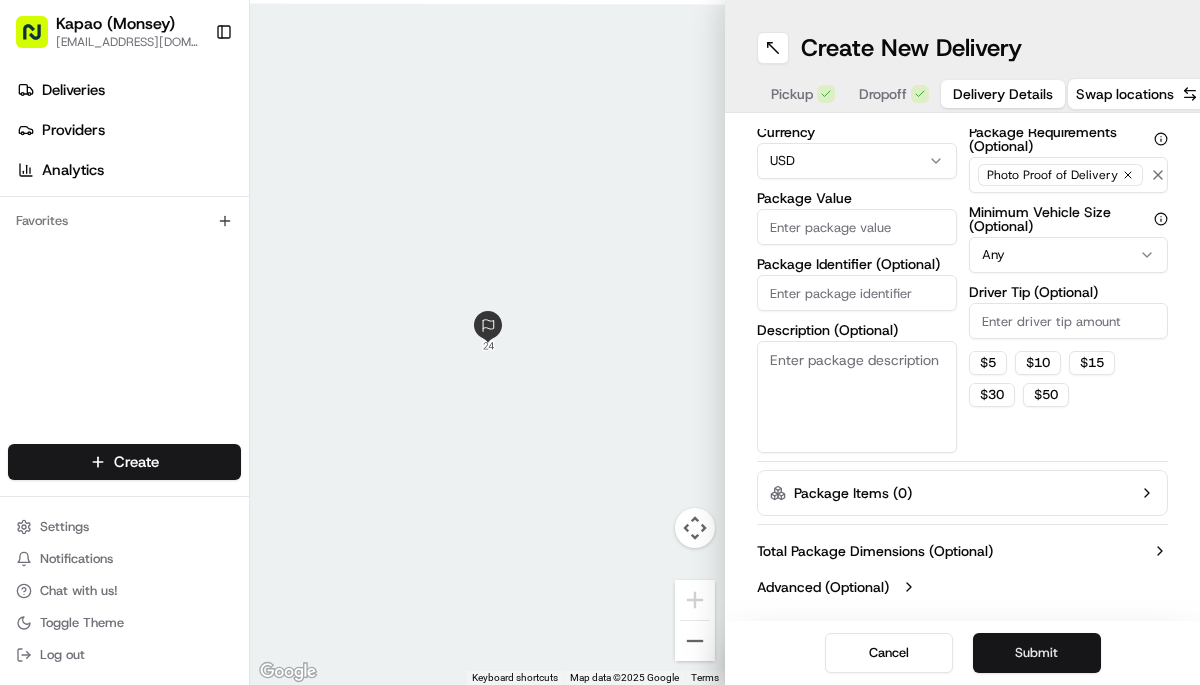 scroll, scrollTop: 154, scrollLeft: 0, axis: vertical 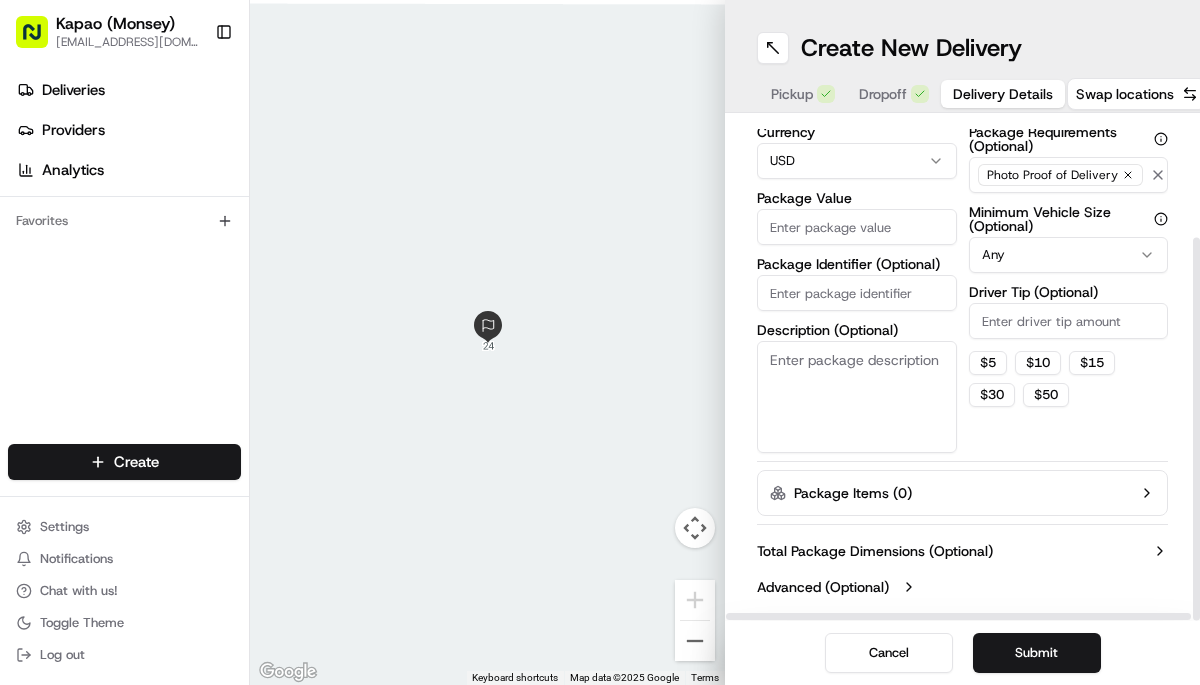 click on "Package Value" at bounding box center [857, 227] 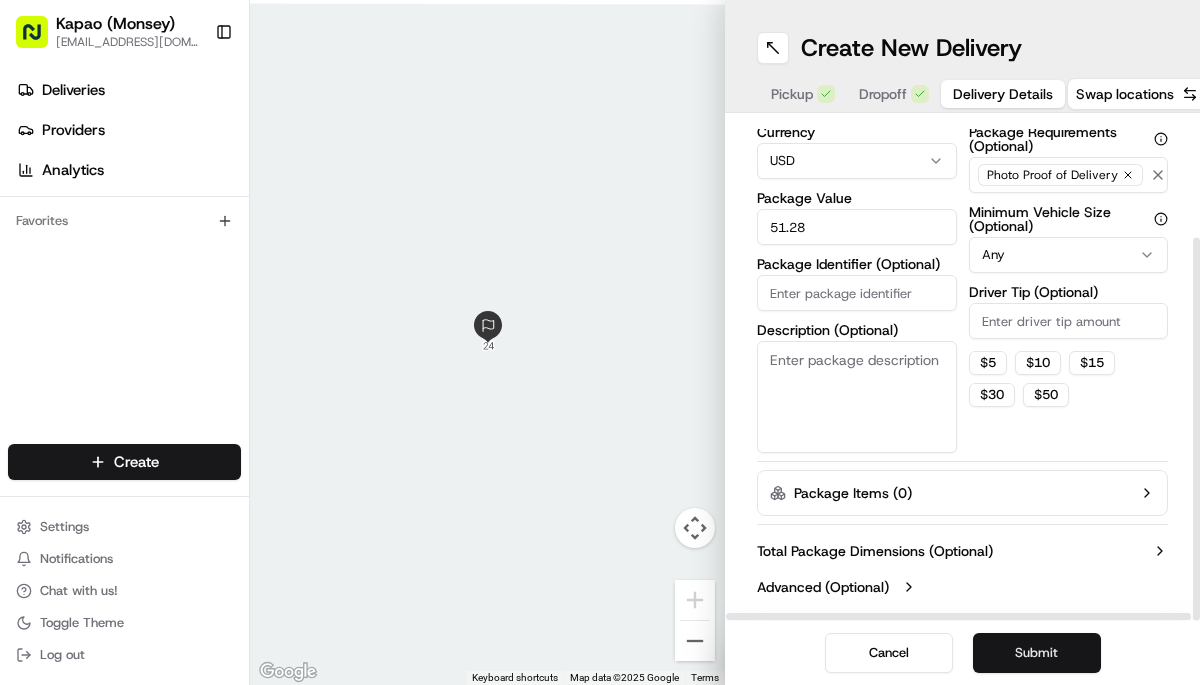 type on "51.28" 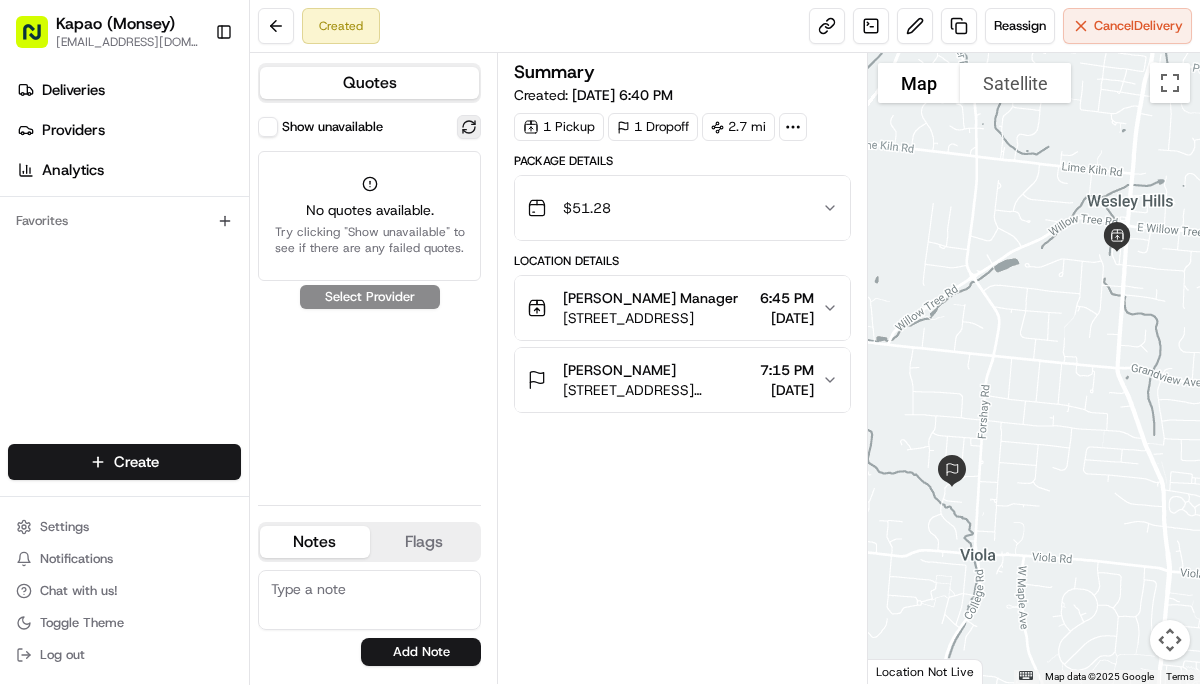 click at bounding box center [469, 127] 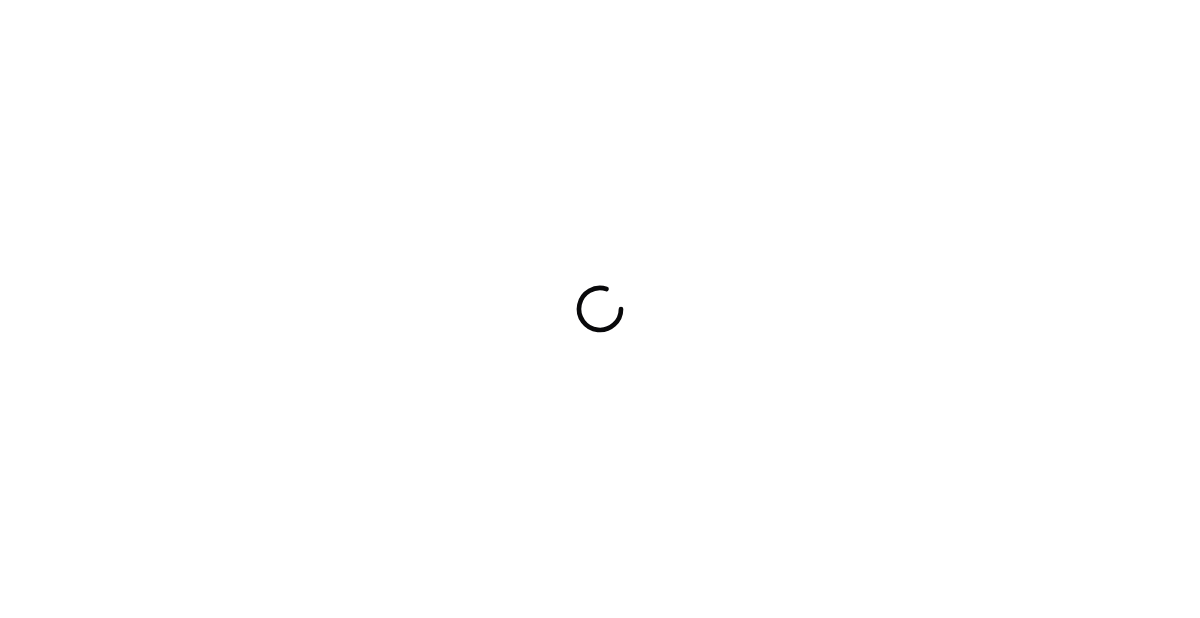 scroll, scrollTop: 0, scrollLeft: 0, axis: both 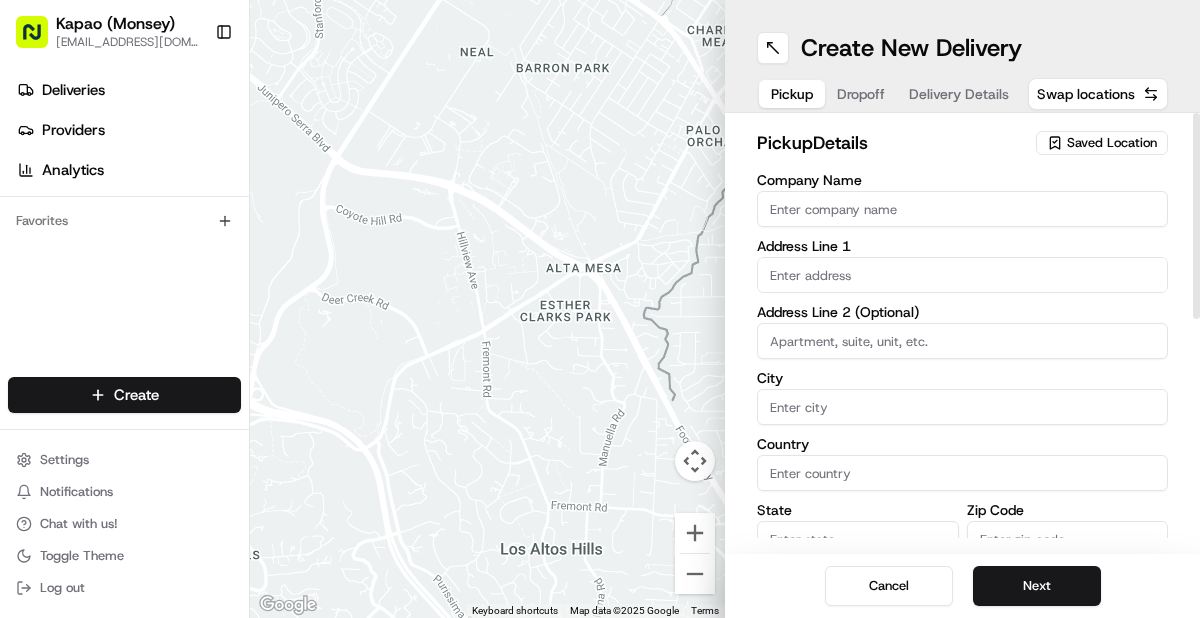 click on "Company Name" at bounding box center [962, 209] 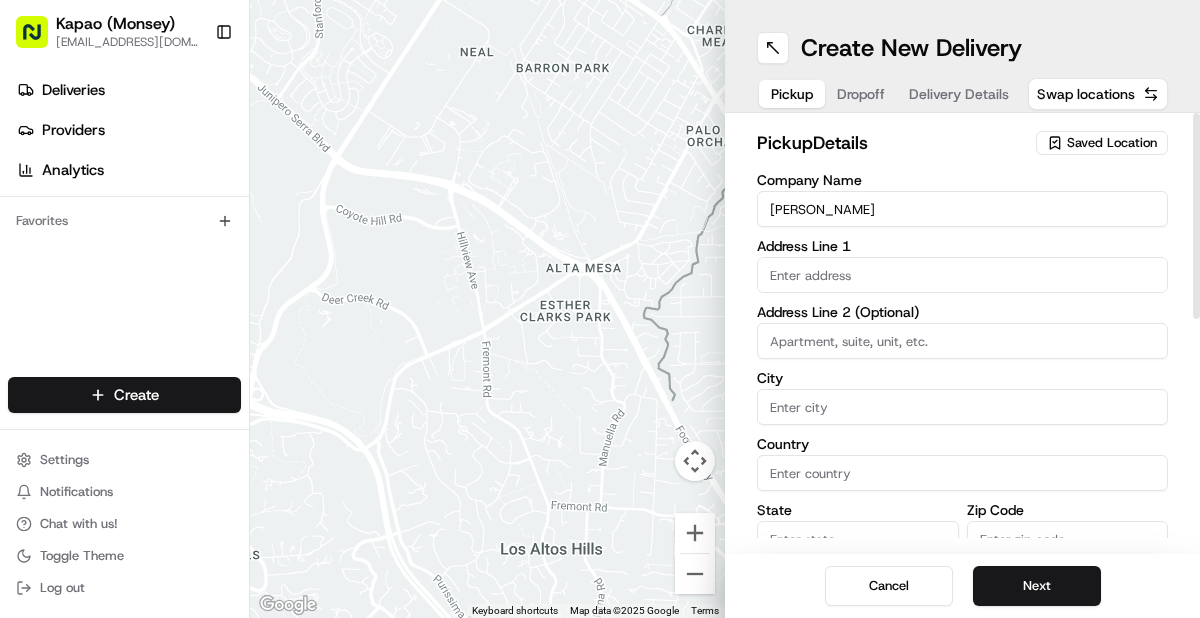 type on "455 NY-306" 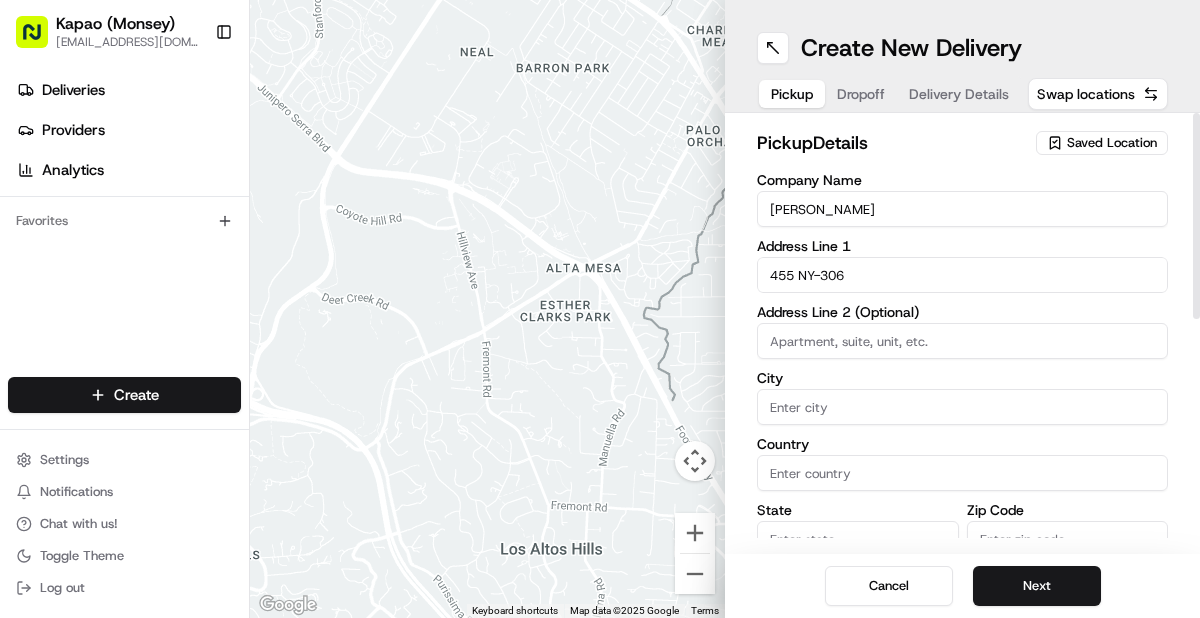 type on "Monsey" 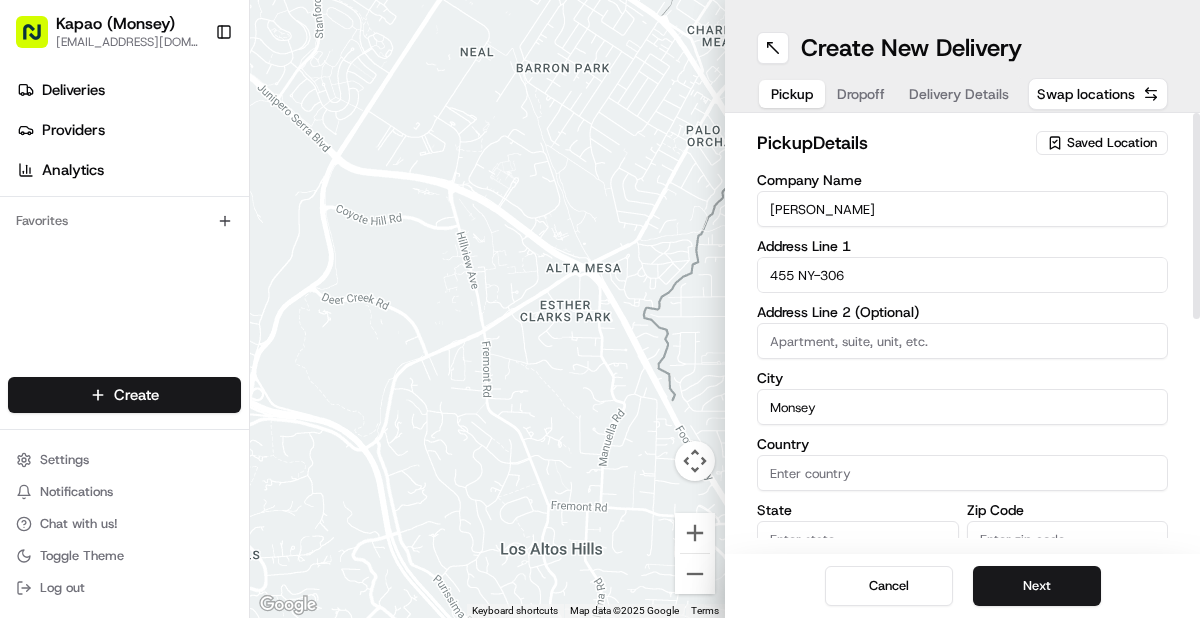 type on "[GEOGRAPHIC_DATA]" 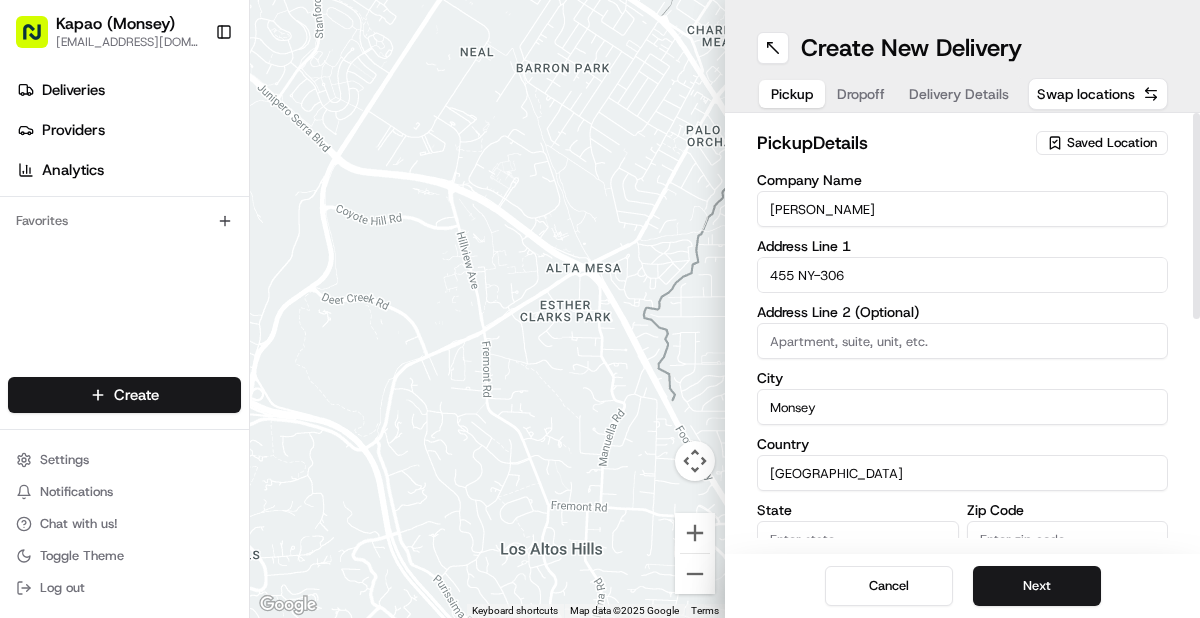 type on "NY" 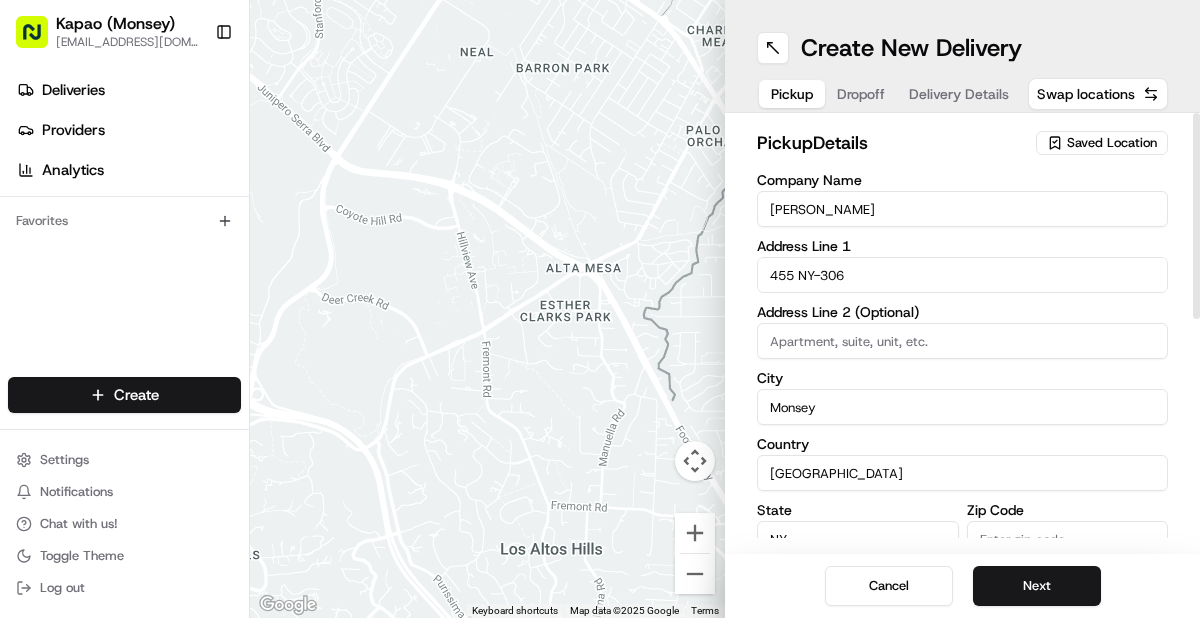 type on "10952" 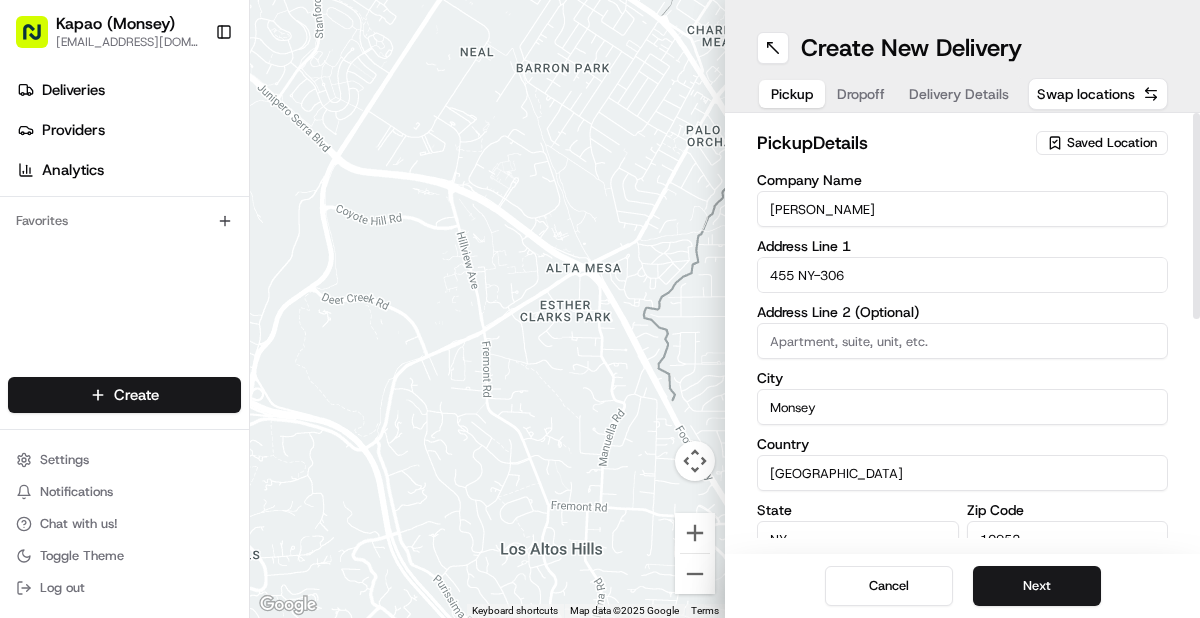 type on "[PERSON_NAME]" 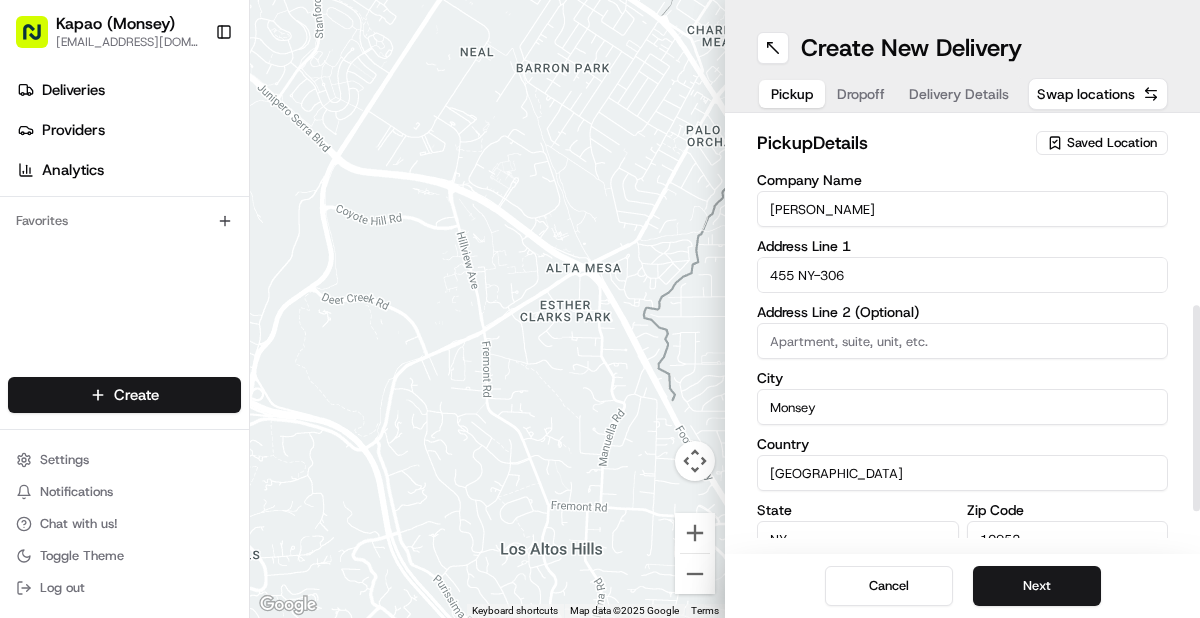 scroll, scrollTop: 450, scrollLeft: 0, axis: vertical 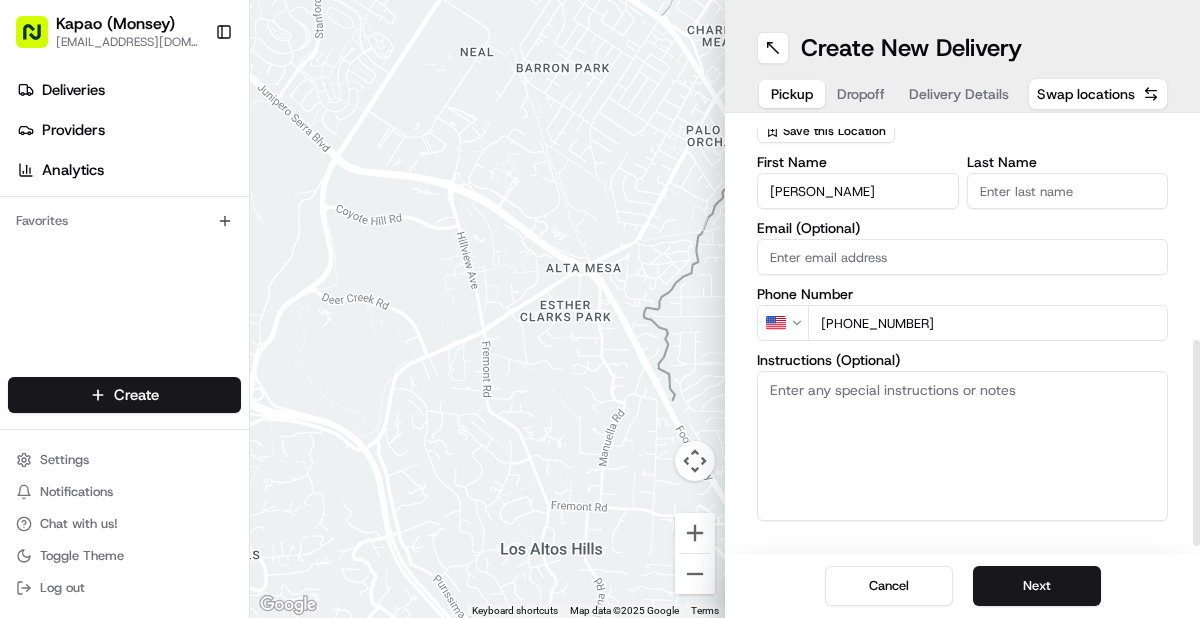click on "Last Name" at bounding box center [1068, 191] 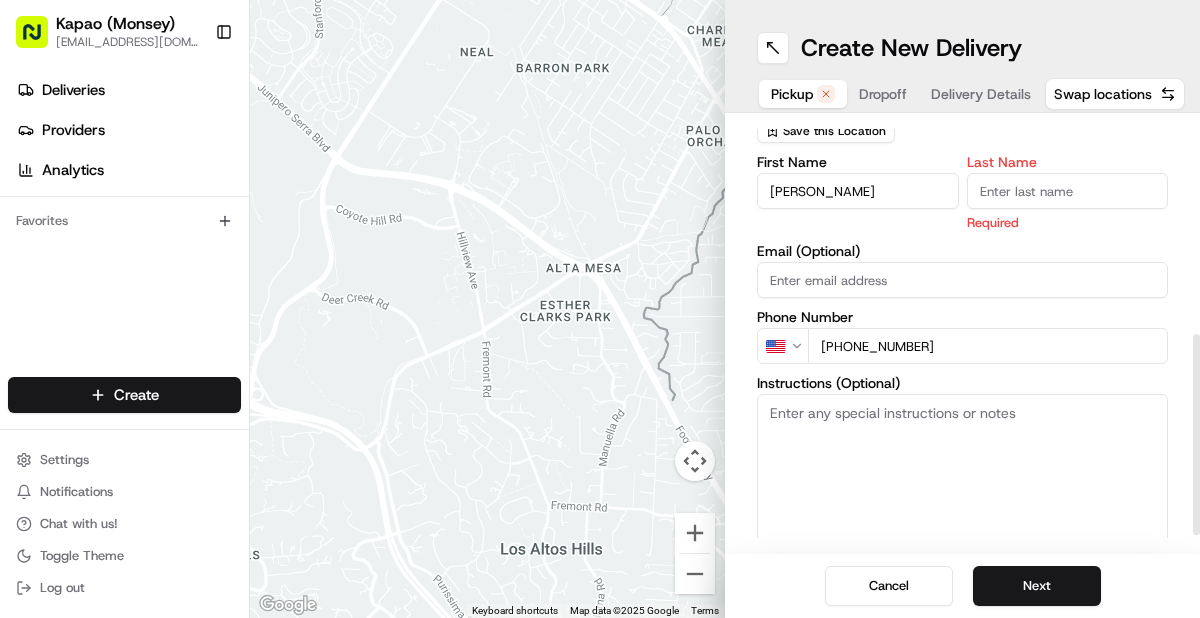 type on "Manager" 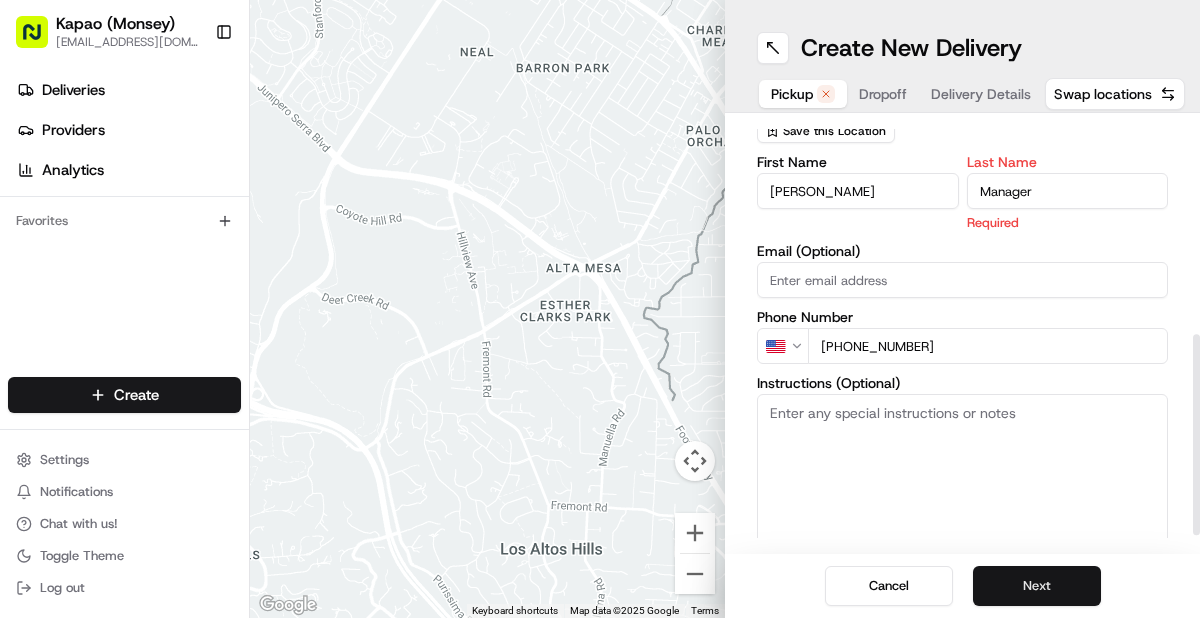 click on "Next" at bounding box center [1037, 586] 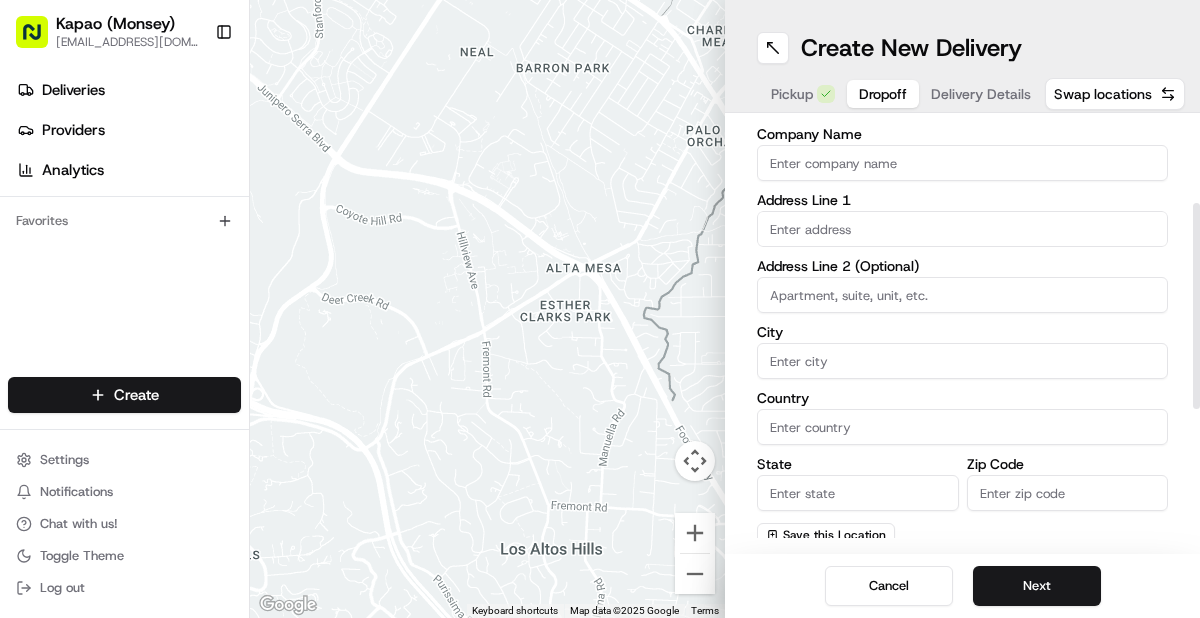 scroll, scrollTop: 0, scrollLeft: 0, axis: both 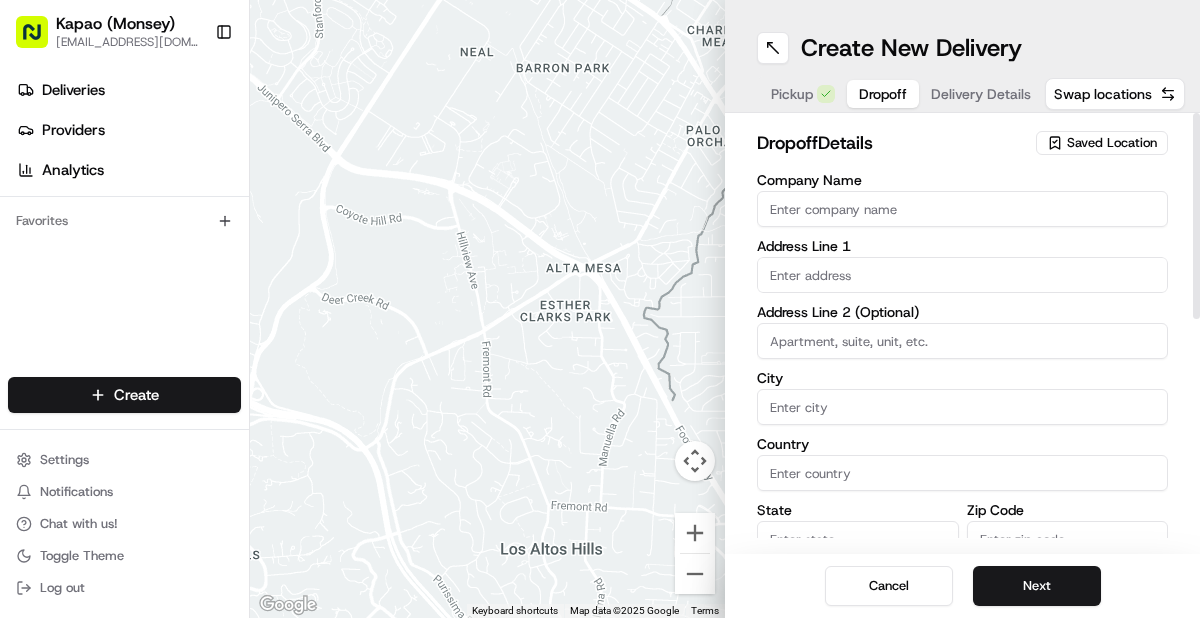 click at bounding box center [962, 275] 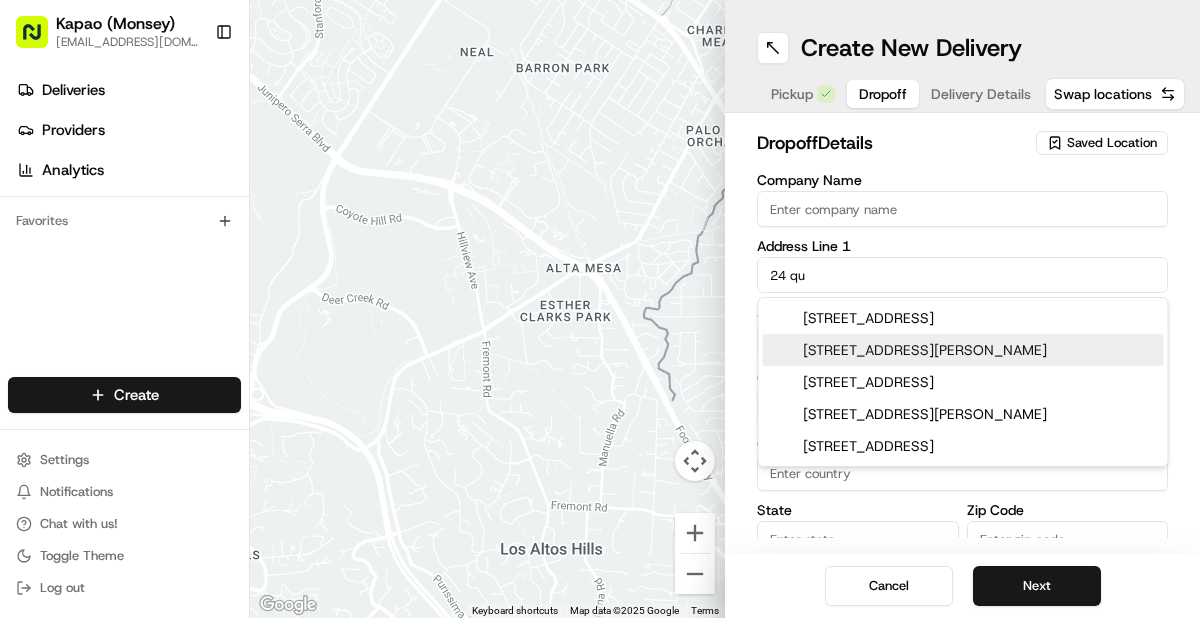 click on "[STREET_ADDRESS][PERSON_NAME]" at bounding box center (963, 350) 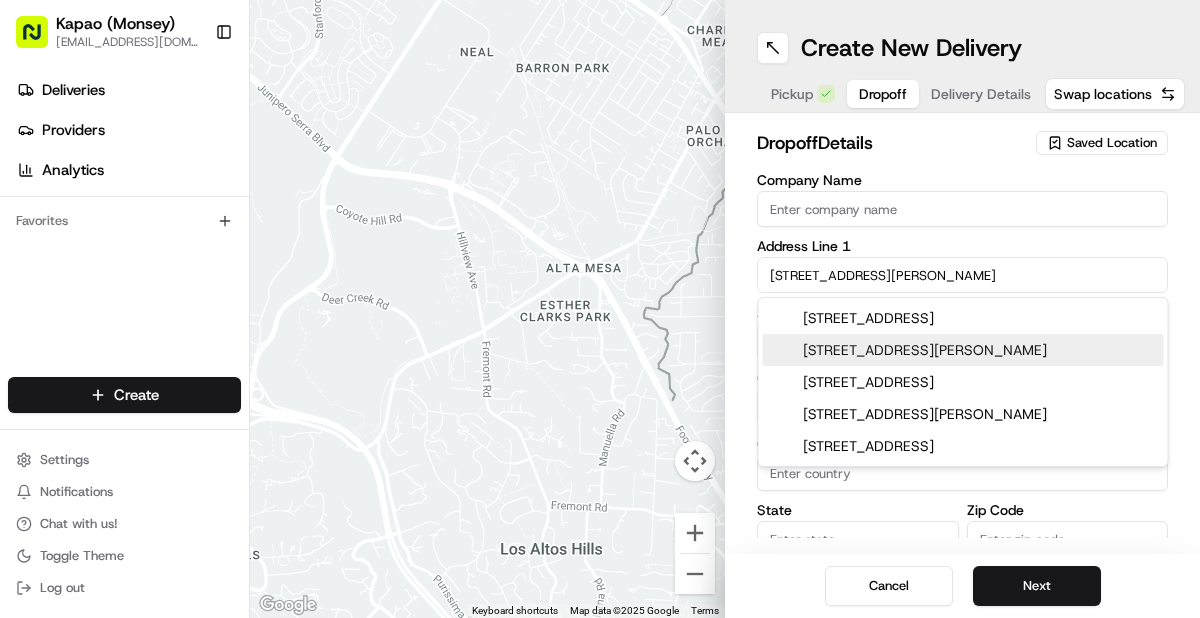 type on "[STREET_ADDRESS][PERSON_NAME]" 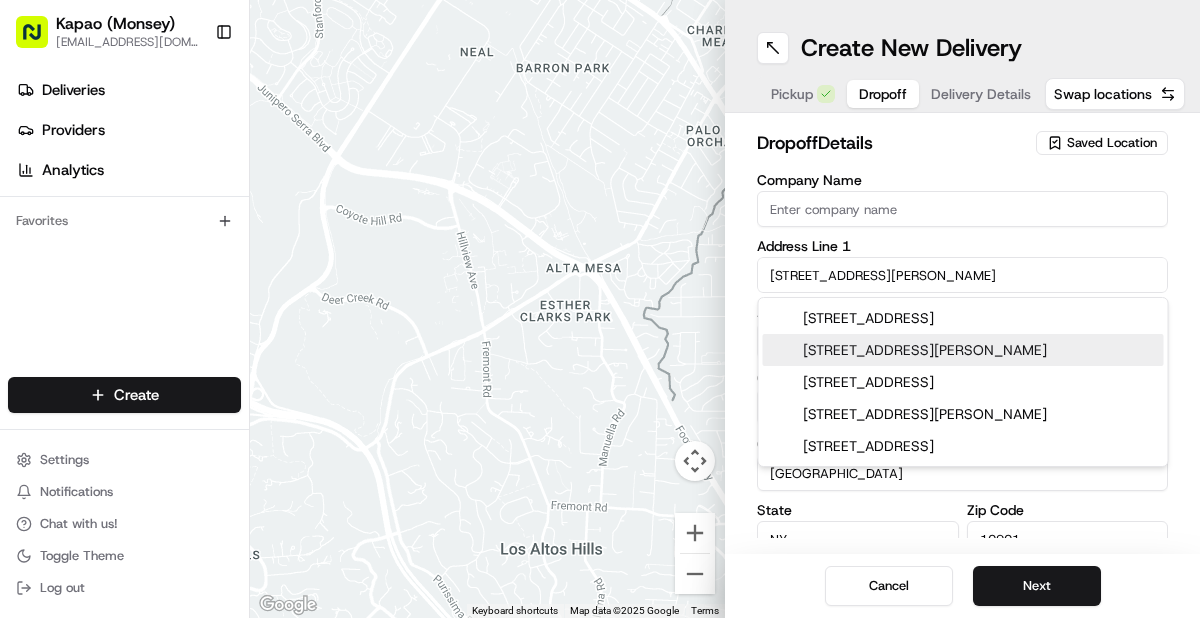 type on "[STREET_ADDRESS][PERSON_NAME]" 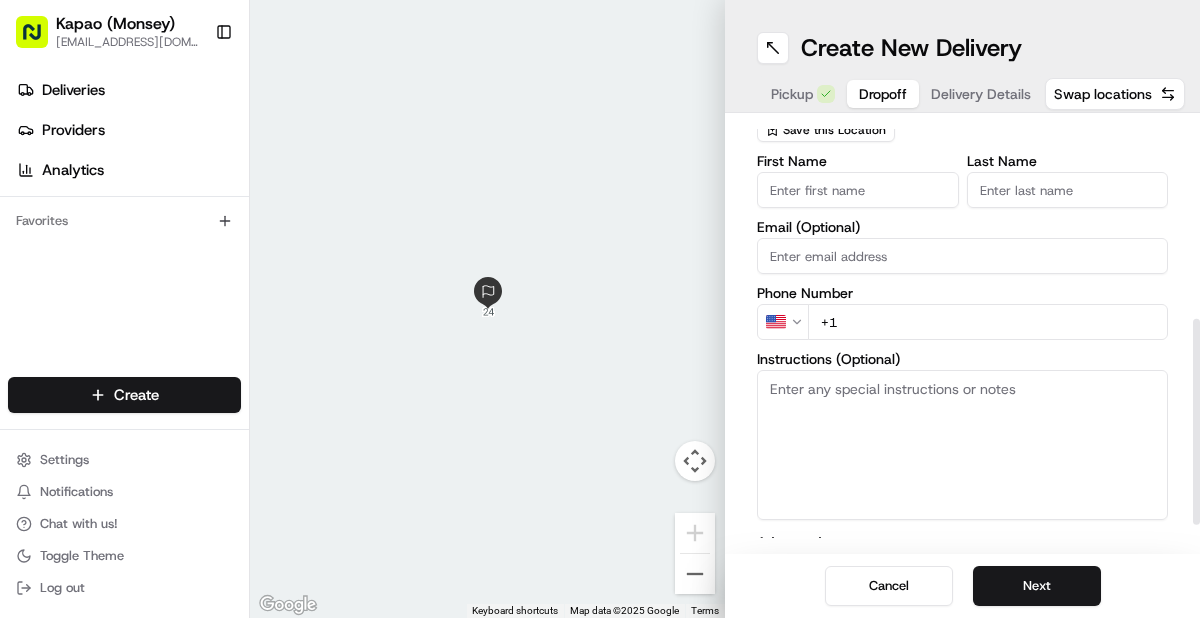 scroll, scrollTop: 465, scrollLeft: 0, axis: vertical 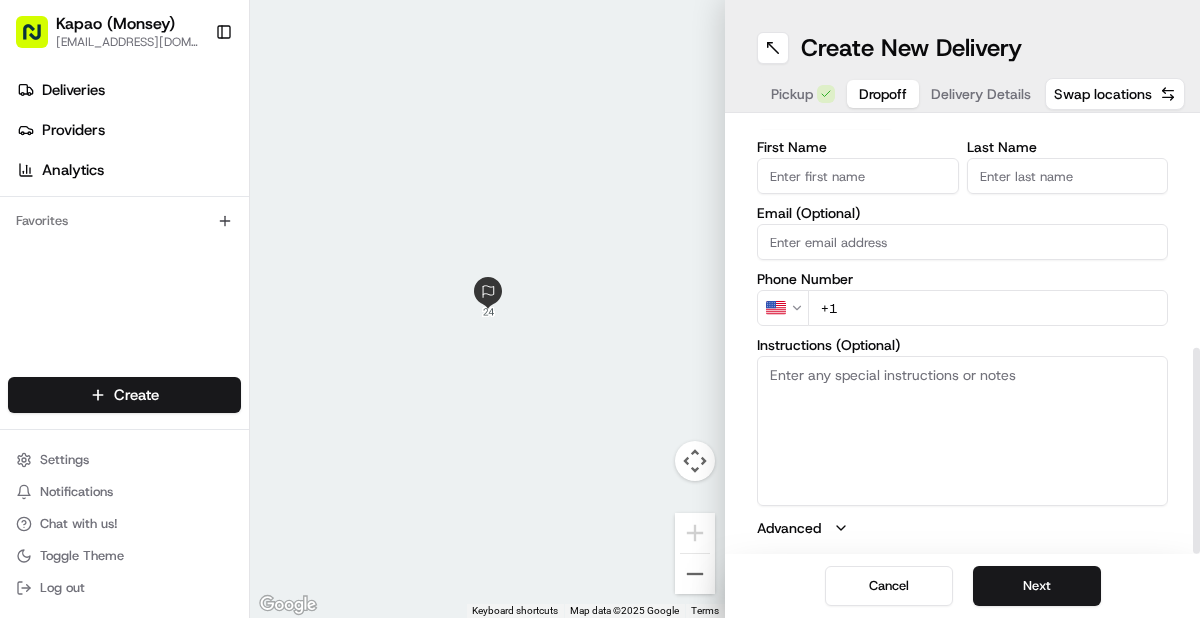 click on "First Name" at bounding box center [858, 176] 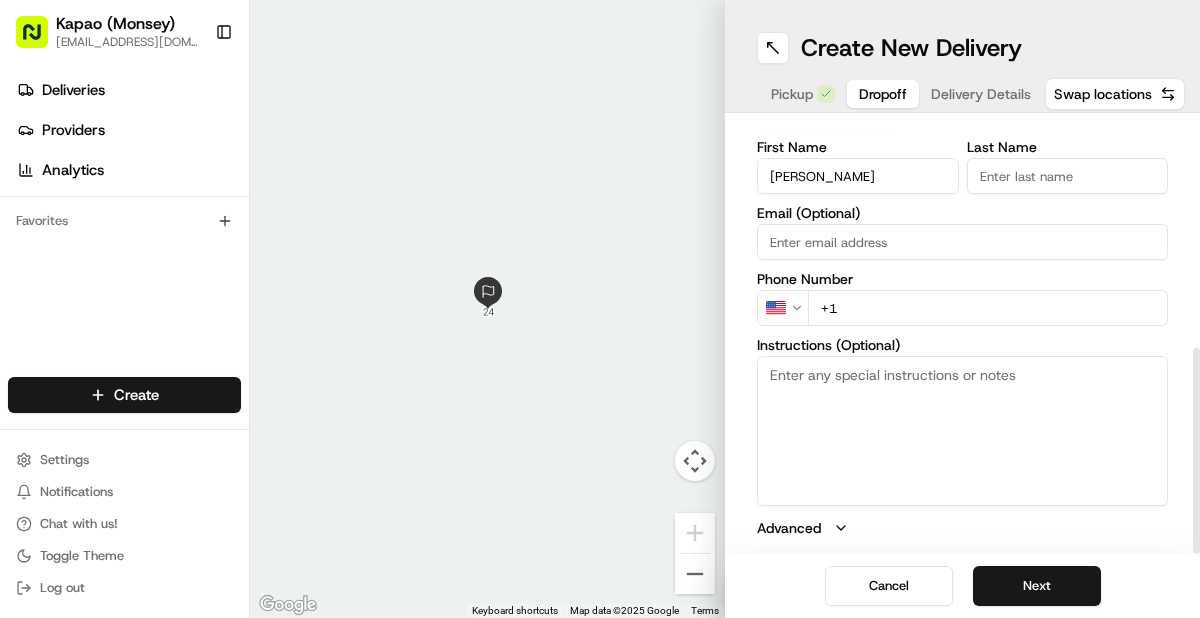type on "[PERSON_NAME]" 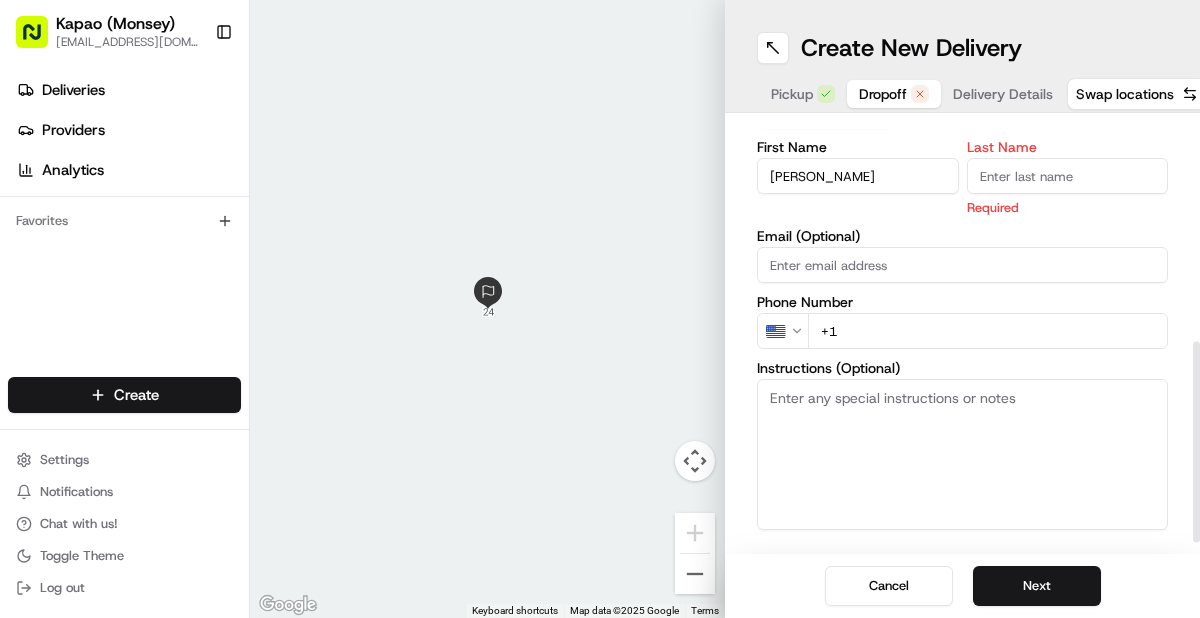 click on "Last Name" at bounding box center (1068, 176) 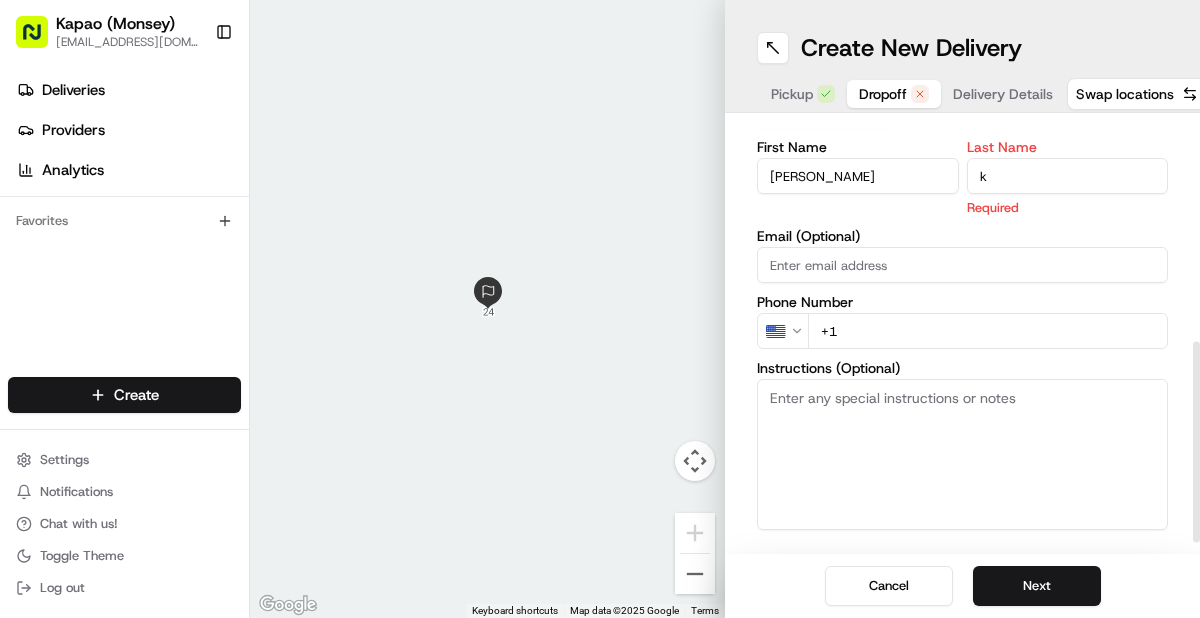 type on "k" 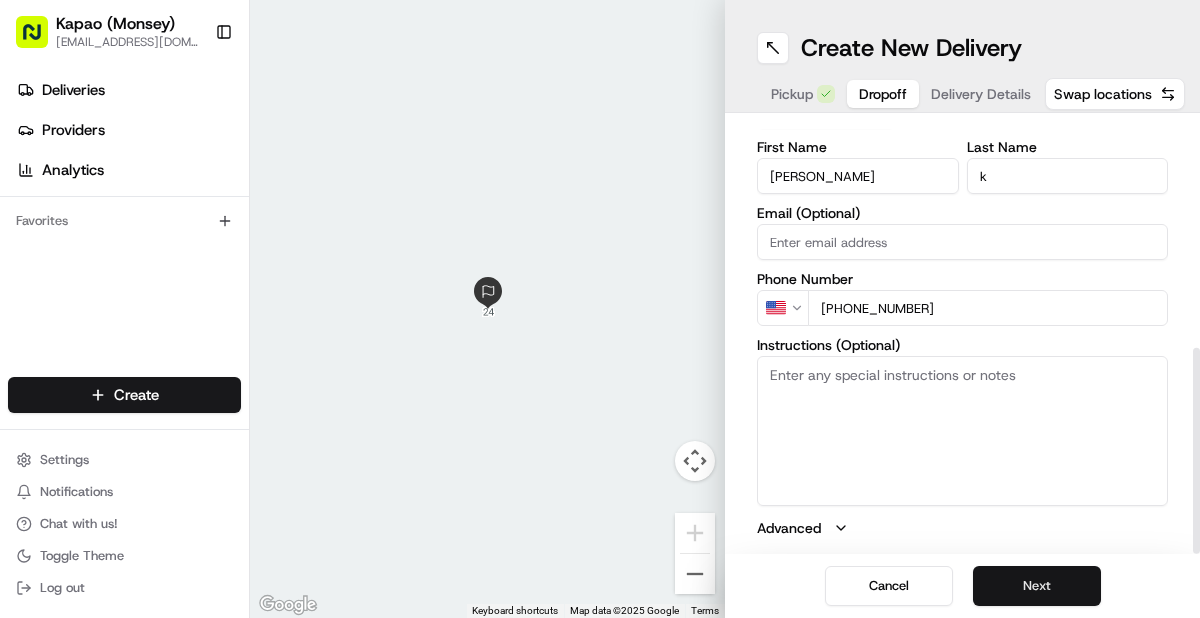 type on "[PHONE_NUMBER]" 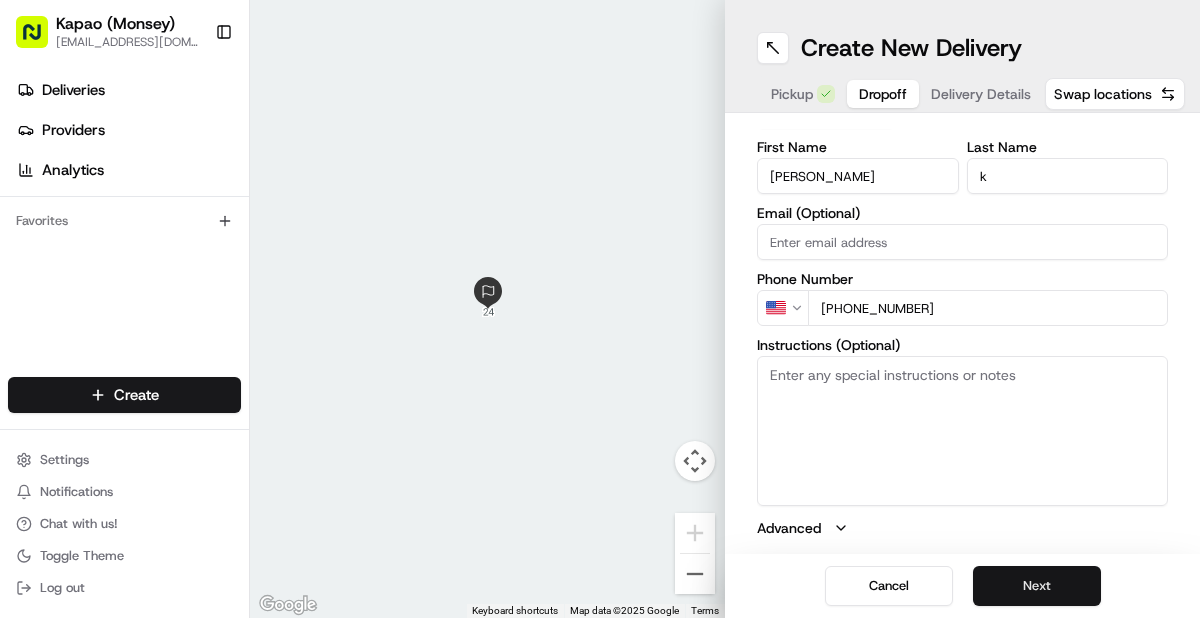 click on "Next" at bounding box center (1037, 586) 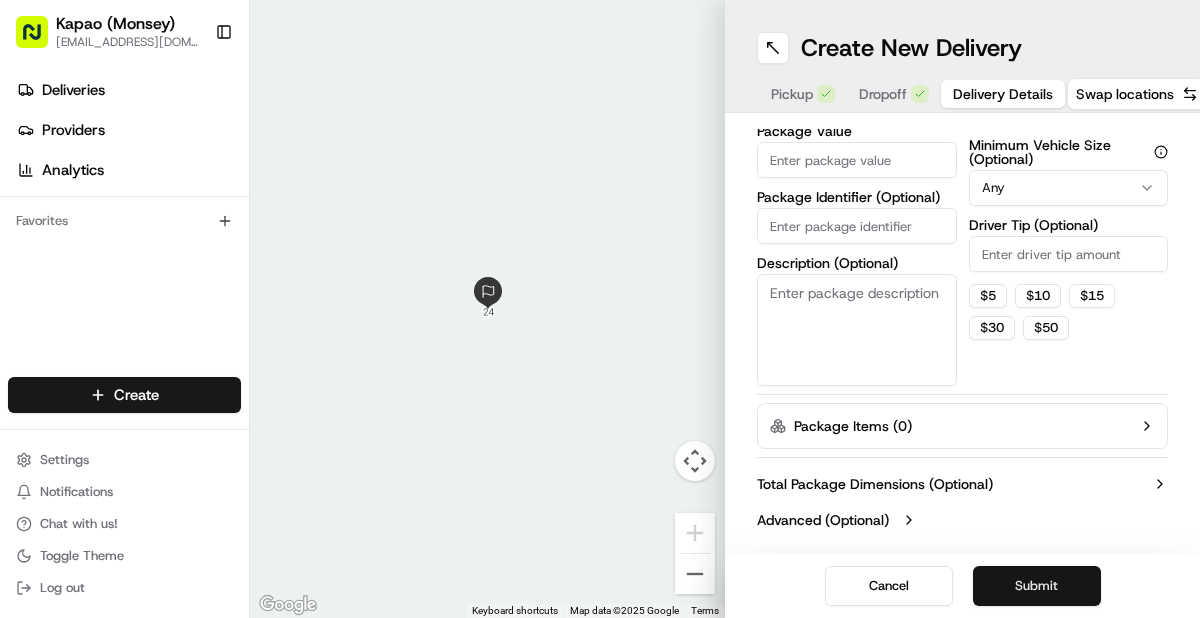 scroll, scrollTop: 222, scrollLeft: 0, axis: vertical 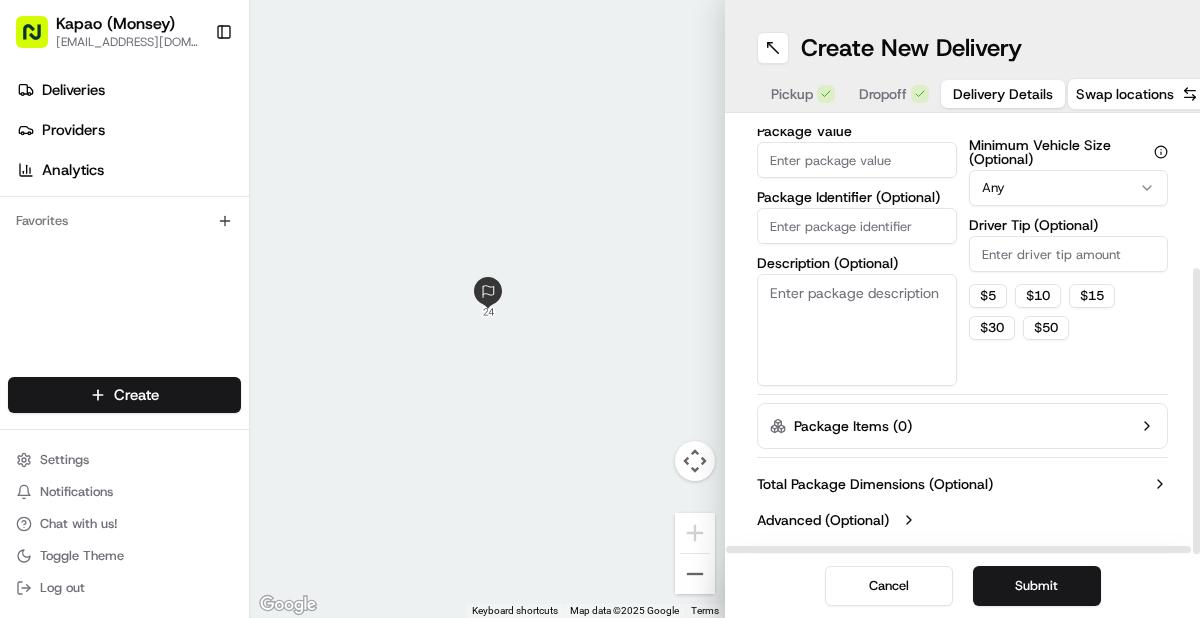 click on "Package Value" at bounding box center (857, 160) 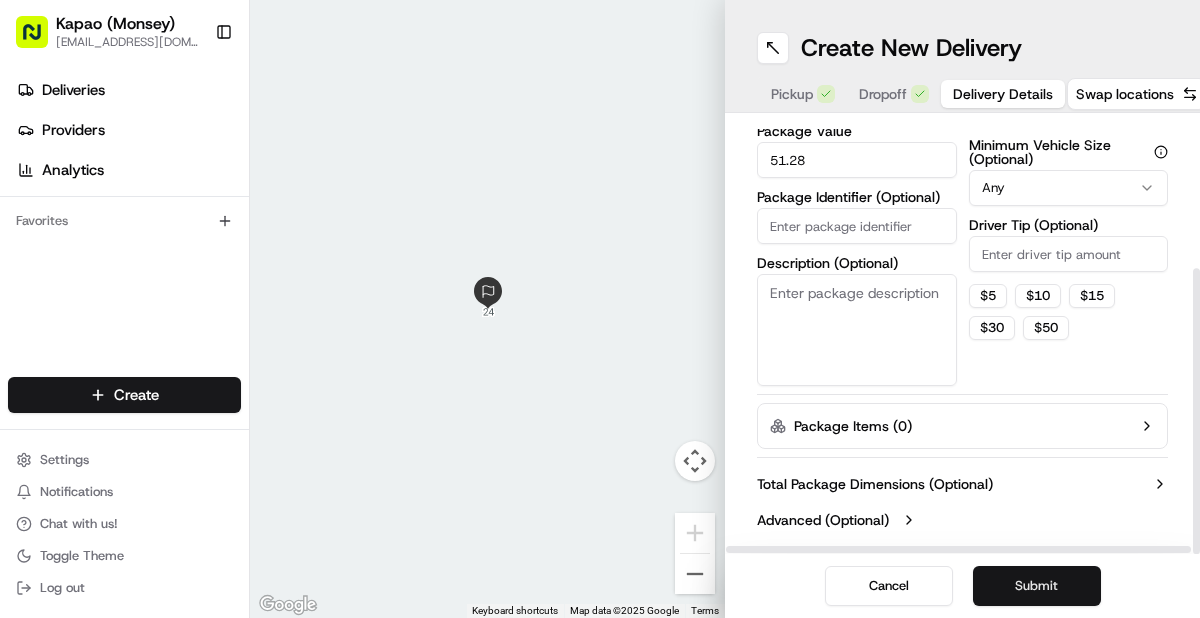 type on "51.28" 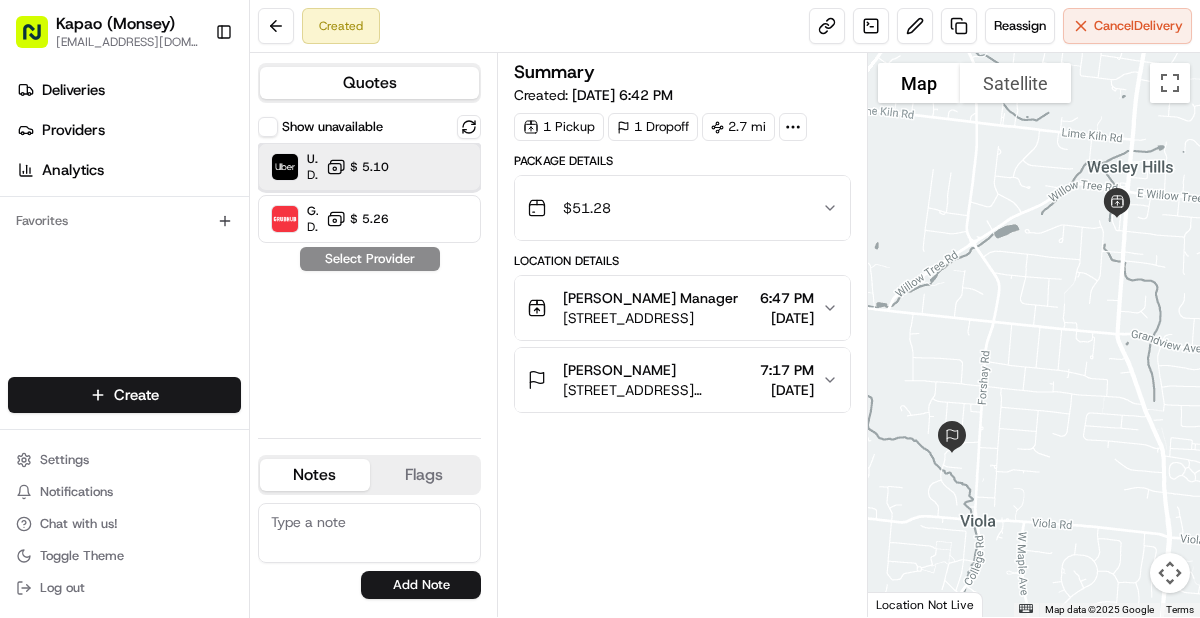 click on "Uber Dropoff ETA   31 minutes $   5.10" at bounding box center [369, 167] 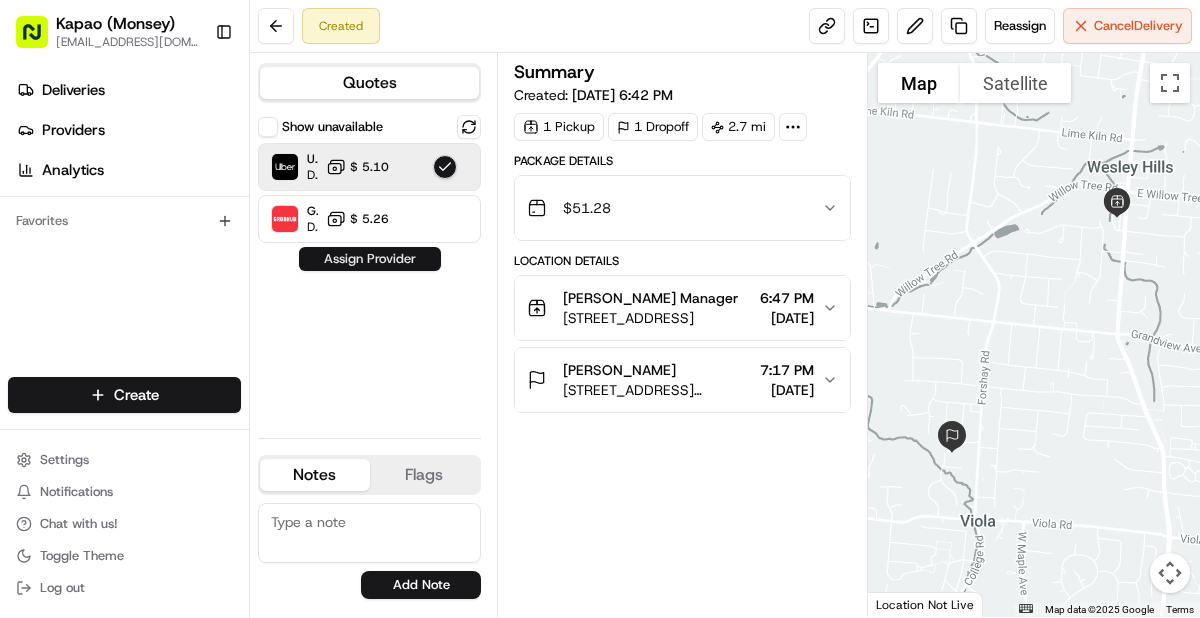 click on "Assign Provider" at bounding box center (370, 259) 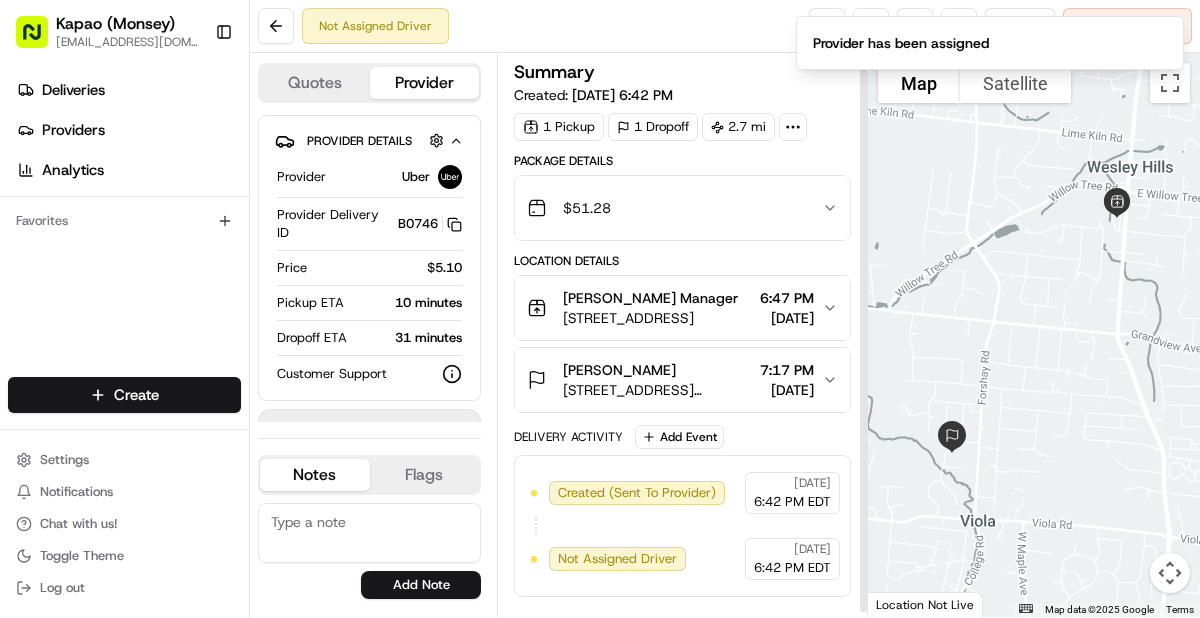 scroll, scrollTop: 16, scrollLeft: 0, axis: vertical 